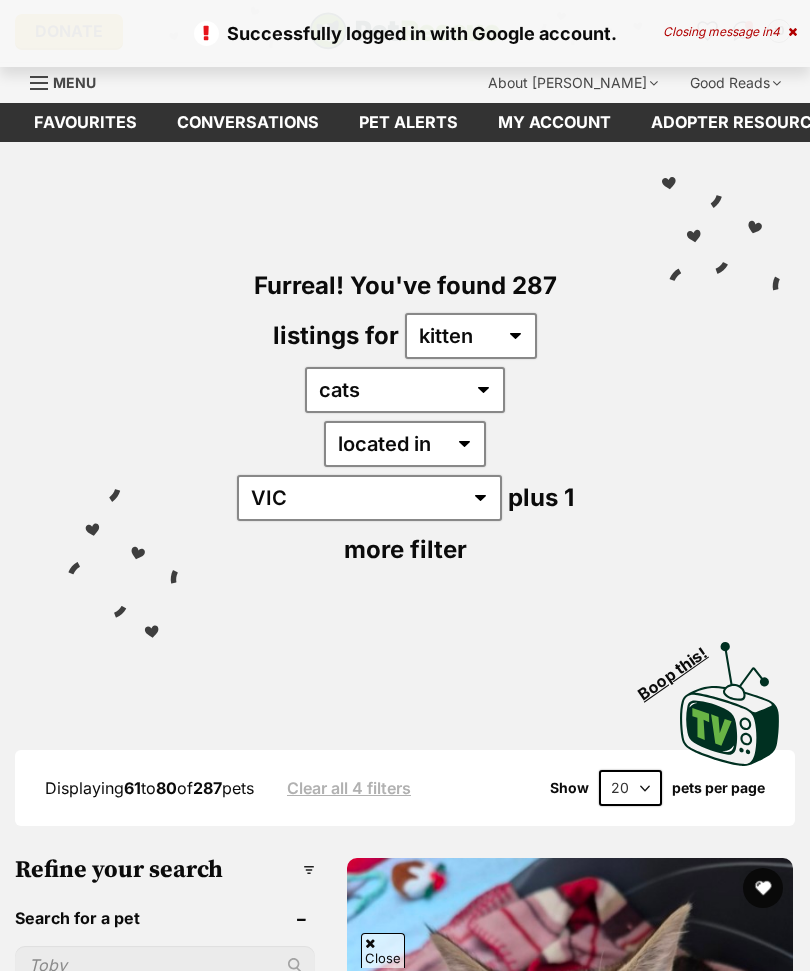 scroll, scrollTop: 227, scrollLeft: 0, axis: vertical 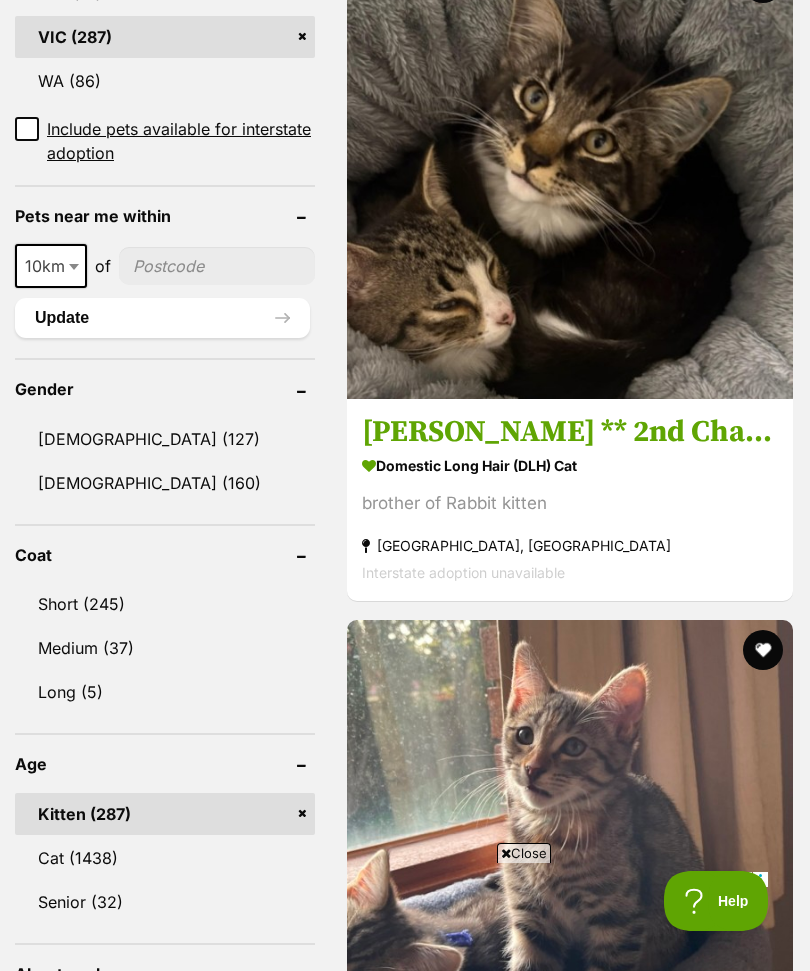 click on "Kitten (287)" at bounding box center [165, 814] 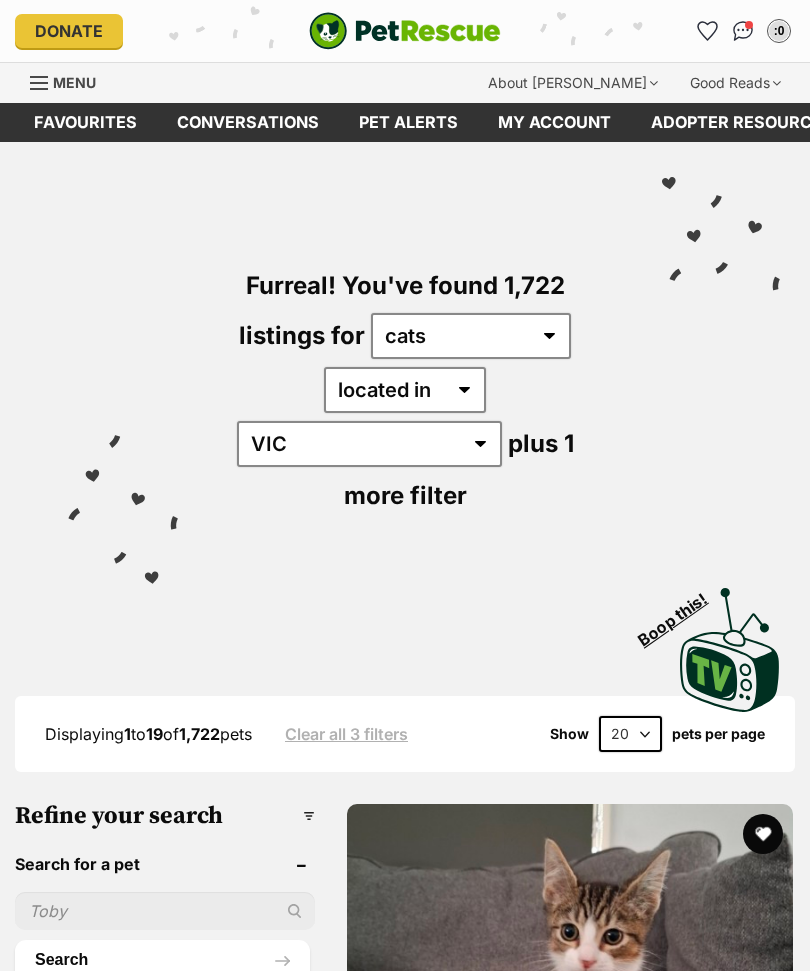 scroll, scrollTop: 0, scrollLeft: 0, axis: both 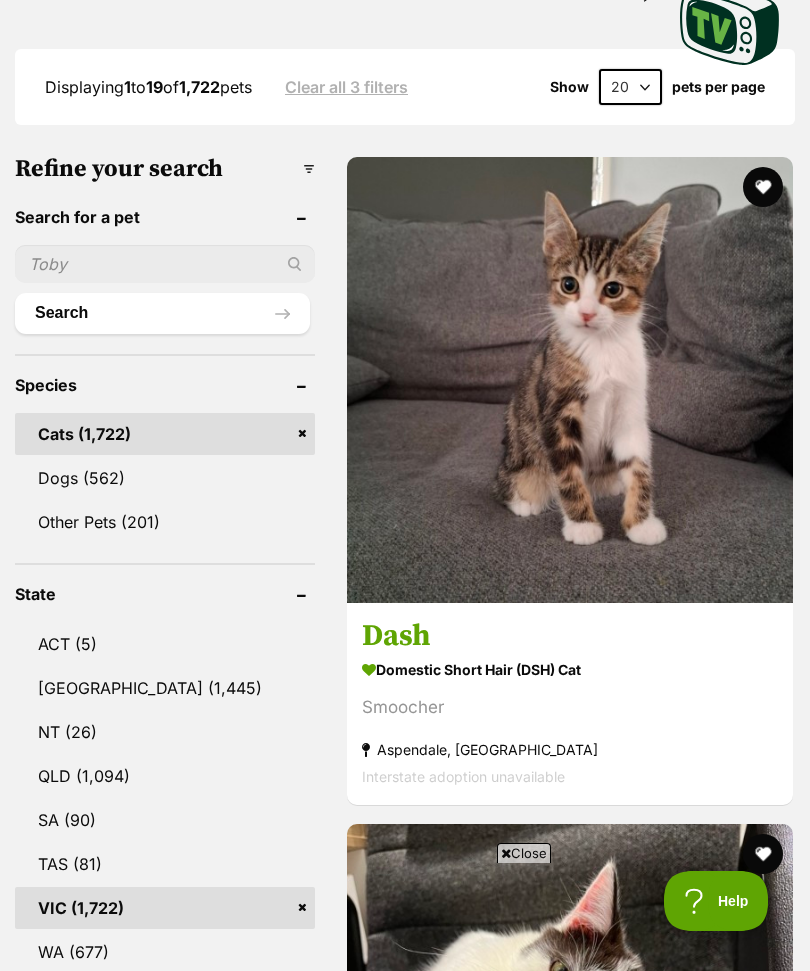 click at bounding box center [570, 380] 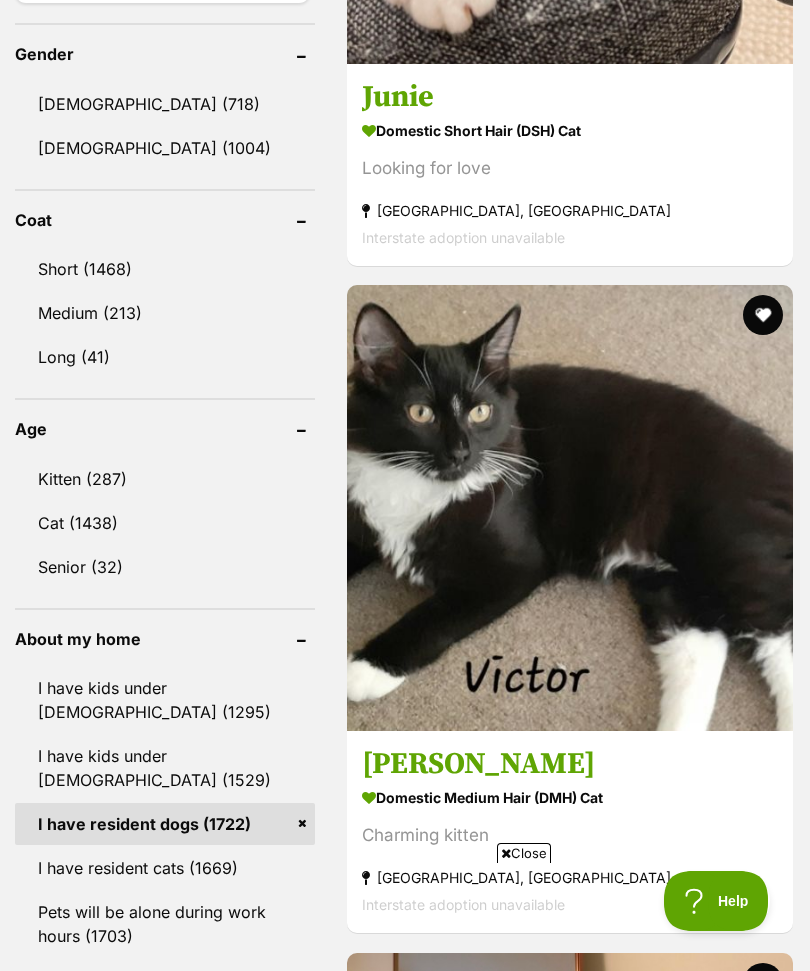 scroll, scrollTop: 1852, scrollLeft: 0, axis: vertical 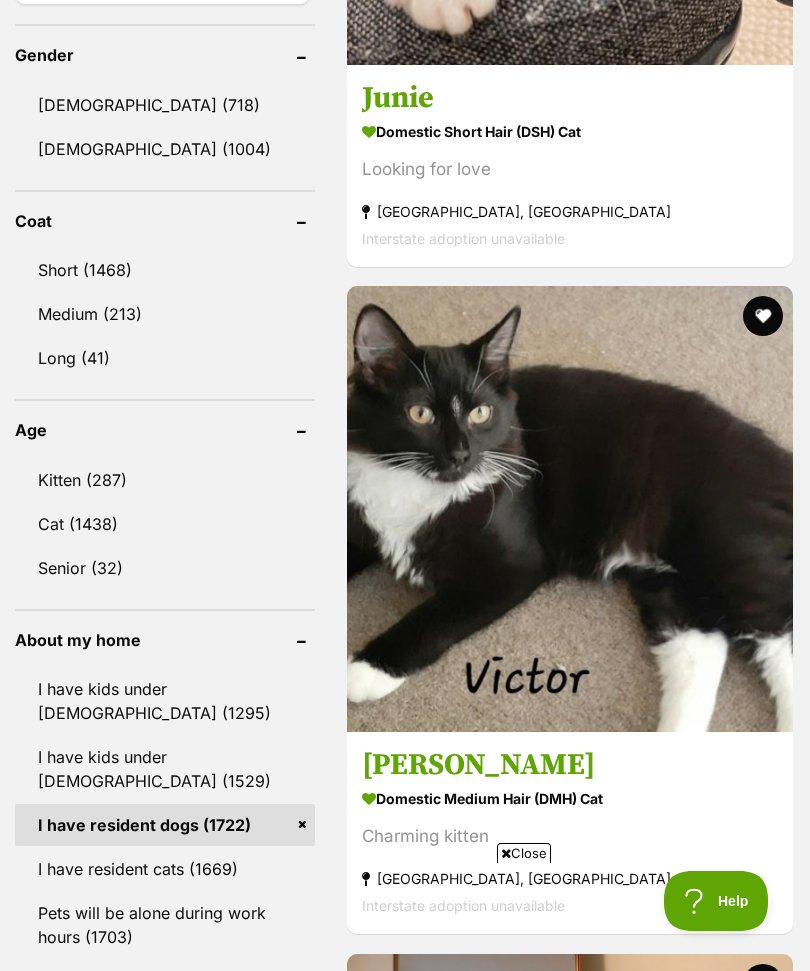 click on "I have resident dogs (1722)" at bounding box center [165, 825] 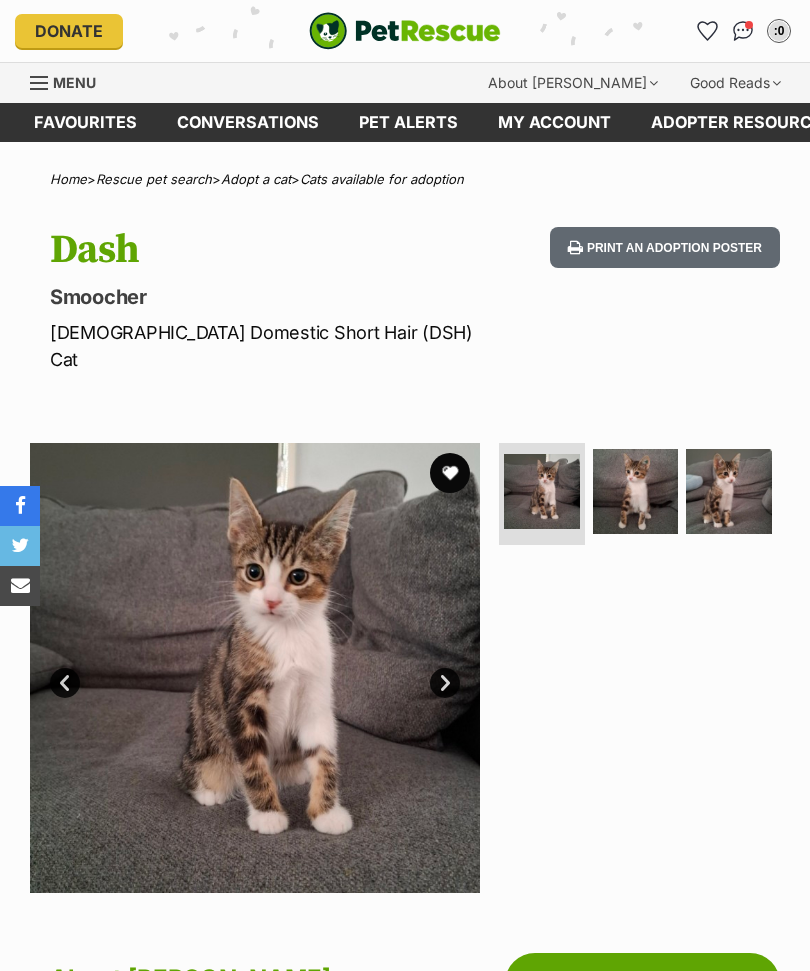 scroll, scrollTop: 0, scrollLeft: 0, axis: both 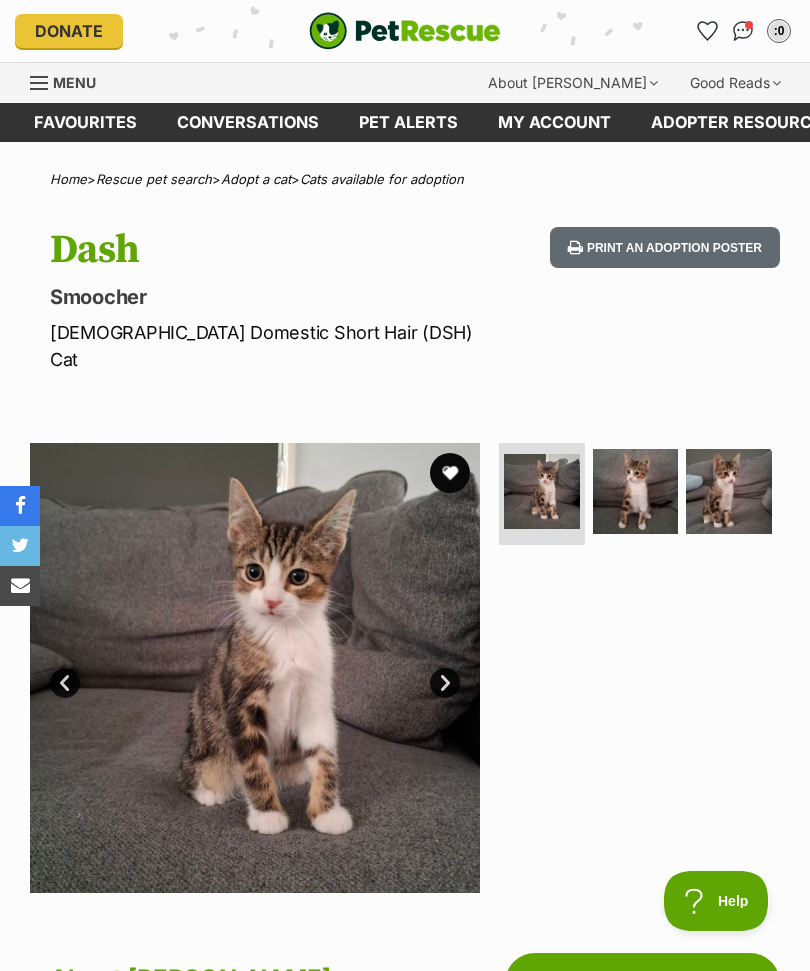 click on "Next" at bounding box center [445, 683] 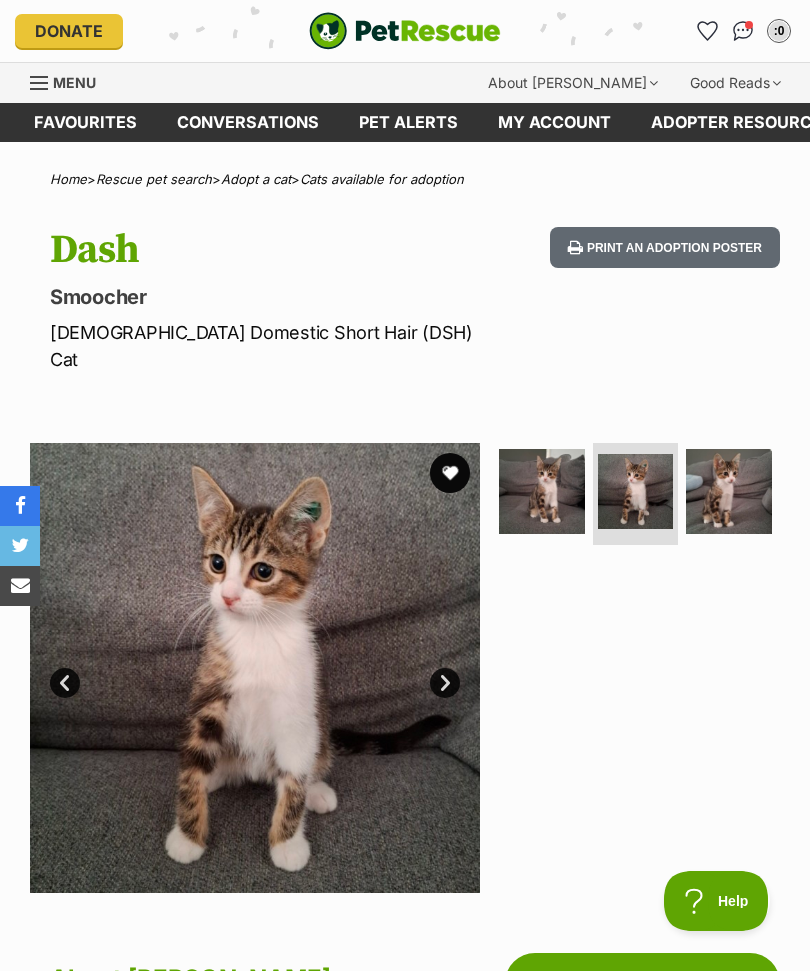 click on "Next" at bounding box center (445, 683) 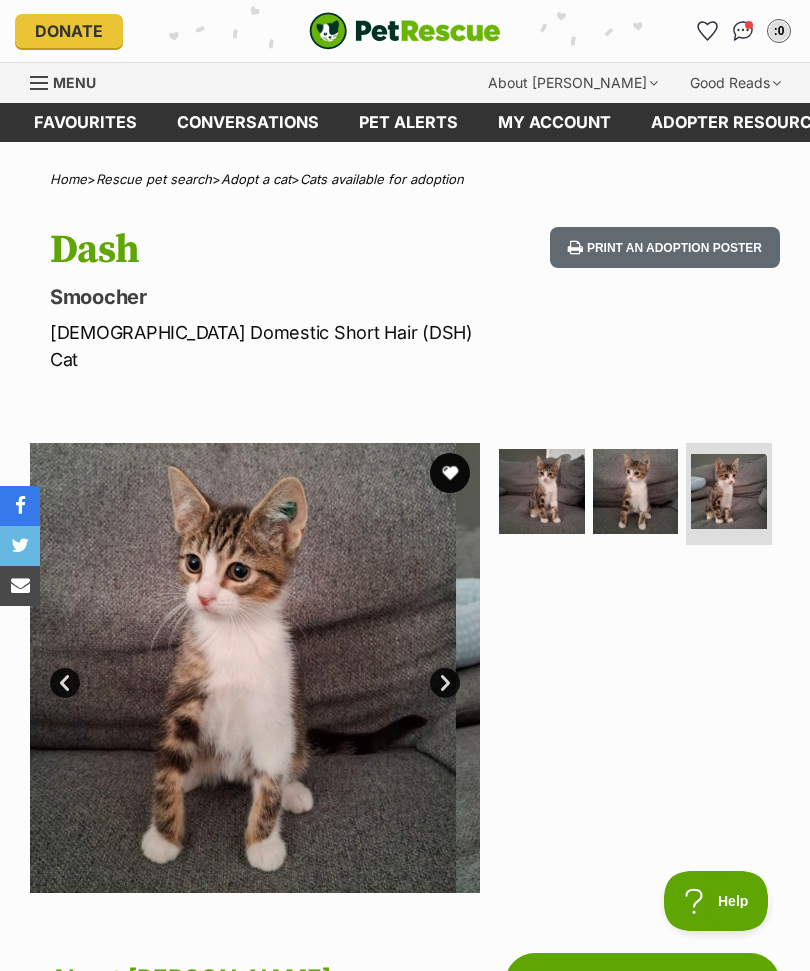 scroll, scrollTop: 0, scrollLeft: 0, axis: both 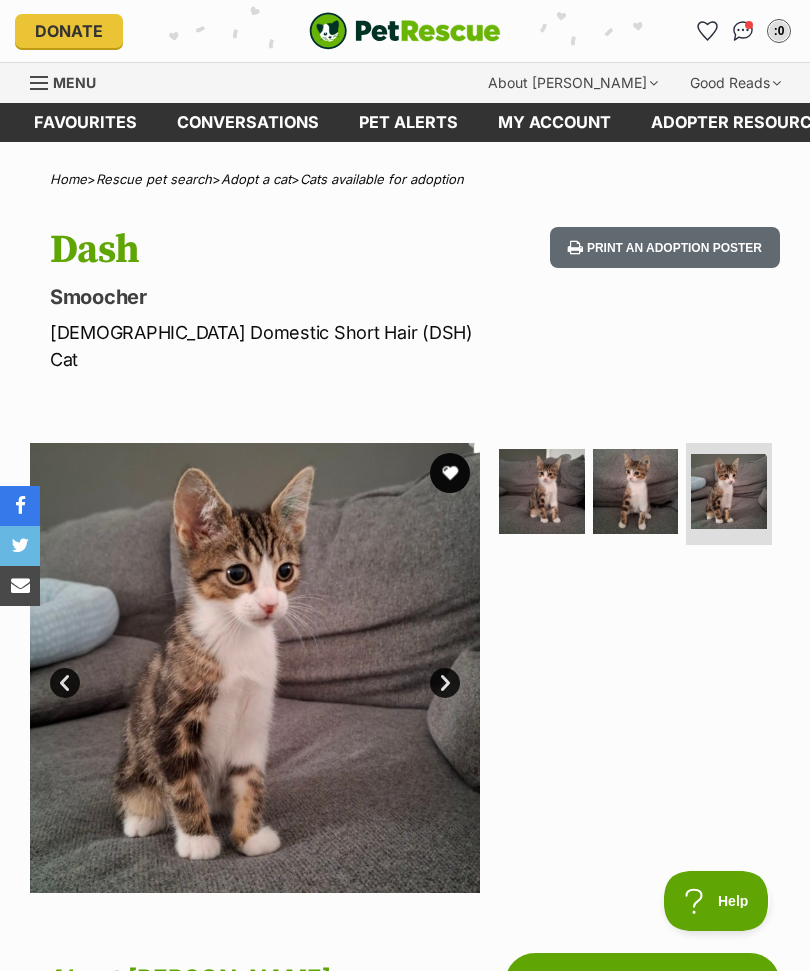 click on "Next" at bounding box center [445, 683] 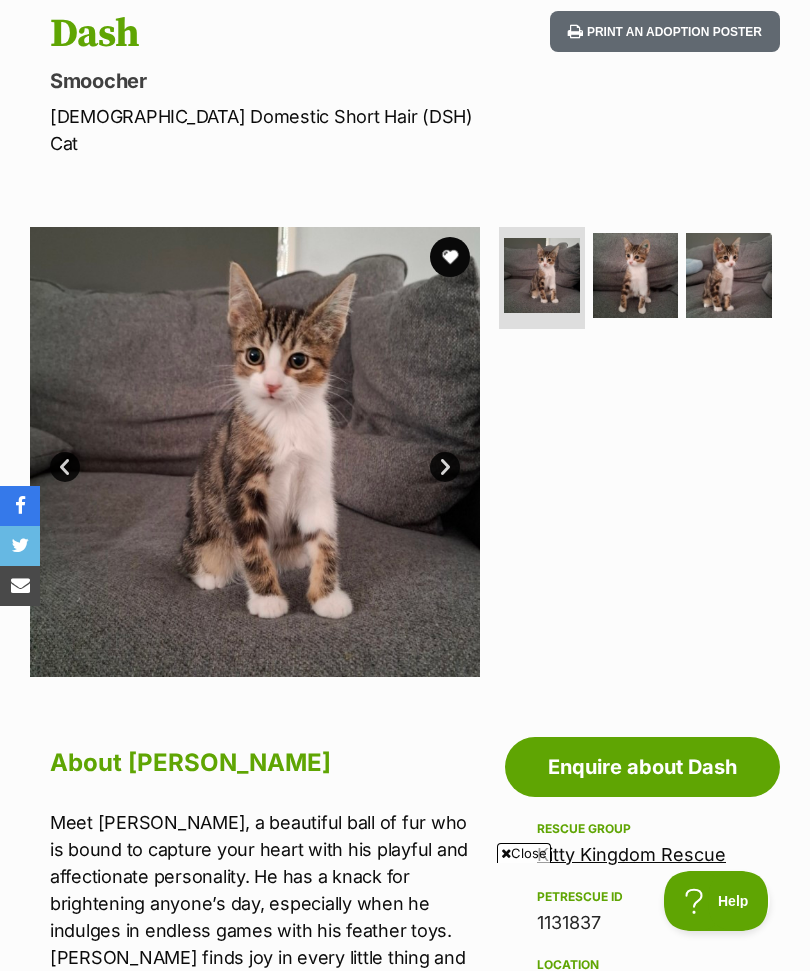 scroll, scrollTop: 214, scrollLeft: 0, axis: vertical 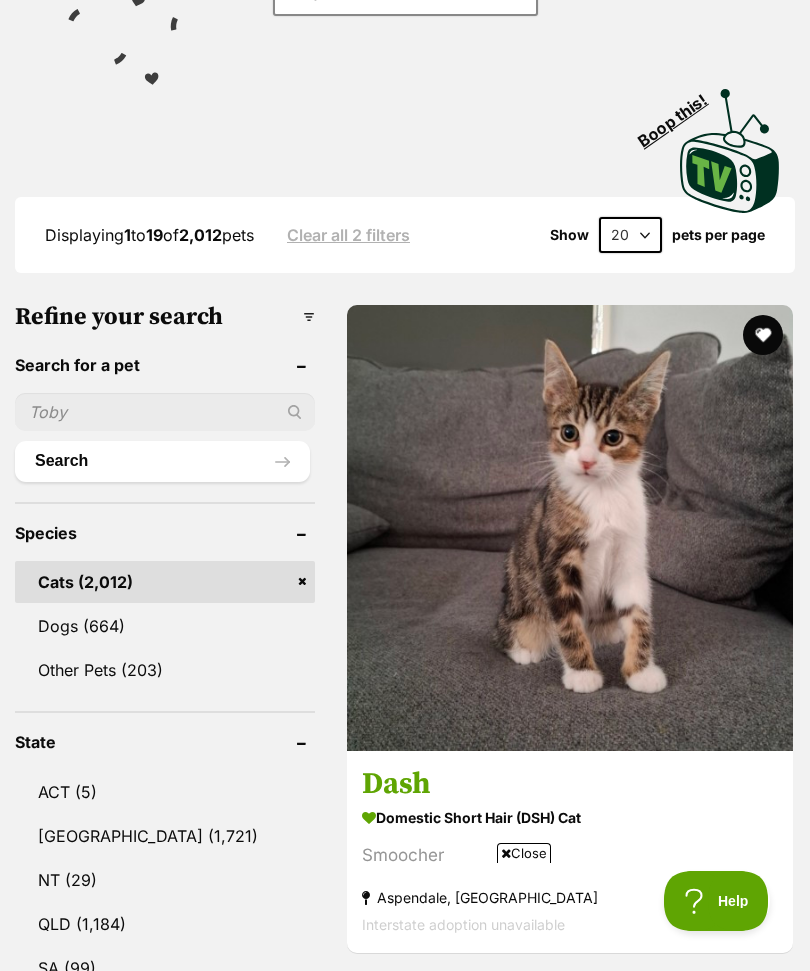 click at bounding box center (763, 335) 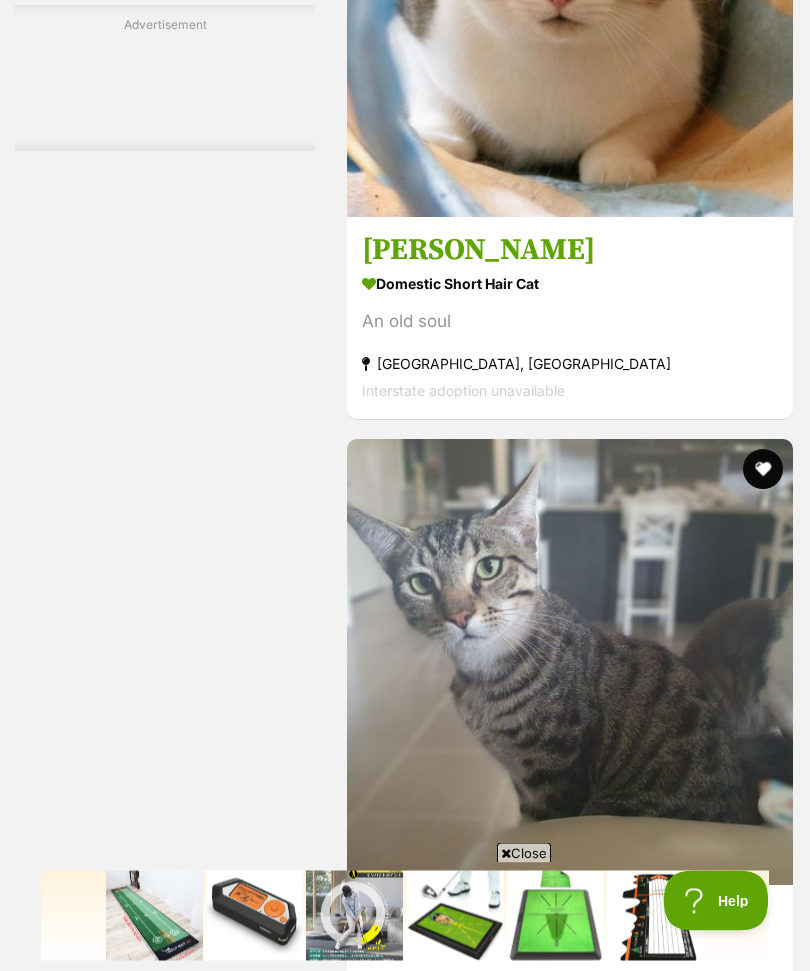 scroll, scrollTop: 10157, scrollLeft: 0, axis: vertical 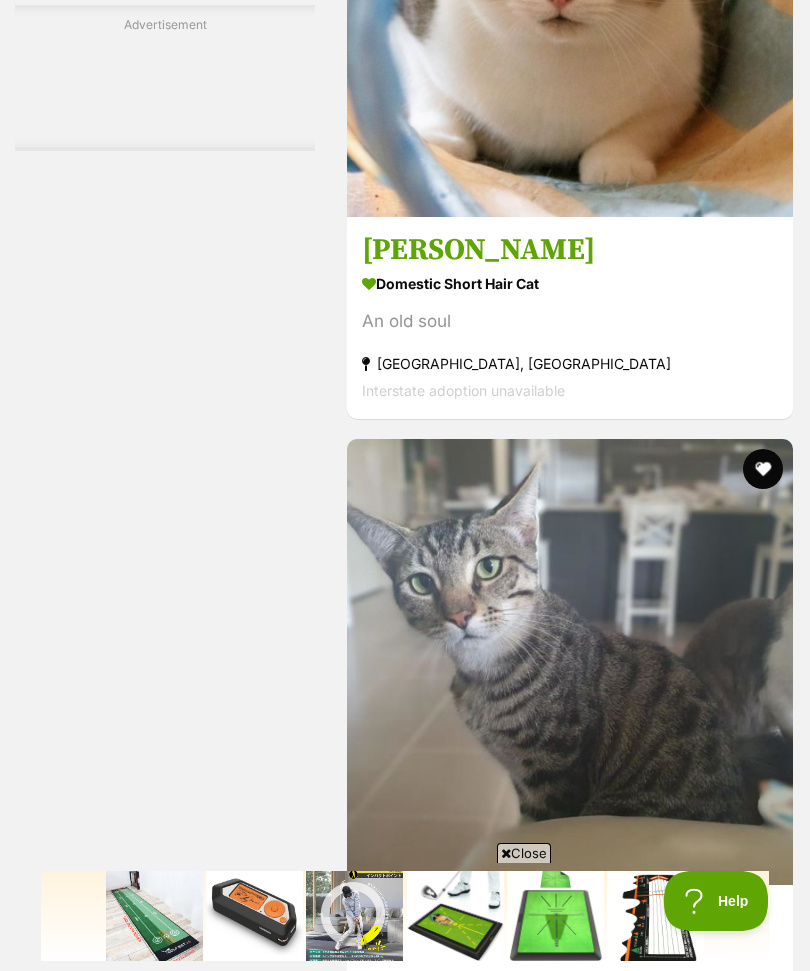 click at bounding box center (570, -6) 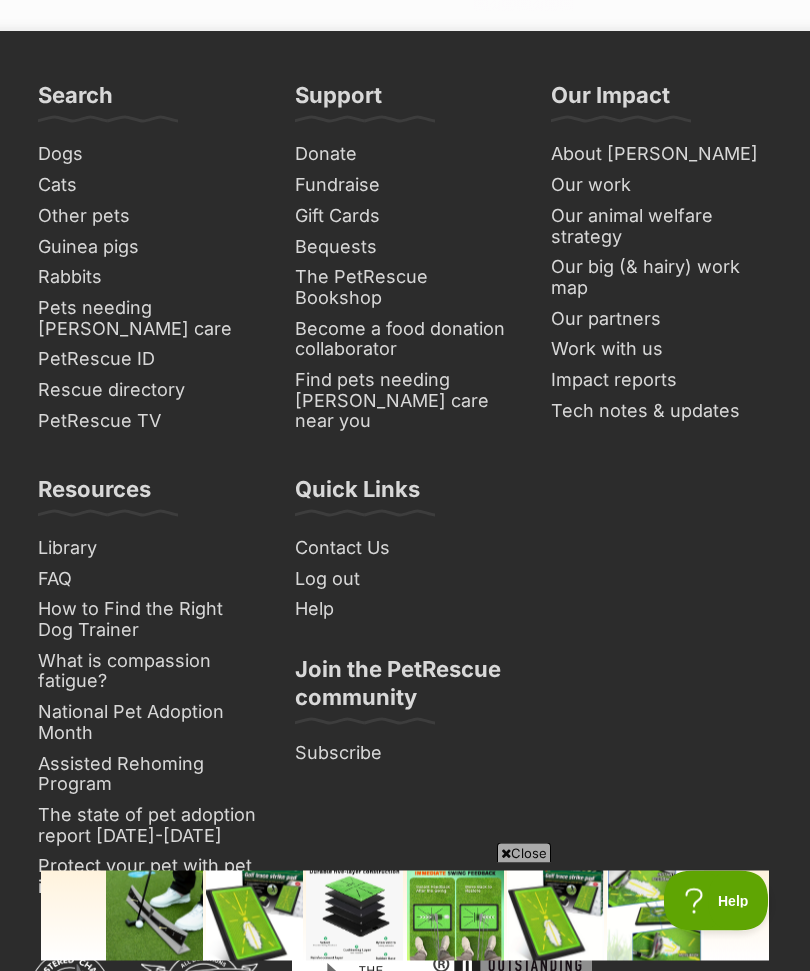 scroll, scrollTop: 15372, scrollLeft: 0, axis: vertical 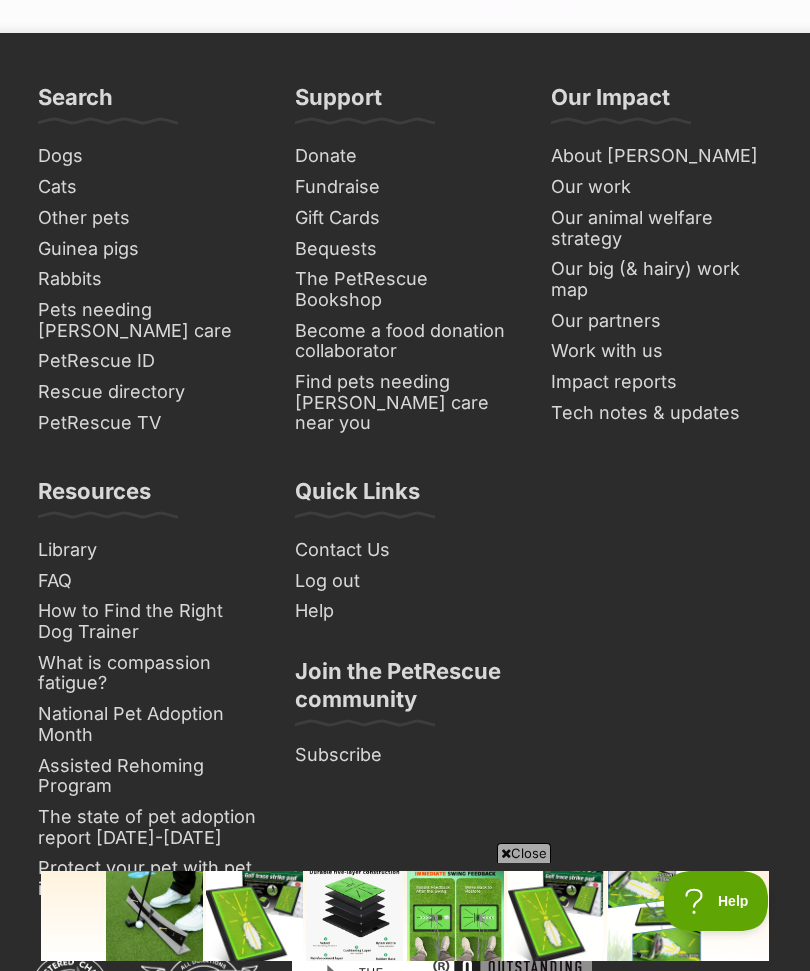click at bounding box center [593, -395] 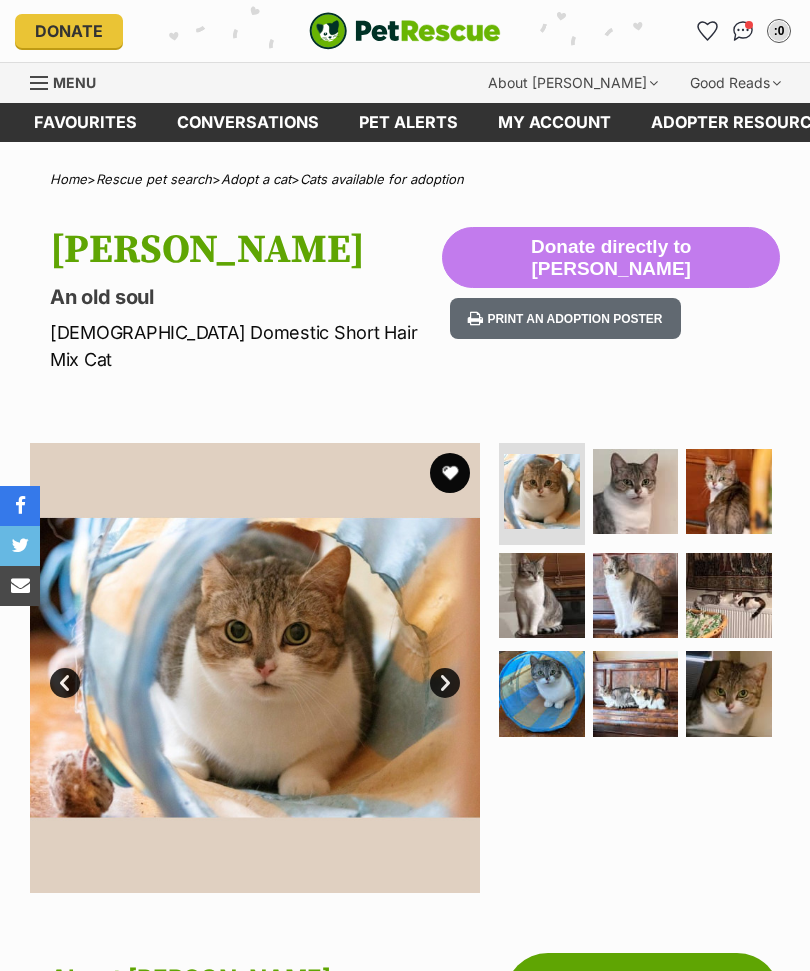 scroll, scrollTop: 0, scrollLeft: 0, axis: both 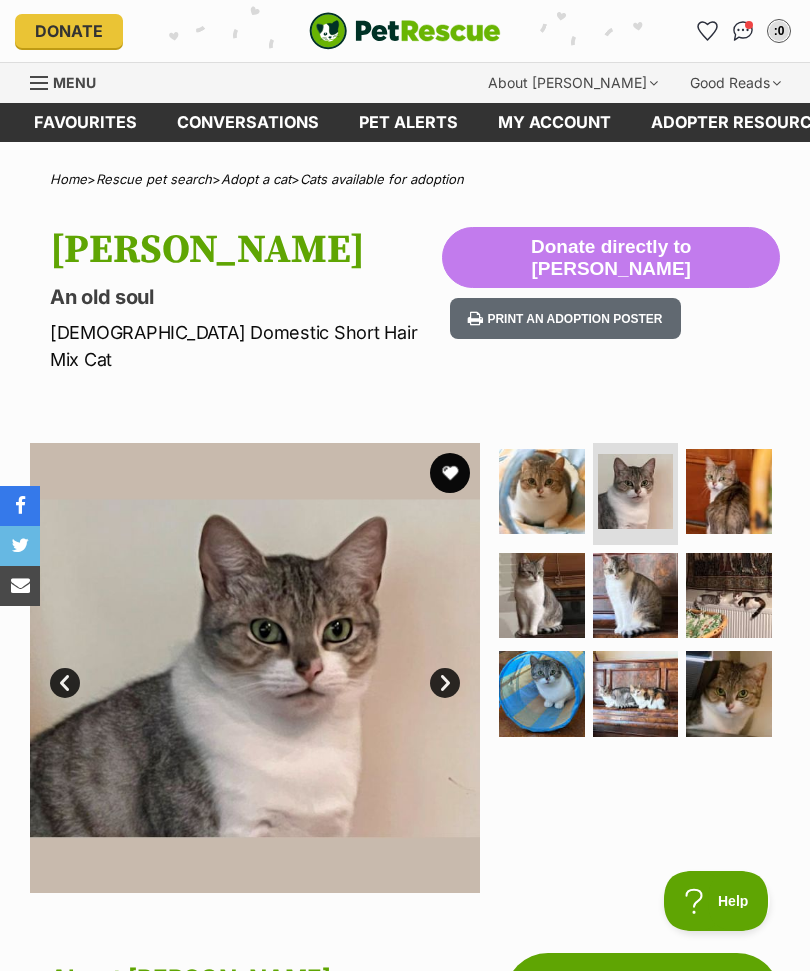click on "Next" at bounding box center [445, 683] 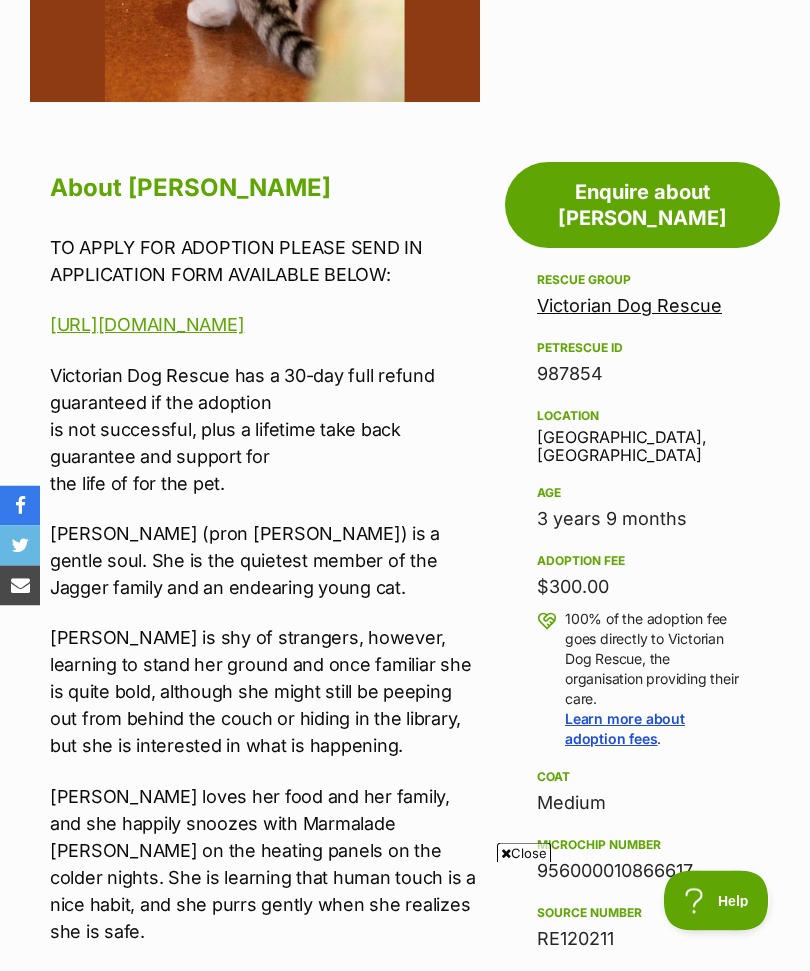 scroll, scrollTop: 792, scrollLeft: 0, axis: vertical 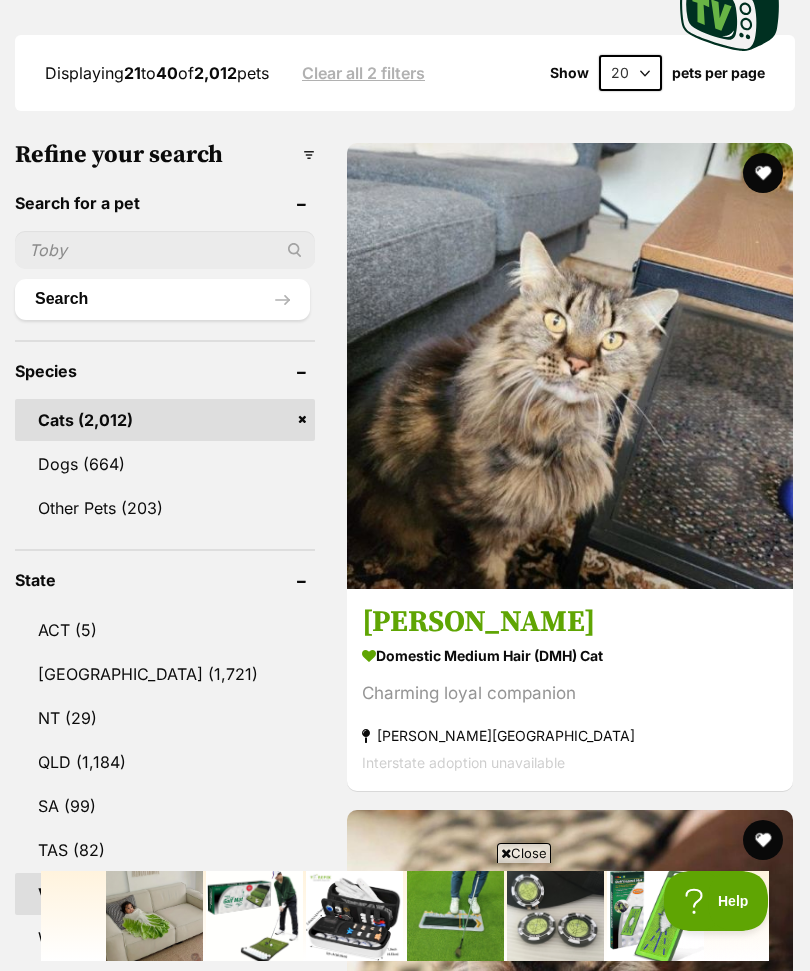click at bounding box center [570, 366] 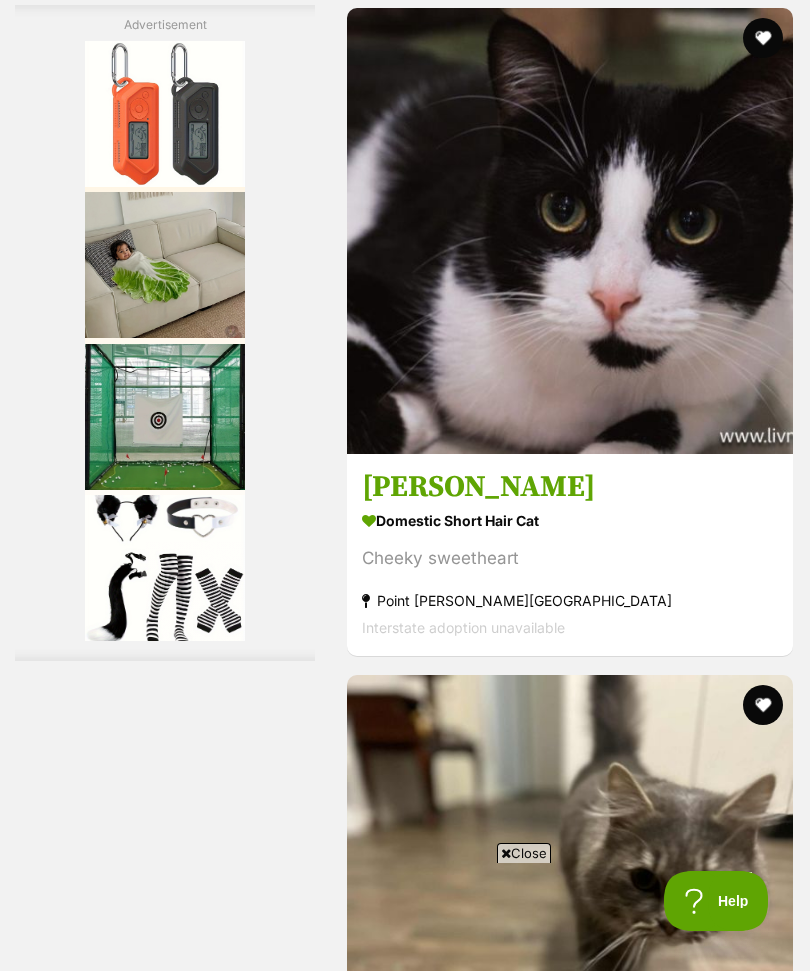scroll, scrollTop: 11544, scrollLeft: 0, axis: vertical 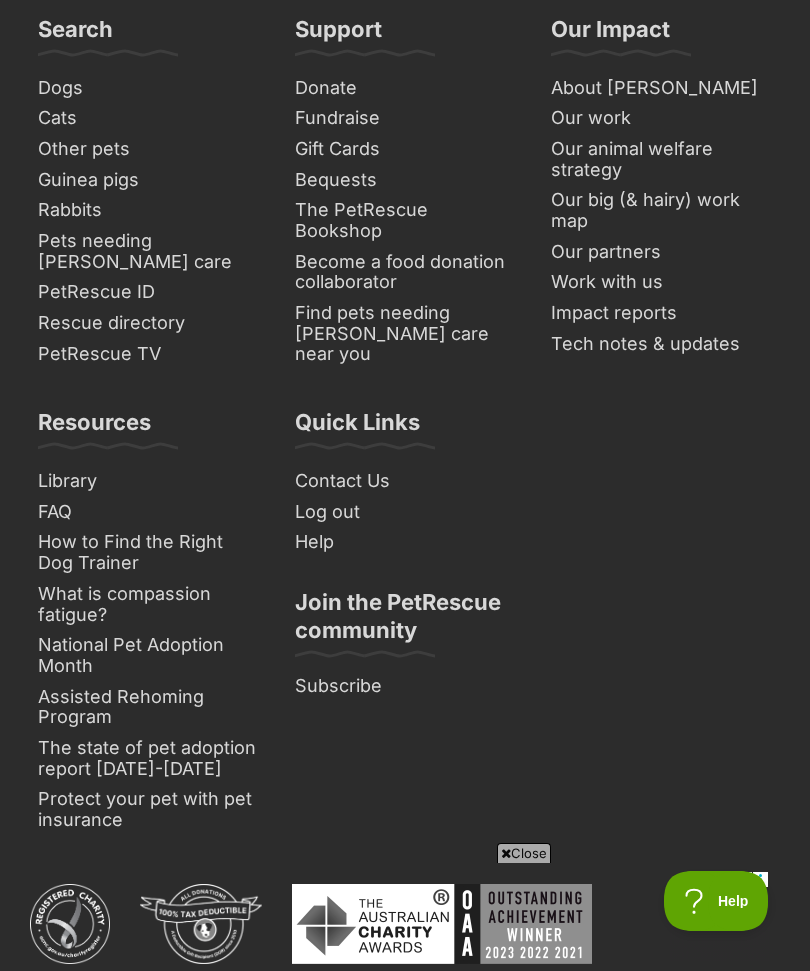 click on "Next" at bounding box center (651, -273) 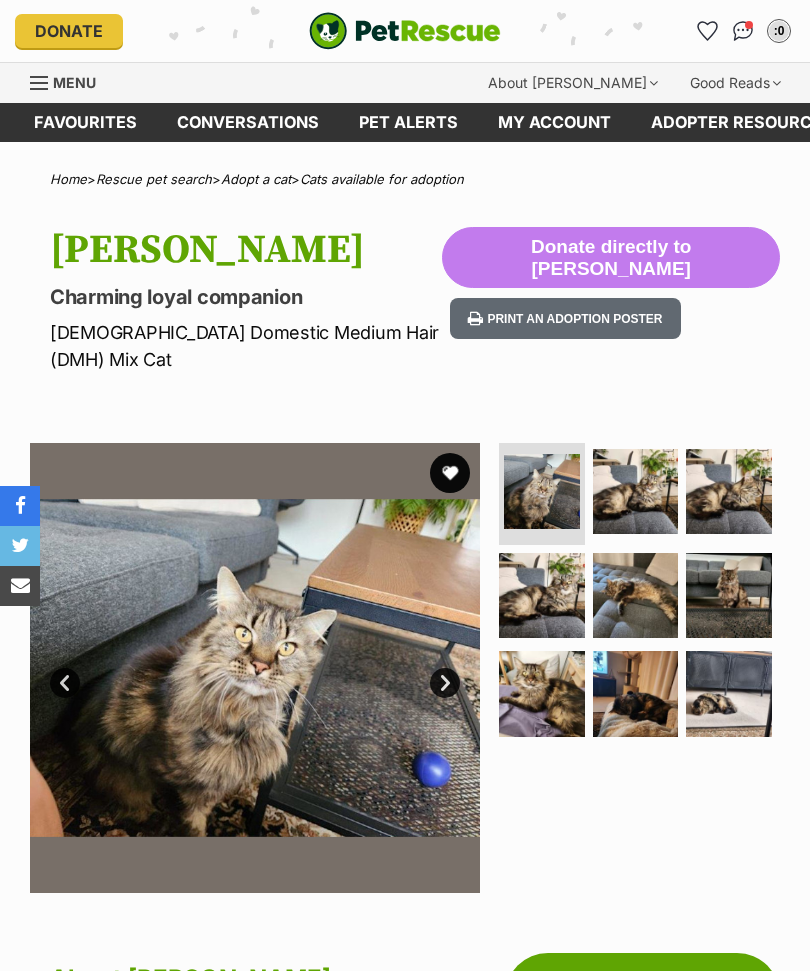 scroll, scrollTop: 0, scrollLeft: 0, axis: both 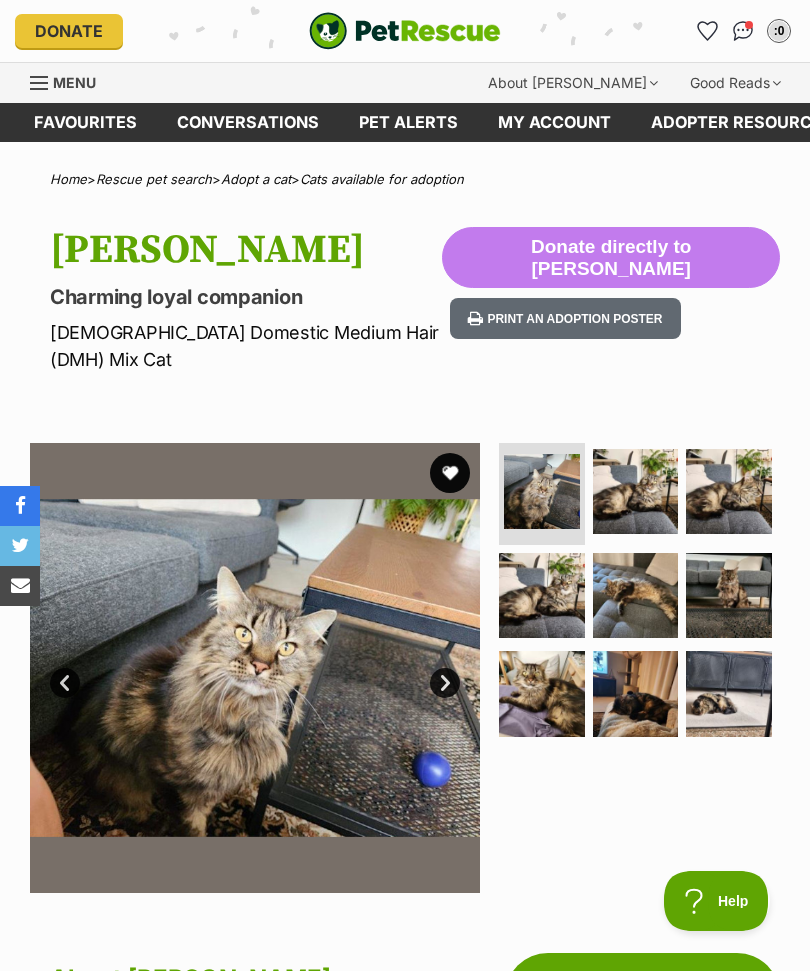 click on "Next" at bounding box center (445, 683) 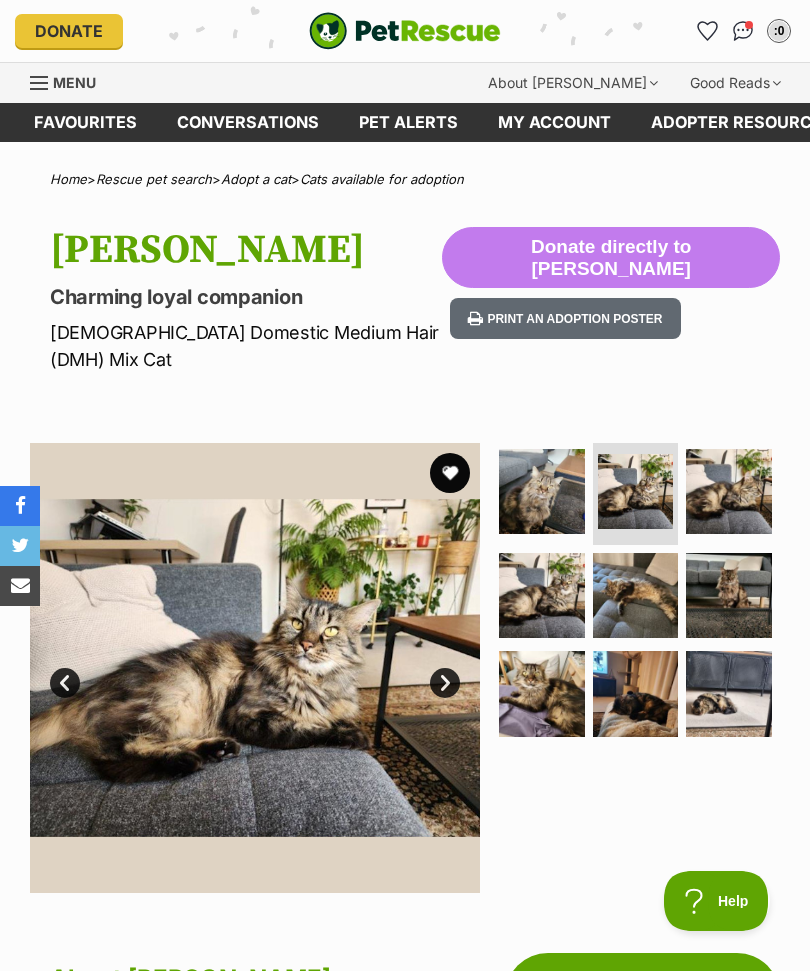 scroll, scrollTop: 0, scrollLeft: 0, axis: both 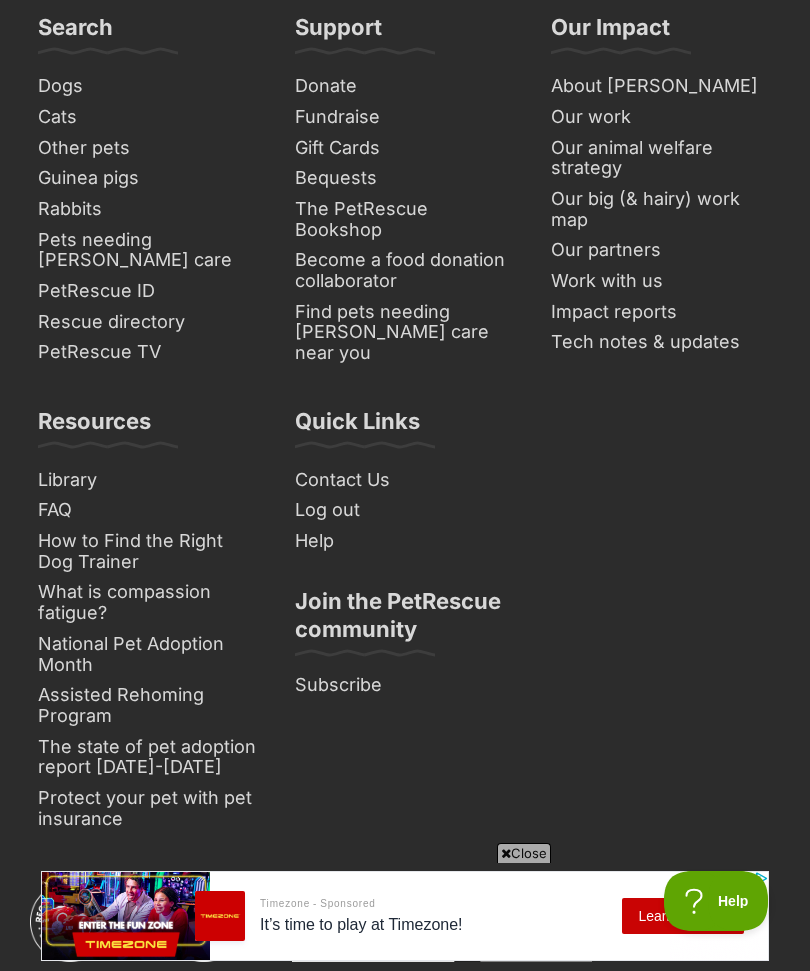 click on "Next" at bounding box center [651, -466] 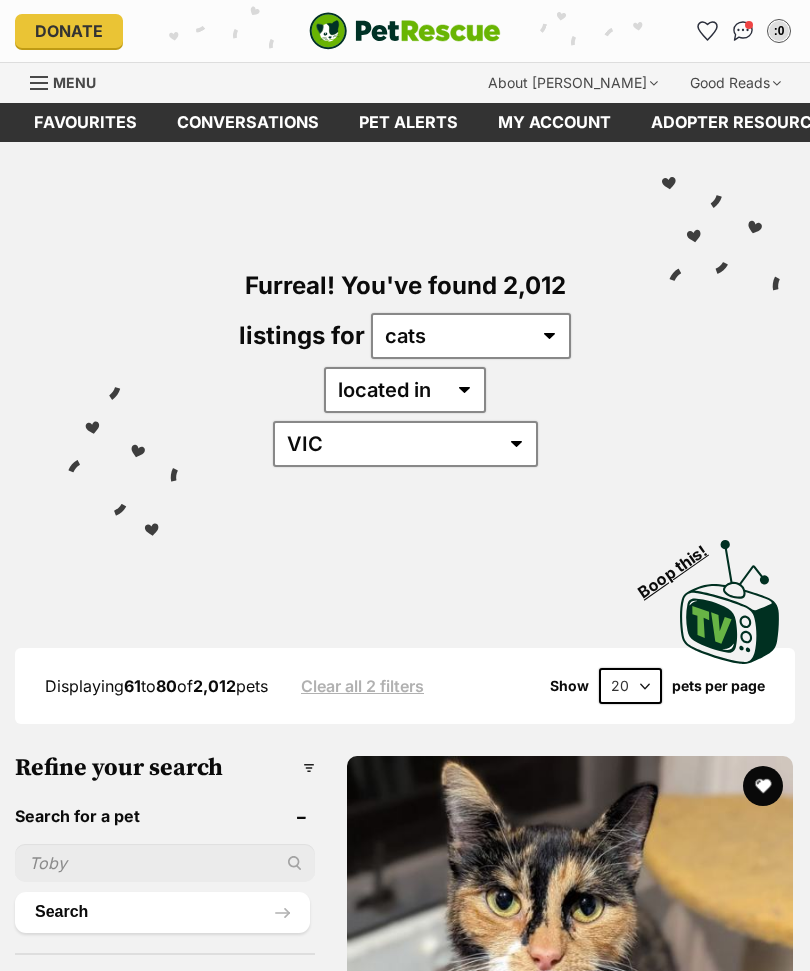 scroll, scrollTop: 0, scrollLeft: 0, axis: both 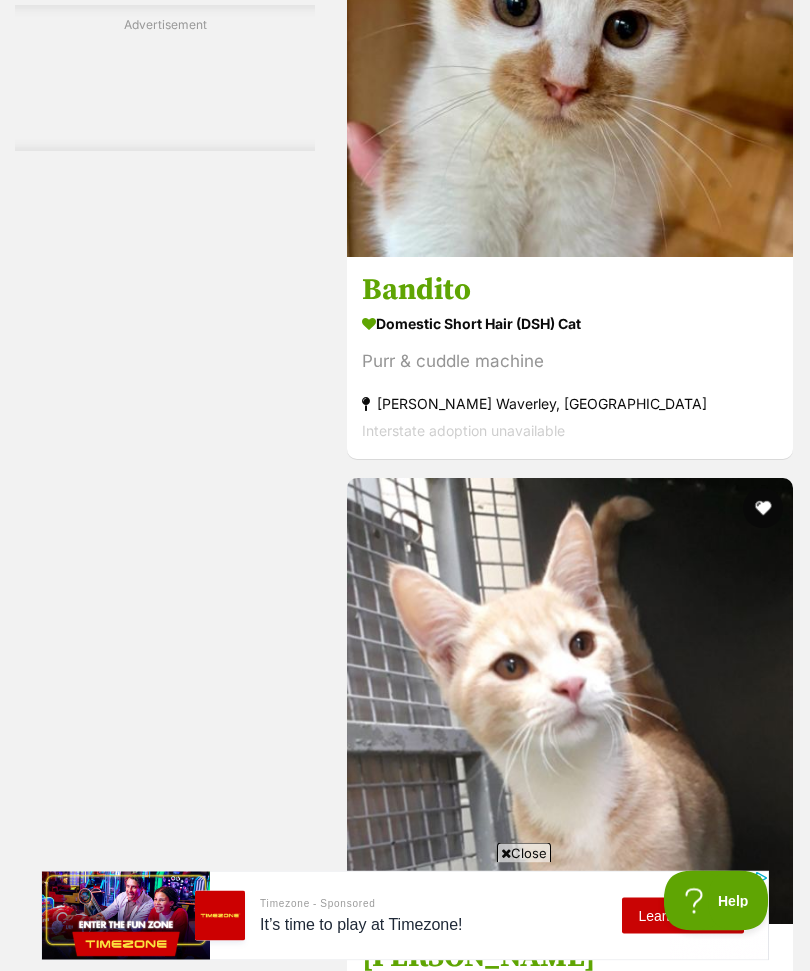 click at bounding box center (570, 35) 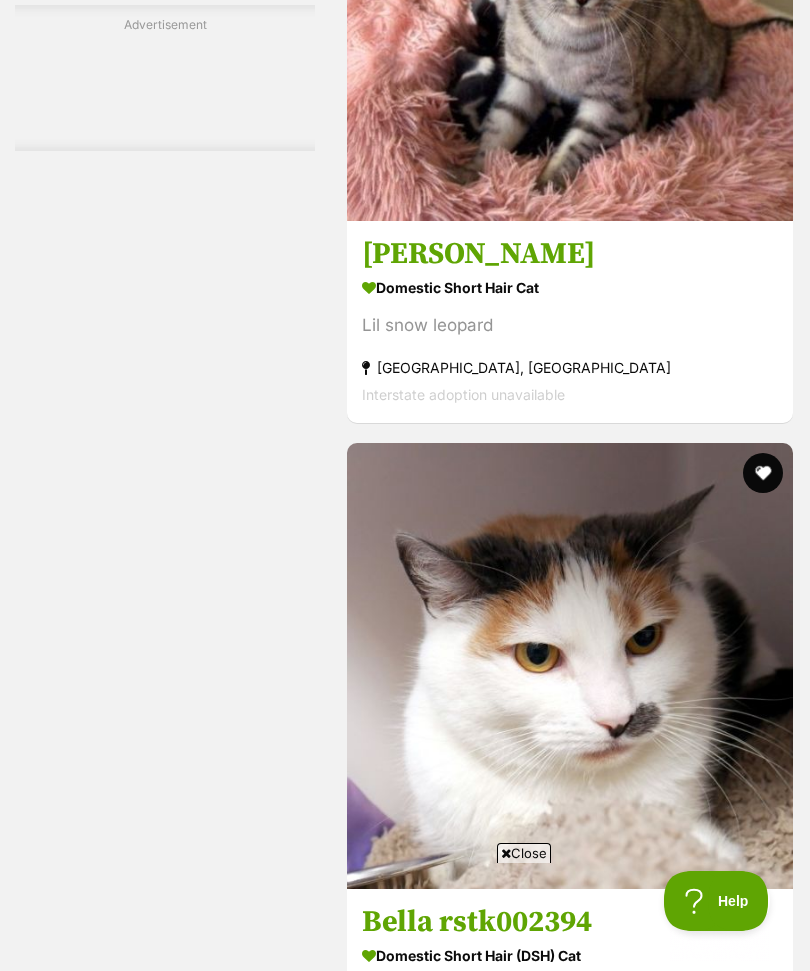scroll, scrollTop: 8006, scrollLeft: 0, axis: vertical 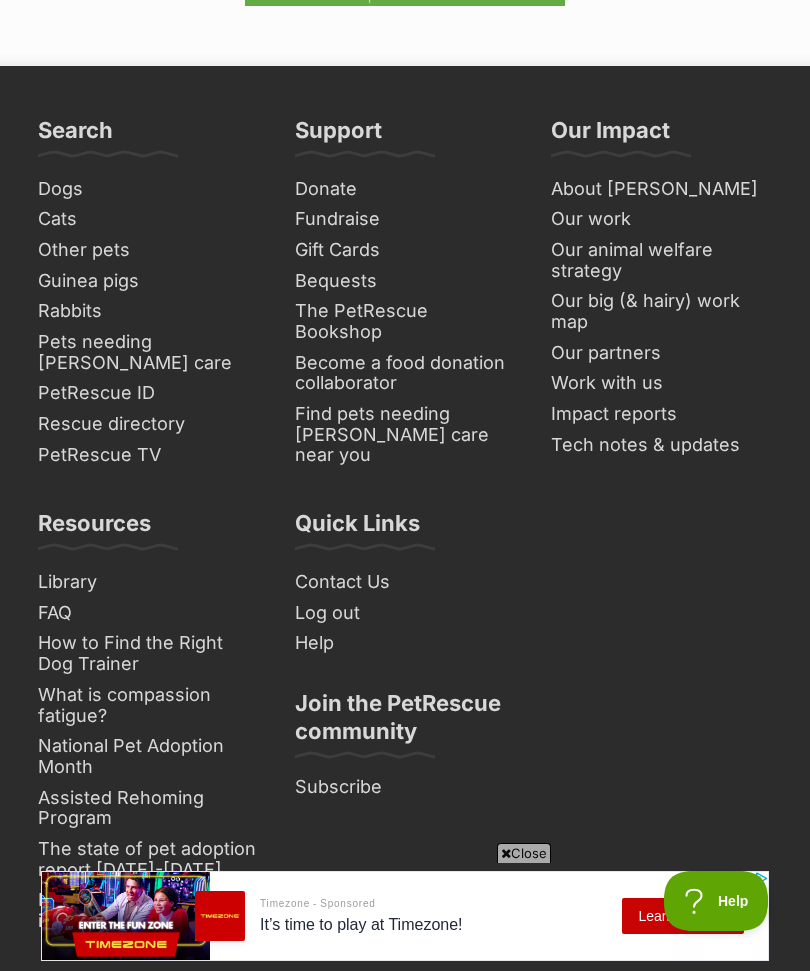click on "Next" at bounding box center (651, -172) 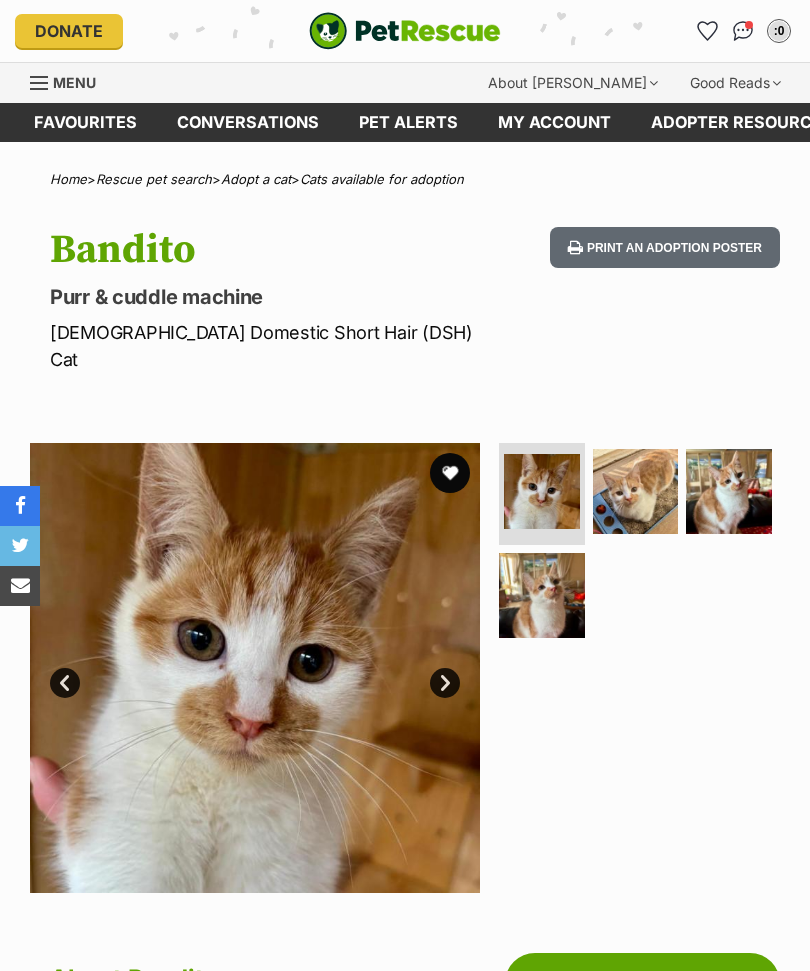 scroll, scrollTop: 0, scrollLeft: 0, axis: both 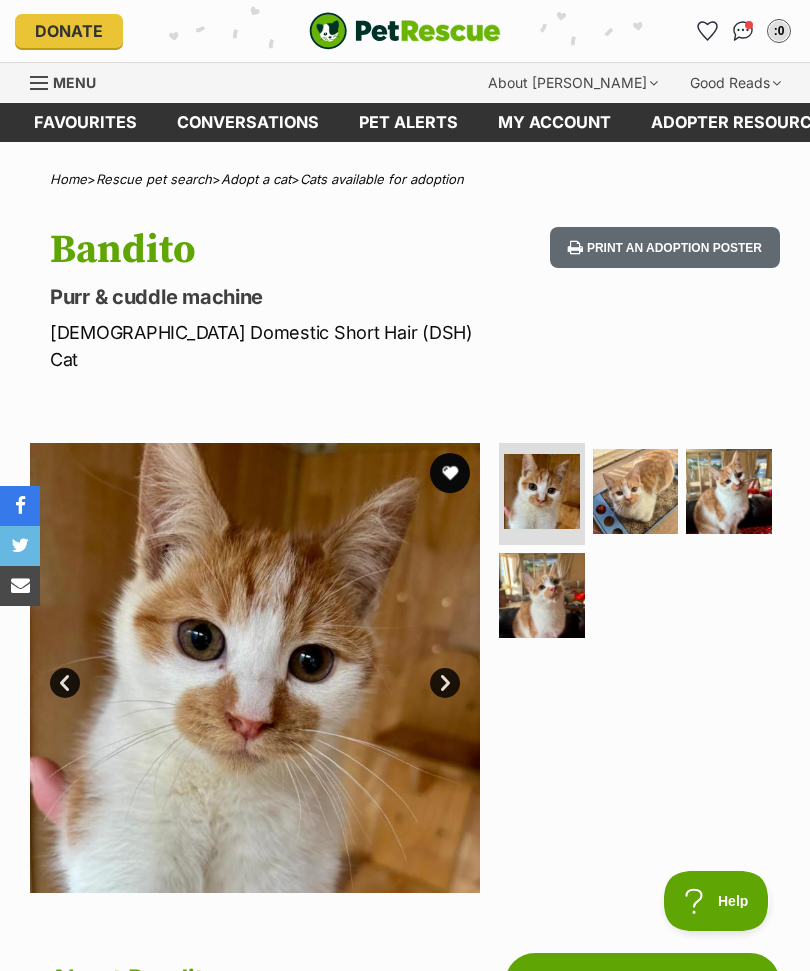 click on "Next" at bounding box center [445, 683] 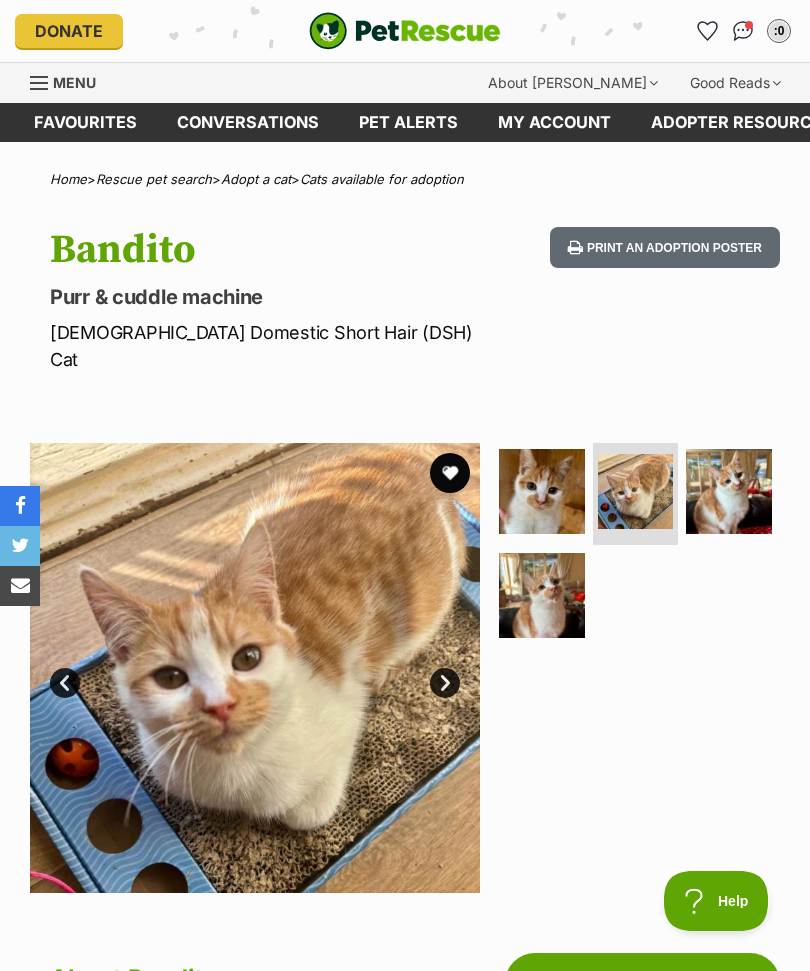 scroll, scrollTop: 0, scrollLeft: 0, axis: both 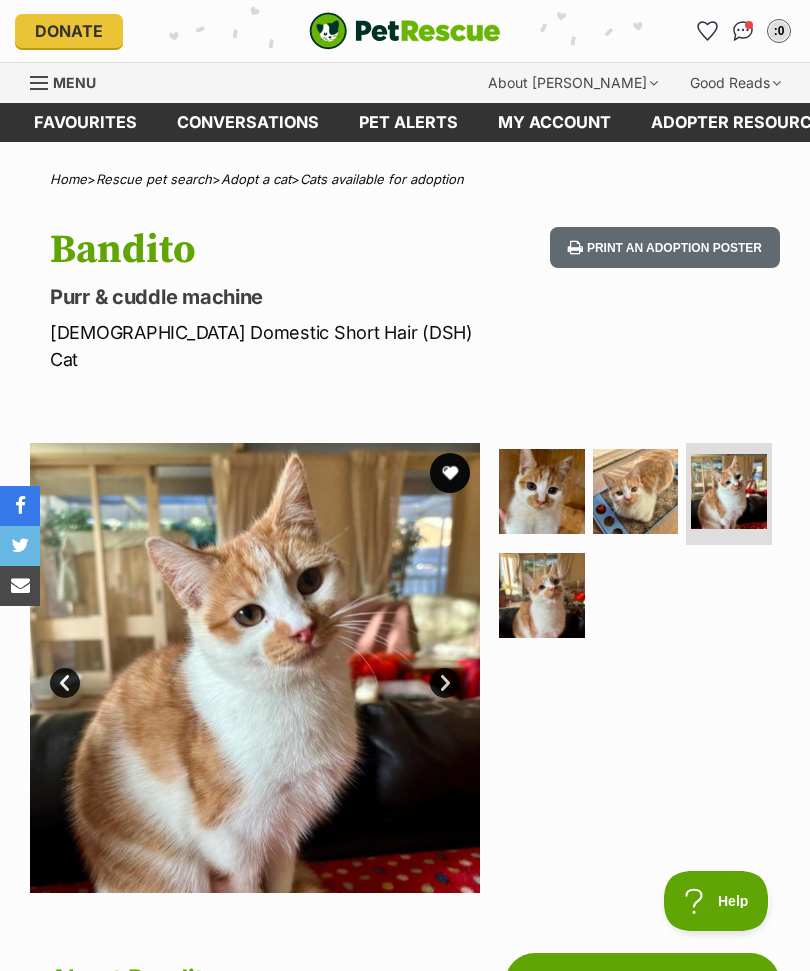 click on "Prev" at bounding box center [65, 683] 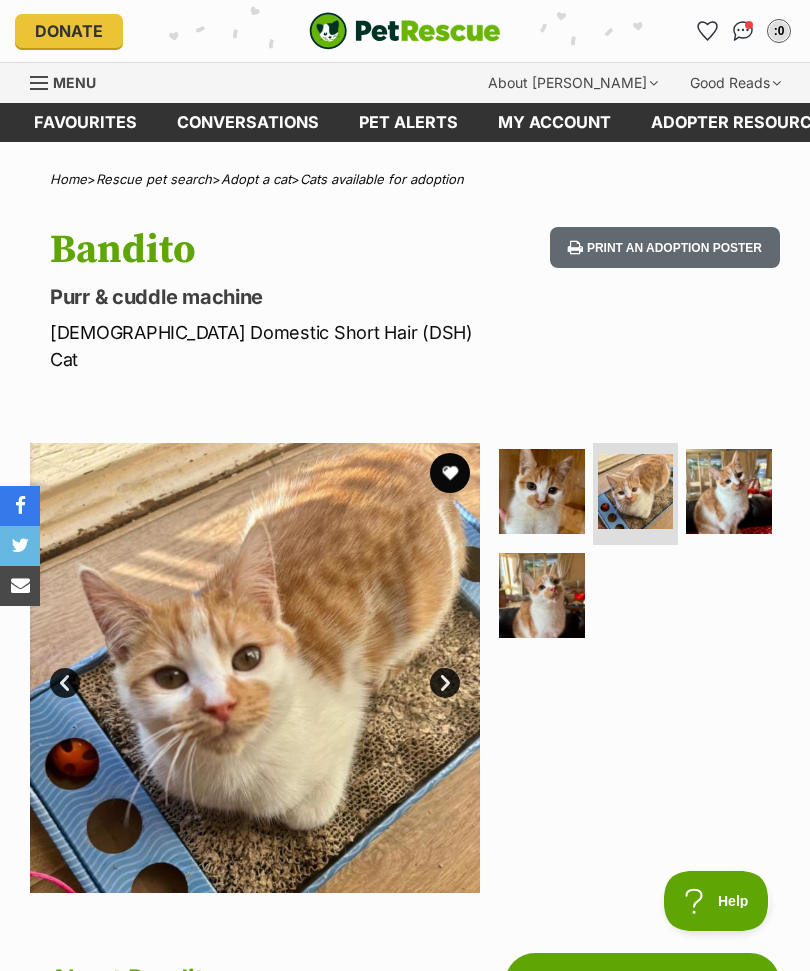click at bounding box center [255, 668] 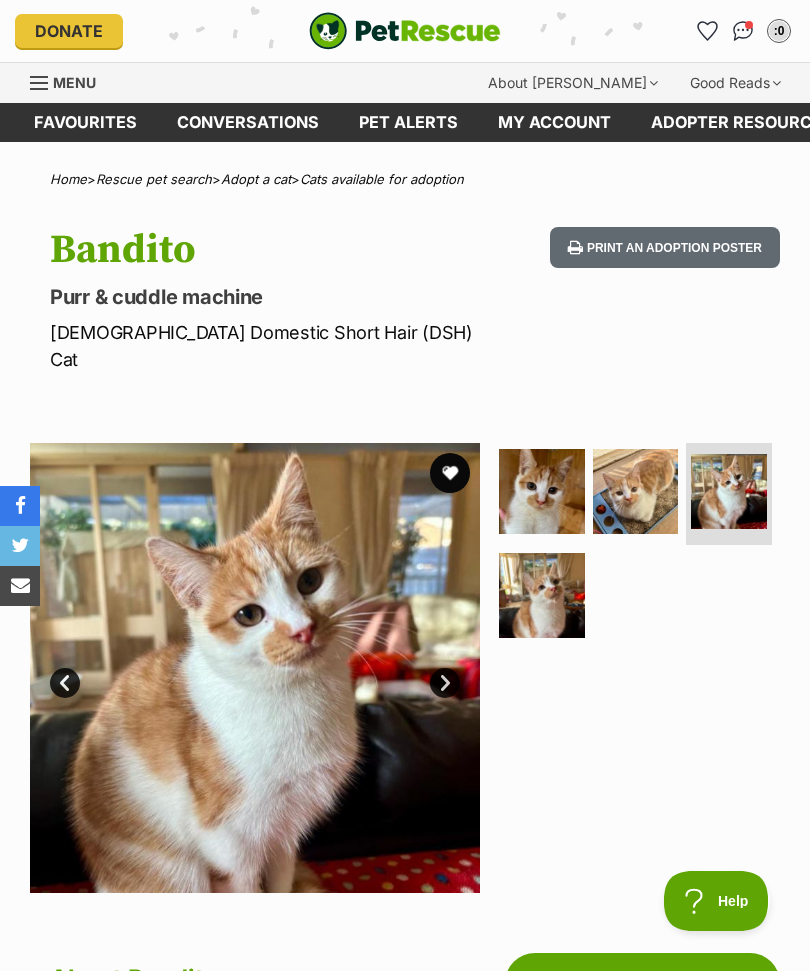click on "Next" at bounding box center [445, 683] 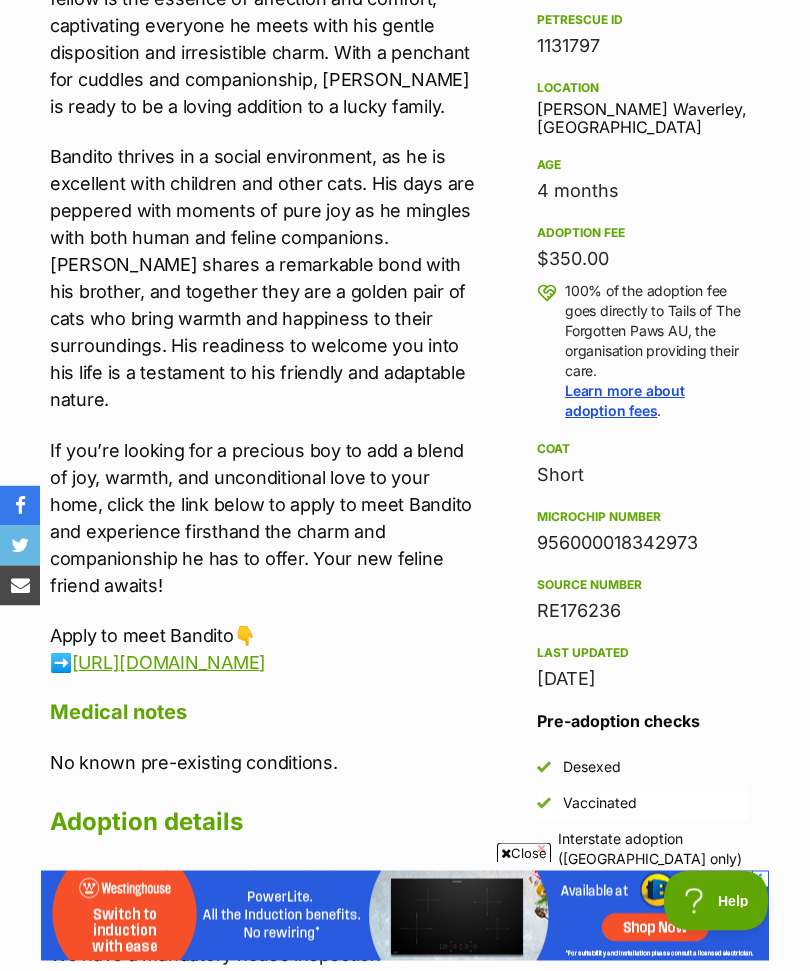 scroll, scrollTop: 0, scrollLeft: 0, axis: both 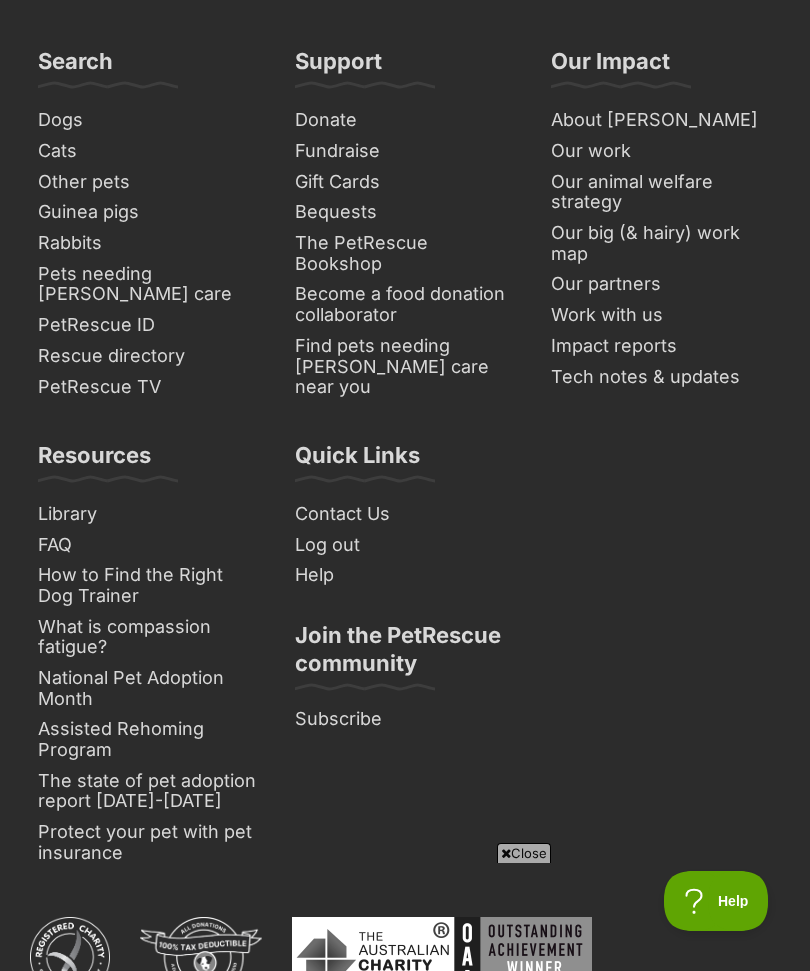 click on "Next" at bounding box center (651, -401) 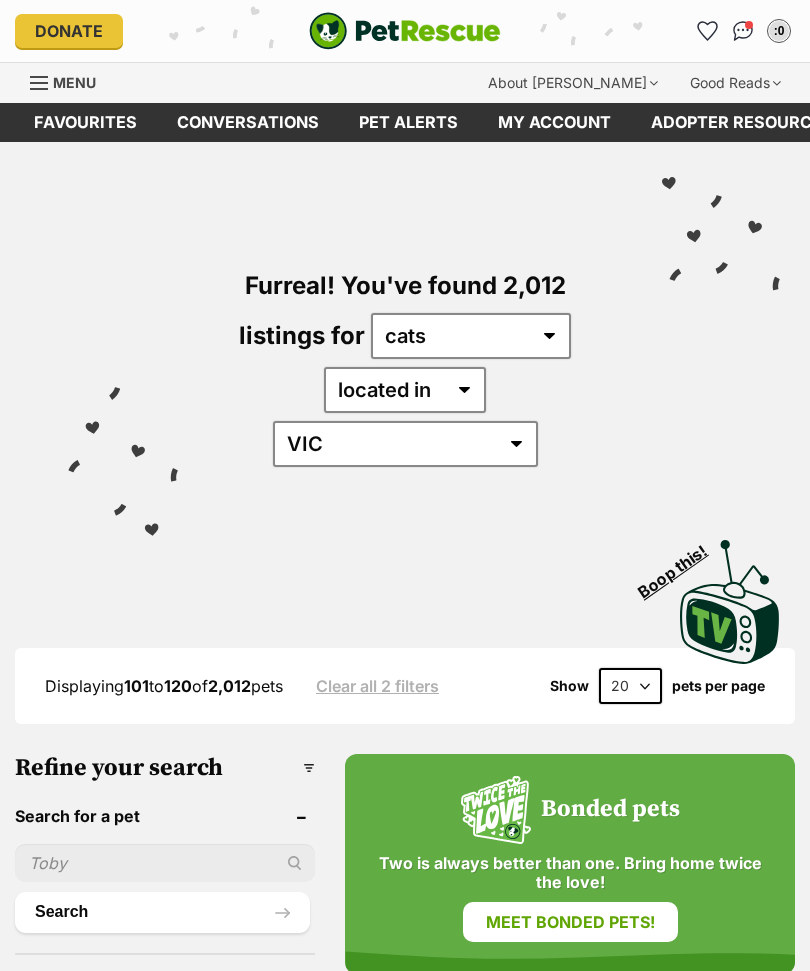 scroll, scrollTop: 0, scrollLeft: 0, axis: both 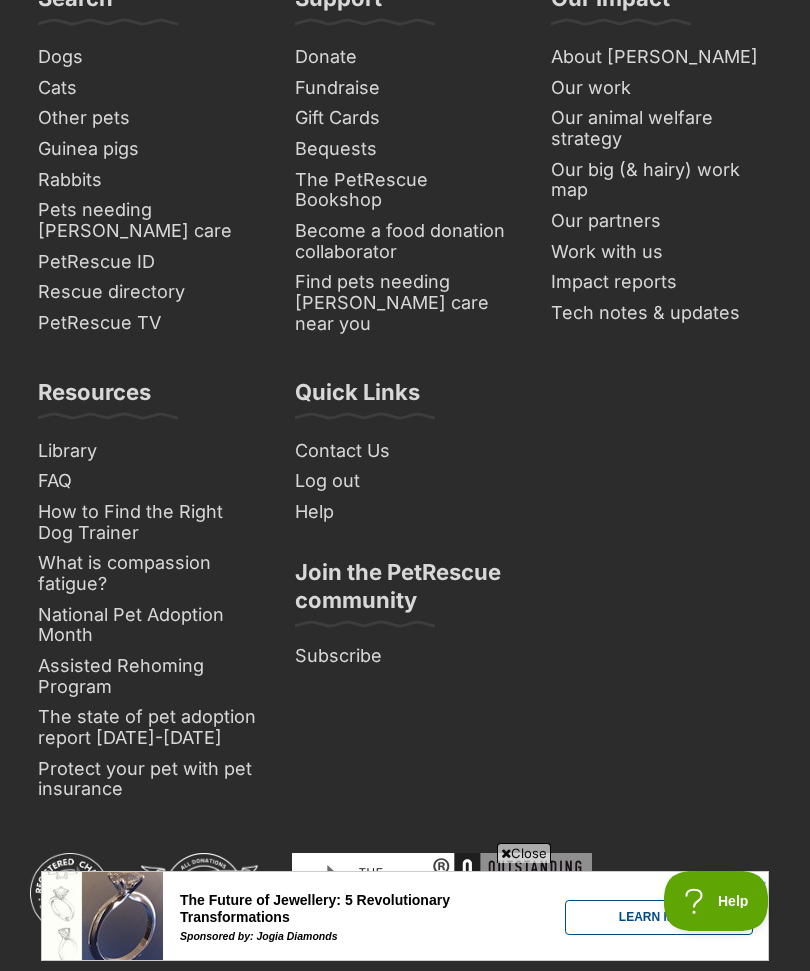 click on "Next" at bounding box center (651, -465) 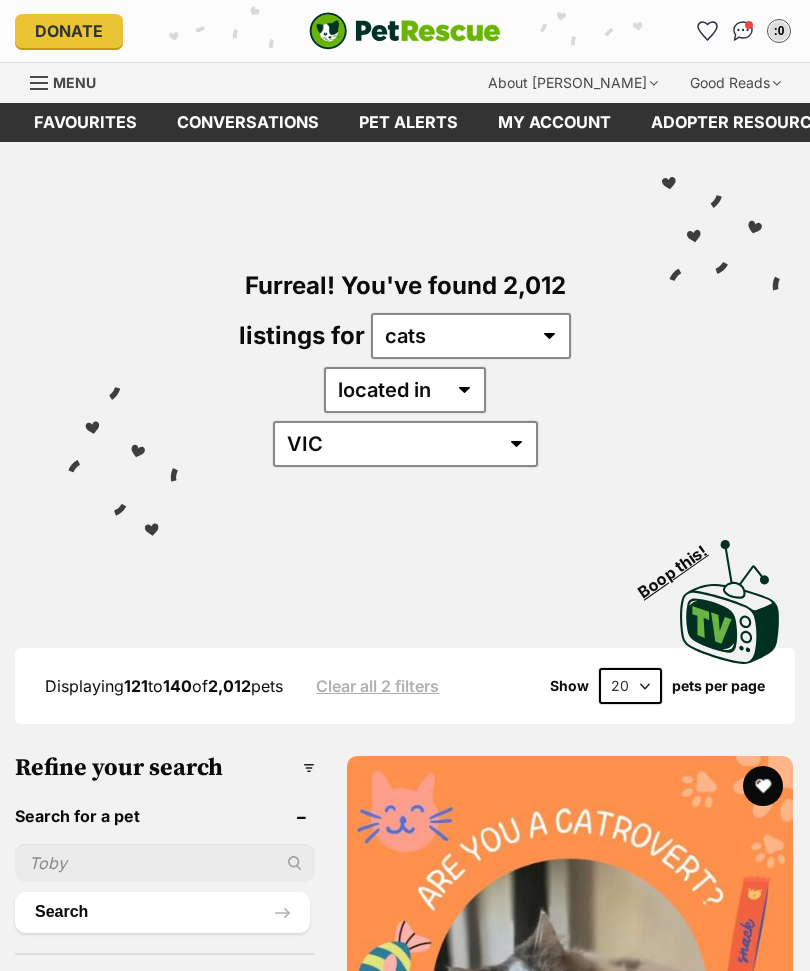 scroll, scrollTop: 88, scrollLeft: 0, axis: vertical 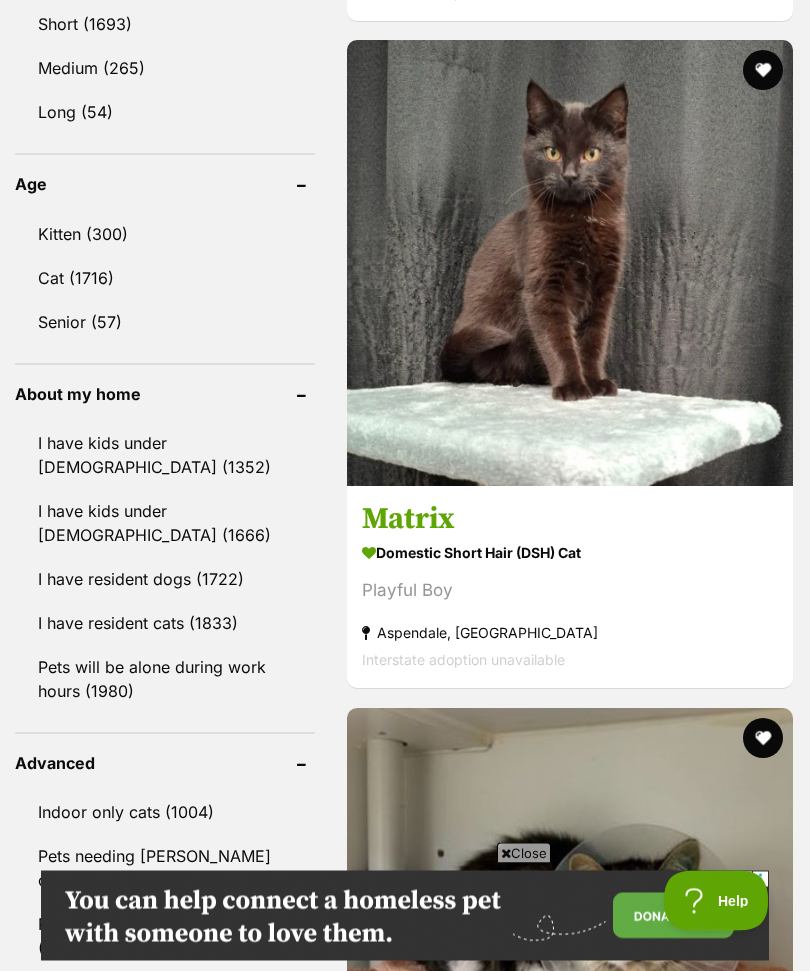 click at bounding box center [570, 264] 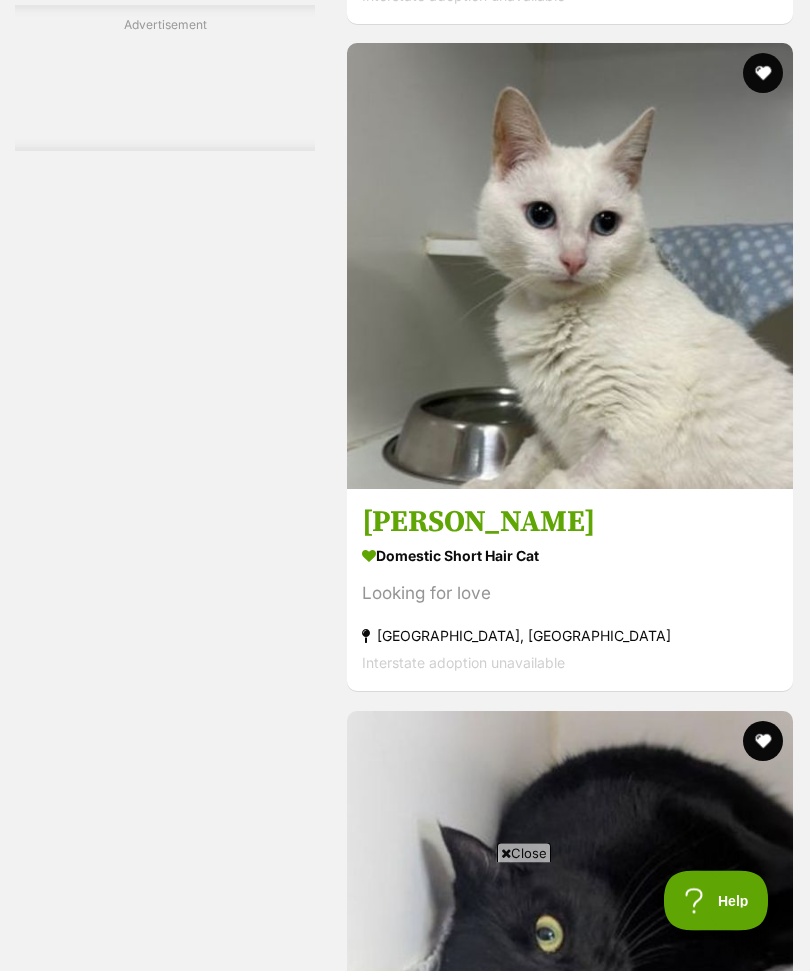 scroll, scrollTop: 0, scrollLeft: 0, axis: both 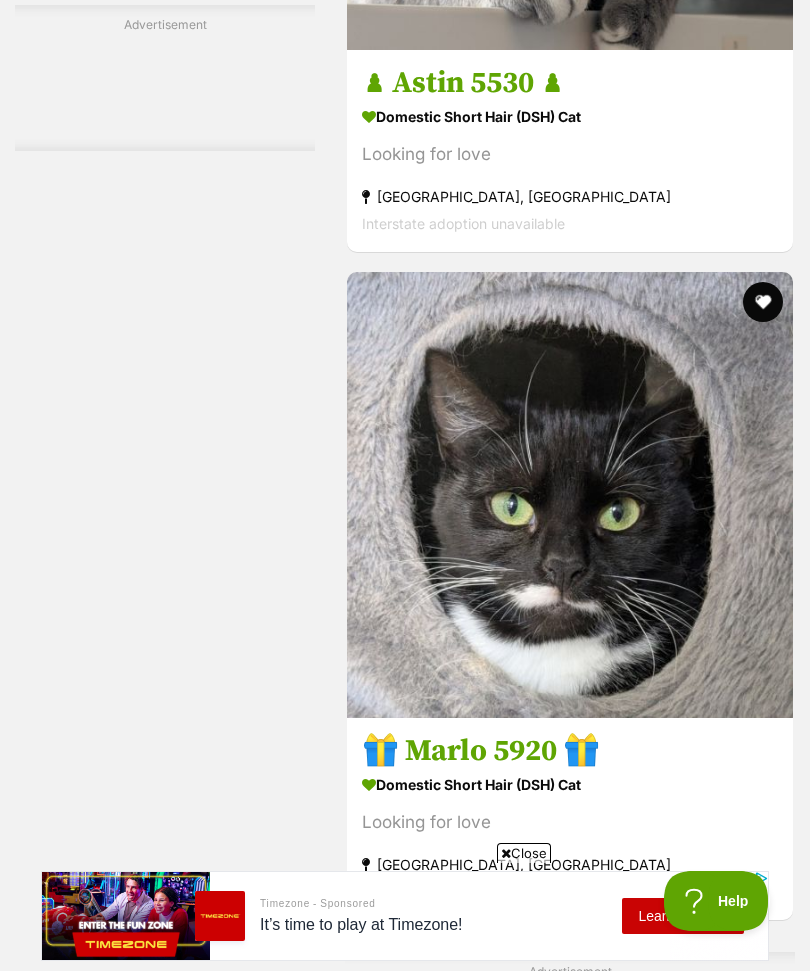 click at bounding box center [570, -173] 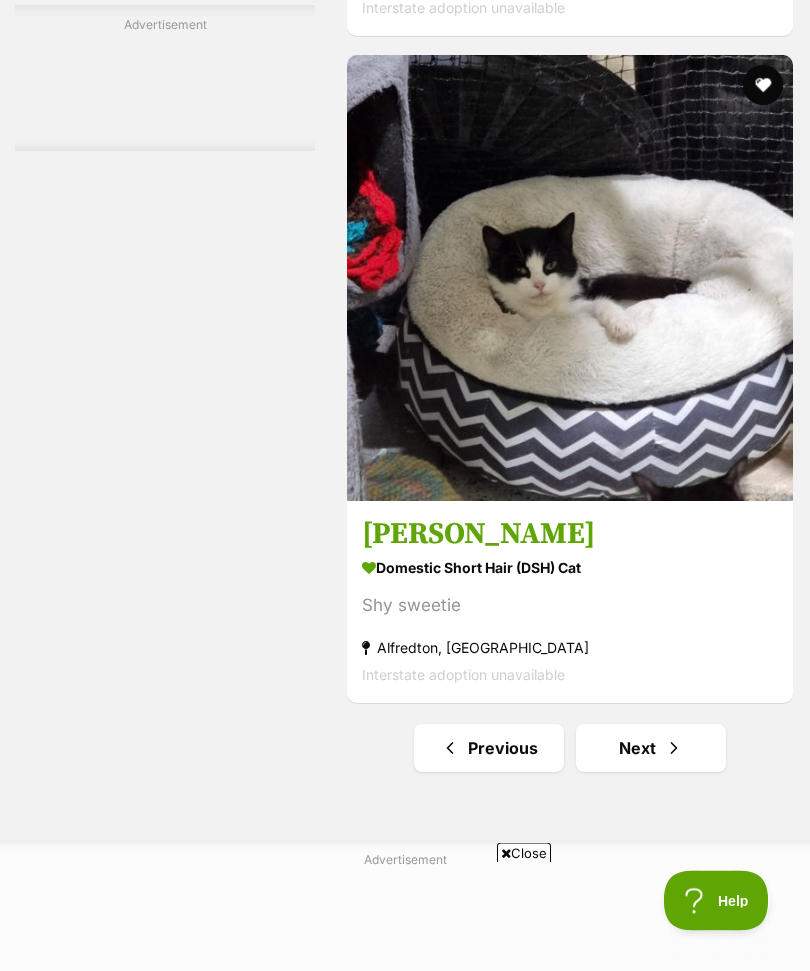 scroll, scrollTop: 14513, scrollLeft: 0, axis: vertical 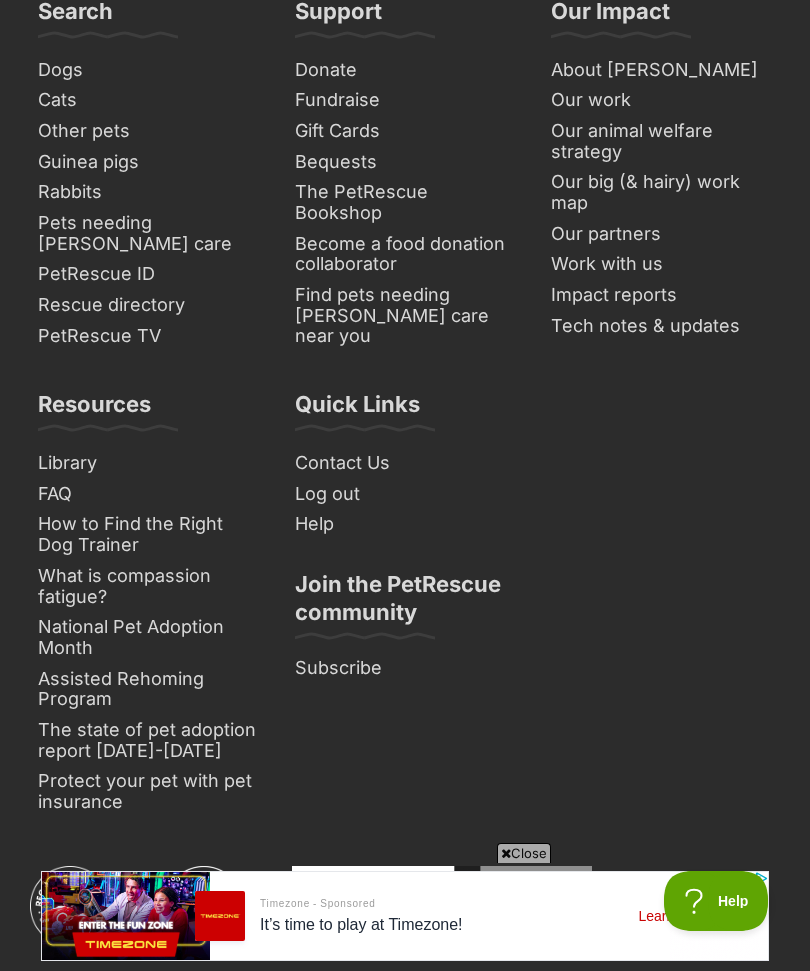 click on "Next" at bounding box center (651, -482) 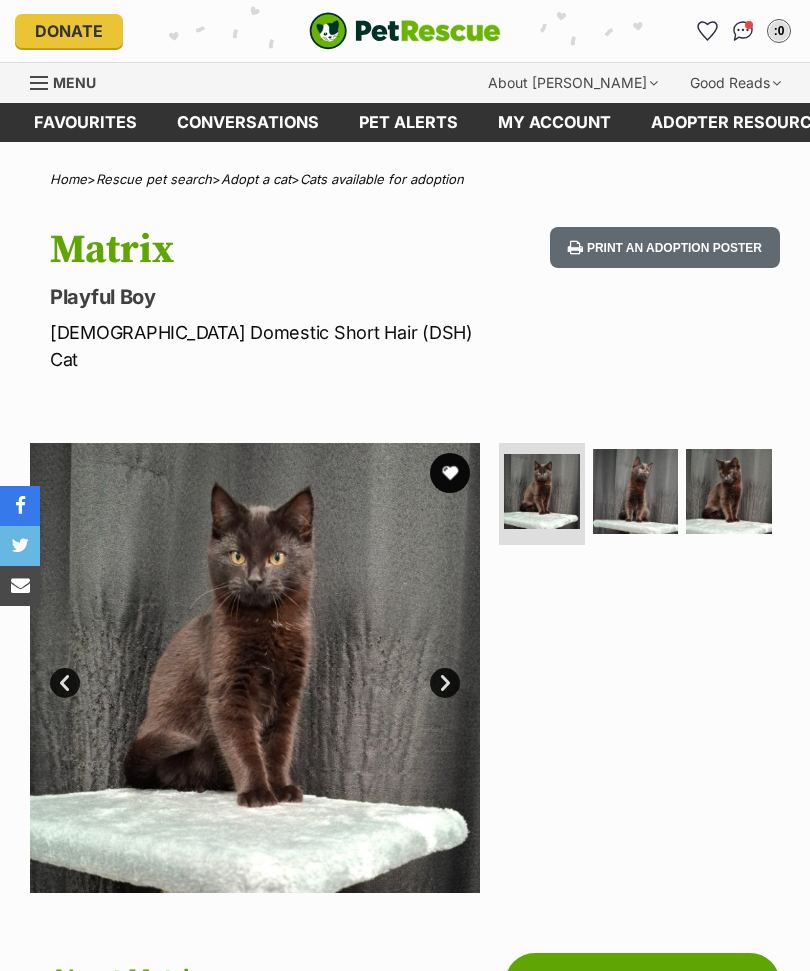 scroll, scrollTop: 0, scrollLeft: 0, axis: both 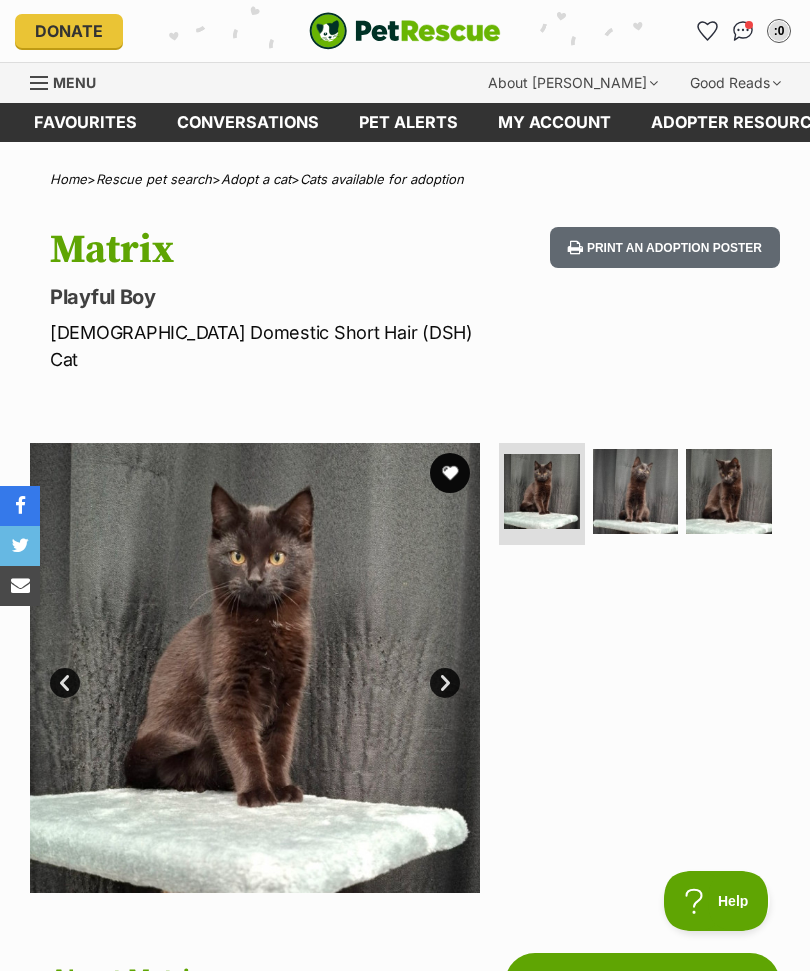click on "Next" at bounding box center [445, 683] 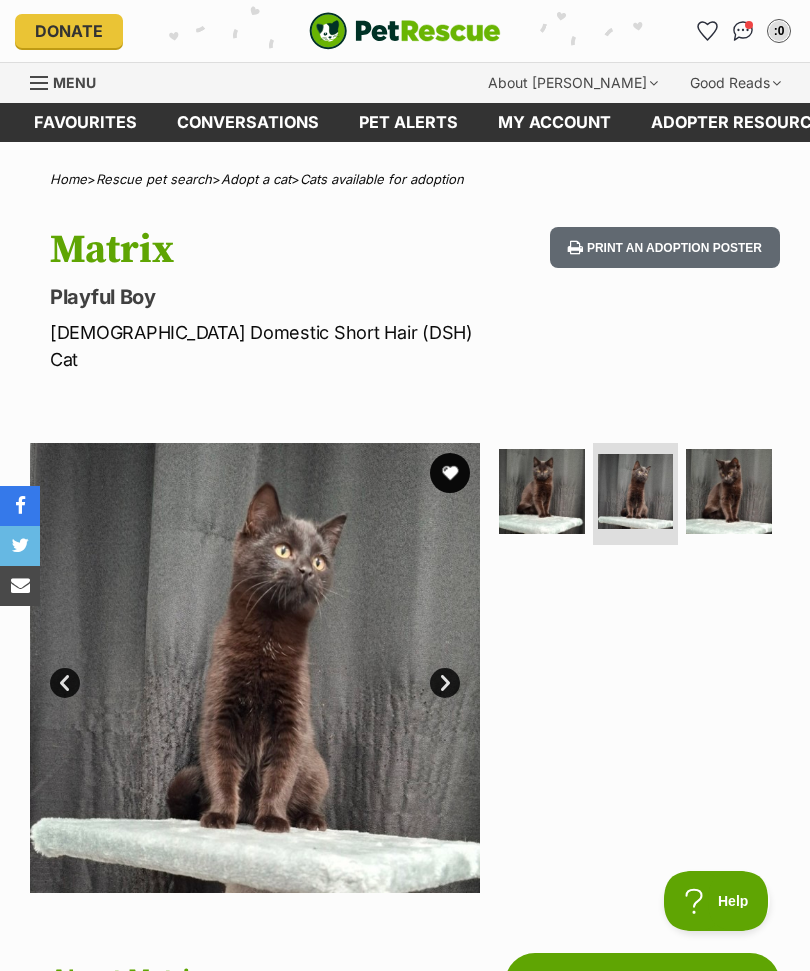 scroll, scrollTop: 0, scrollLeft: 0, axis: both 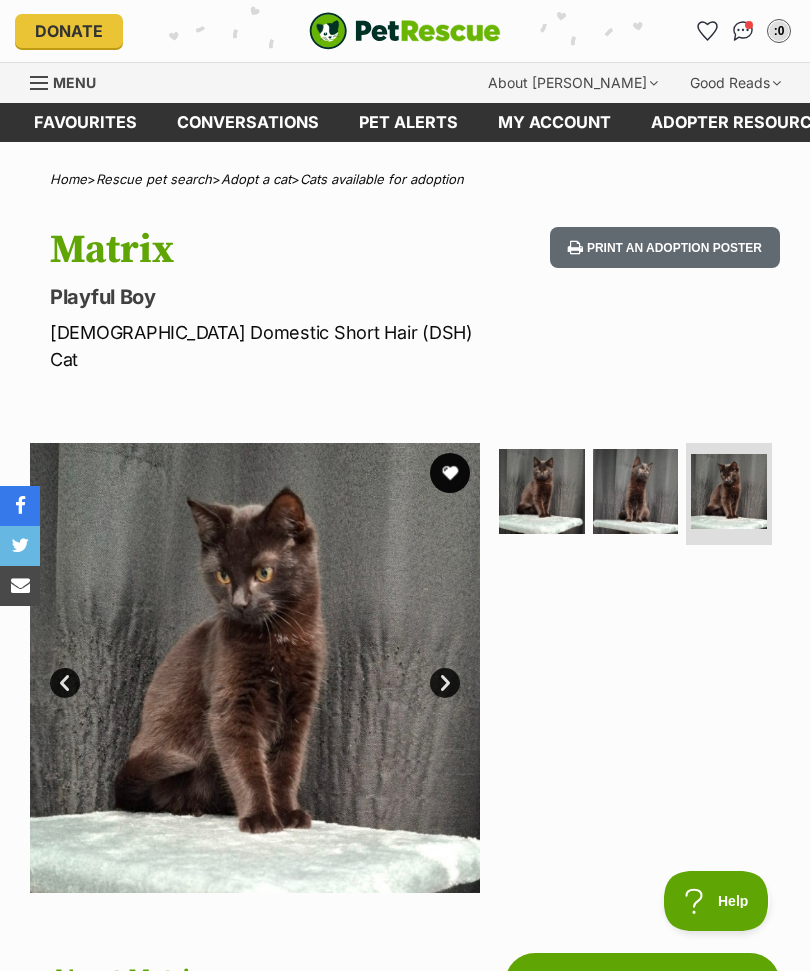 click on "Next" at bounding box center (445, 683) 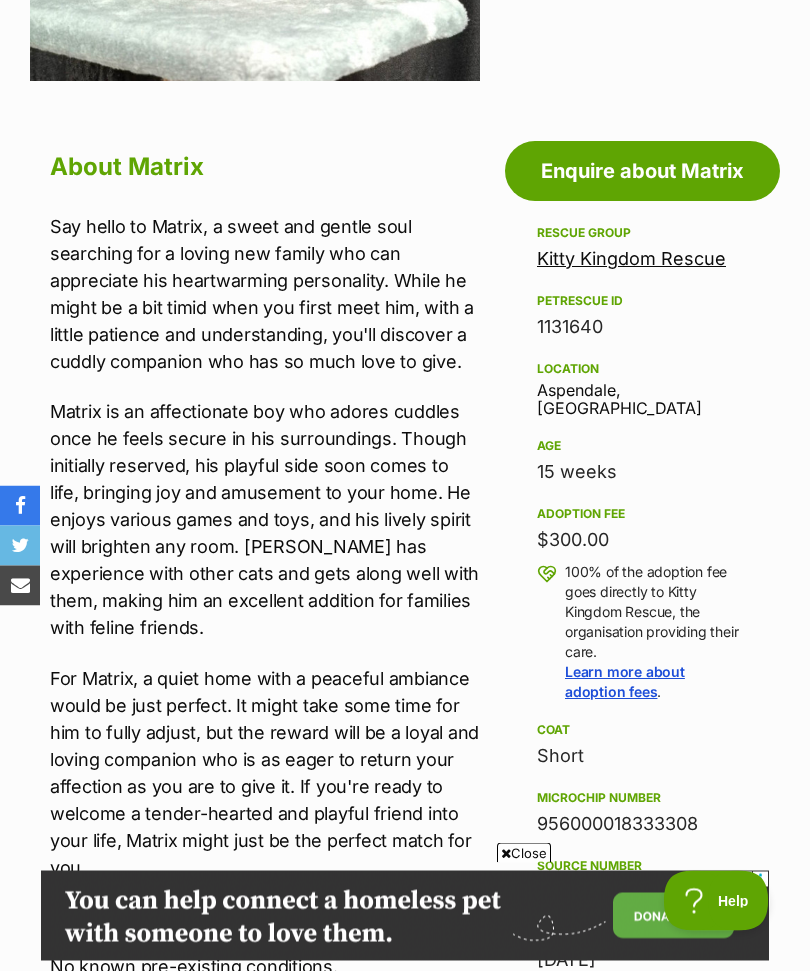 scroll, scrollTop: 817, scrollLeft: 0, axis: vertical 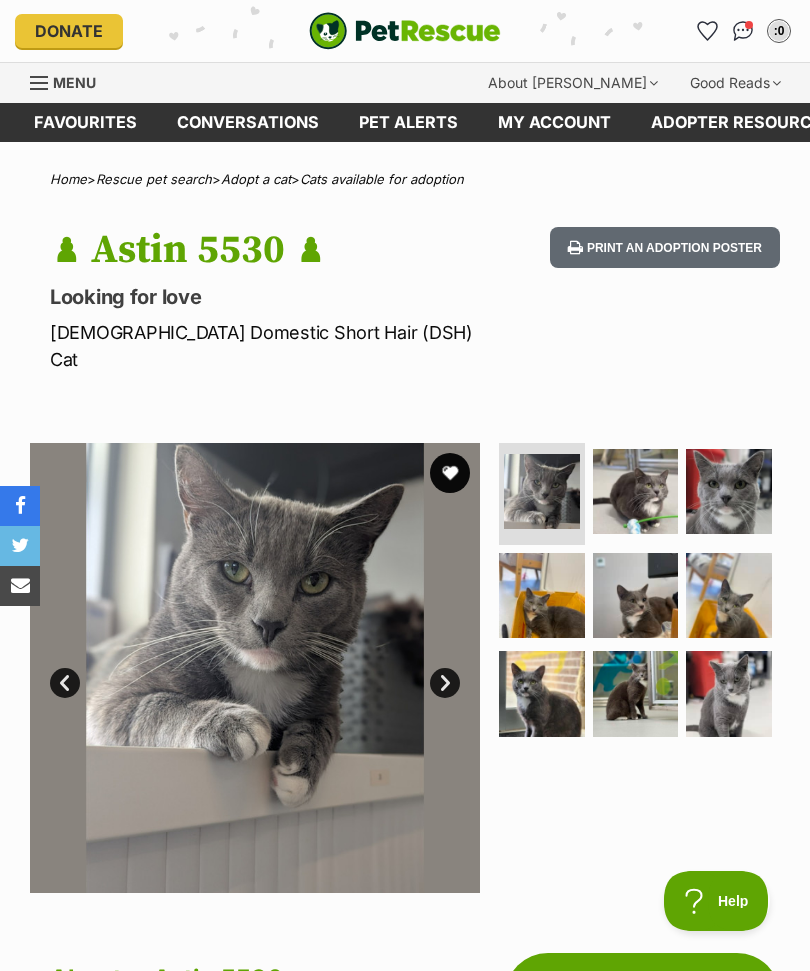 click on "Next" at bounding box center [445, 683] 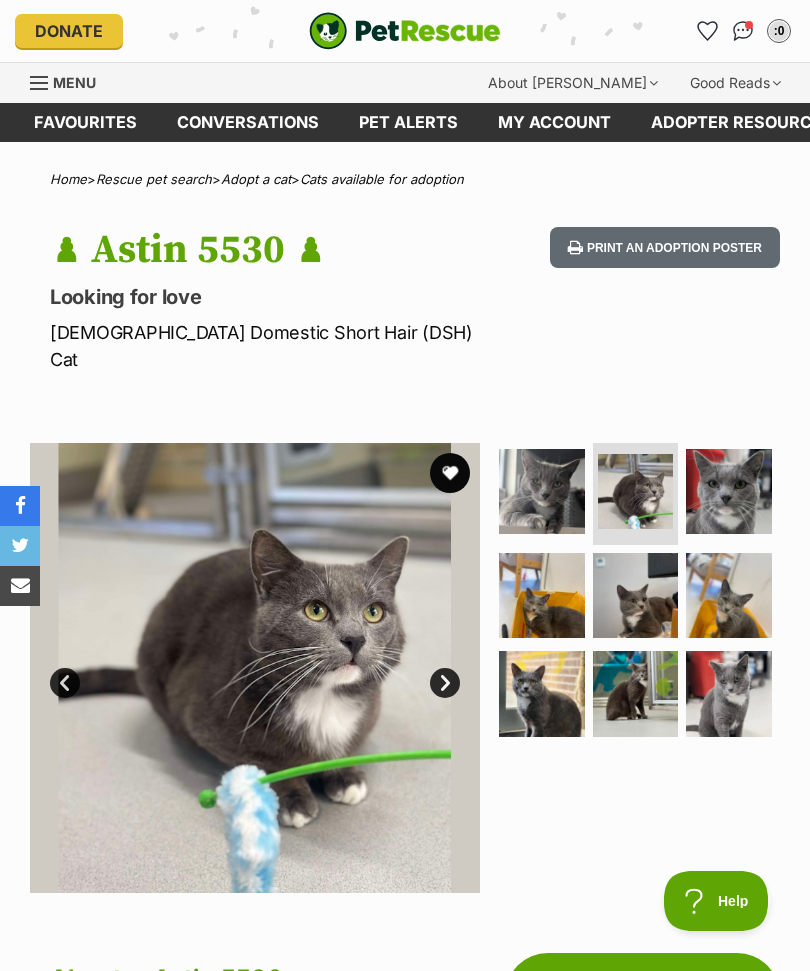 scroll, scrollTop: 0, scrollLeft: 0, axis: both 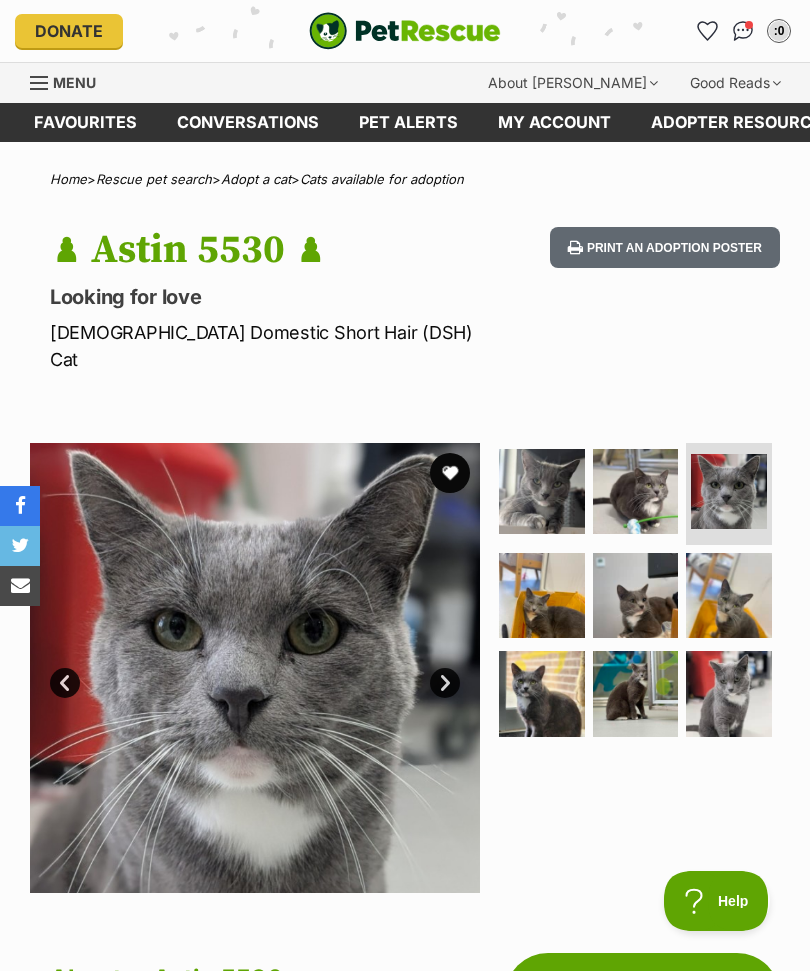 click on "Next" at bounding box center [445, 683] 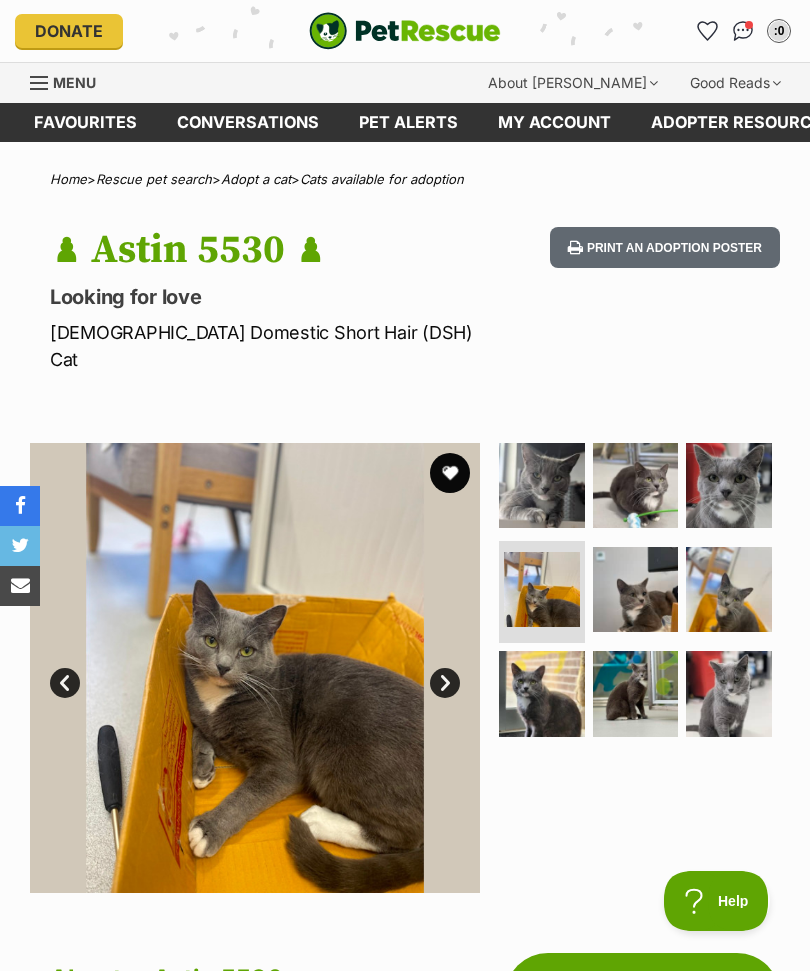 click on "Next" at bounding box center [445, 683] 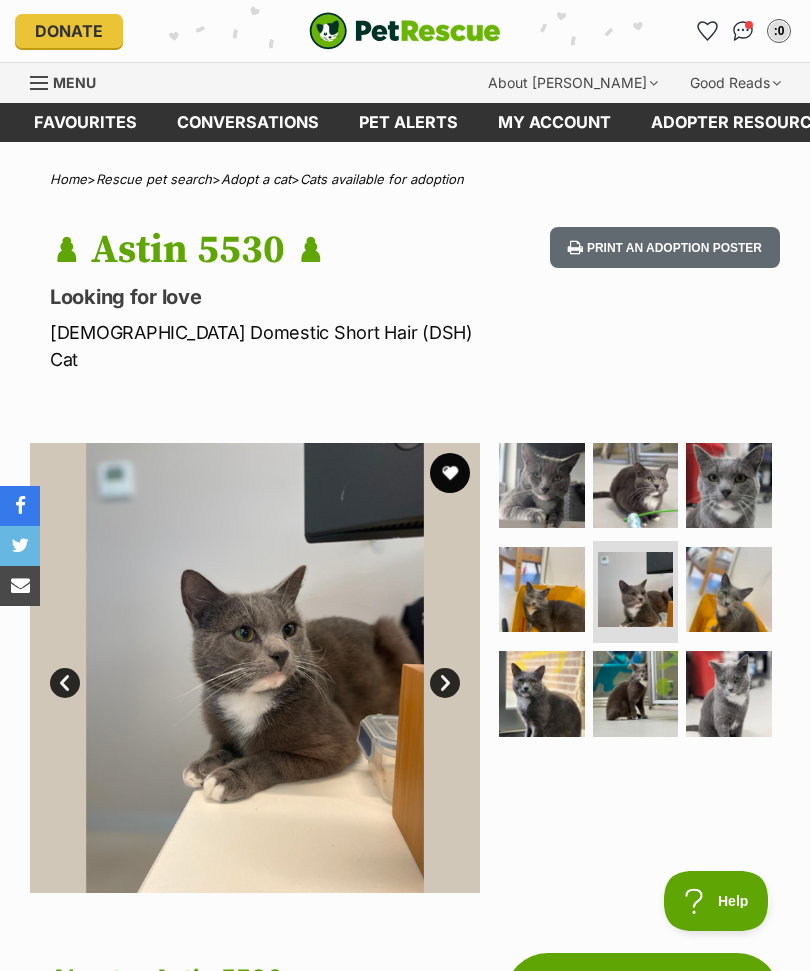 click on "Next" at bounding box center [445, 683] 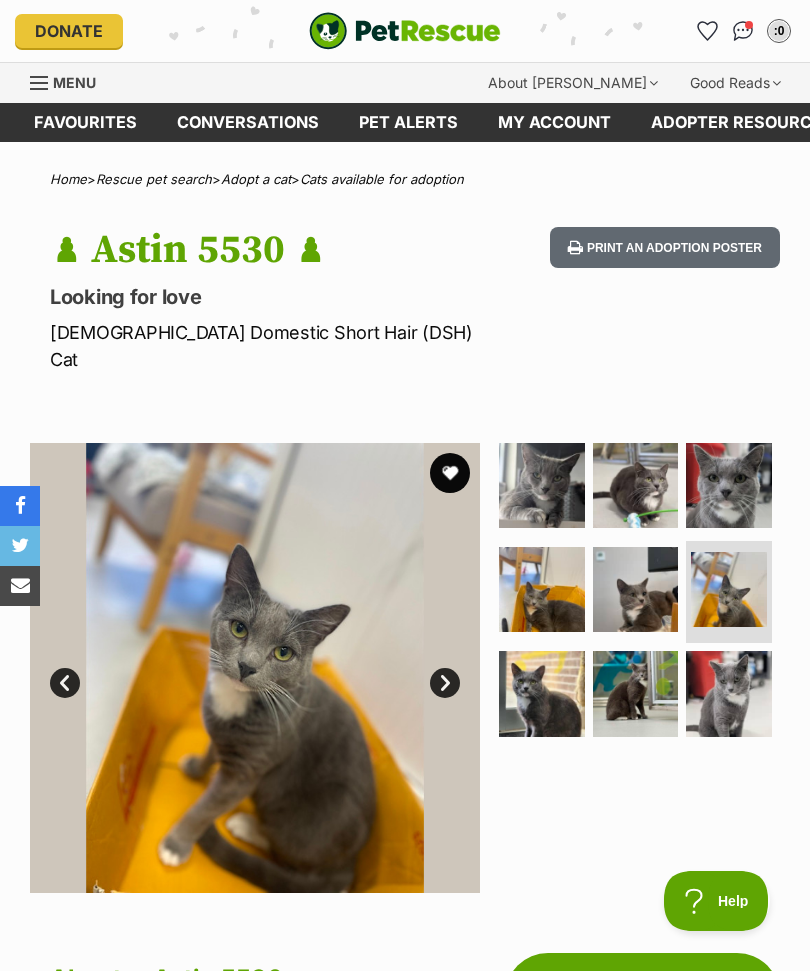 click on "Next" at bounding box center [445, 683] 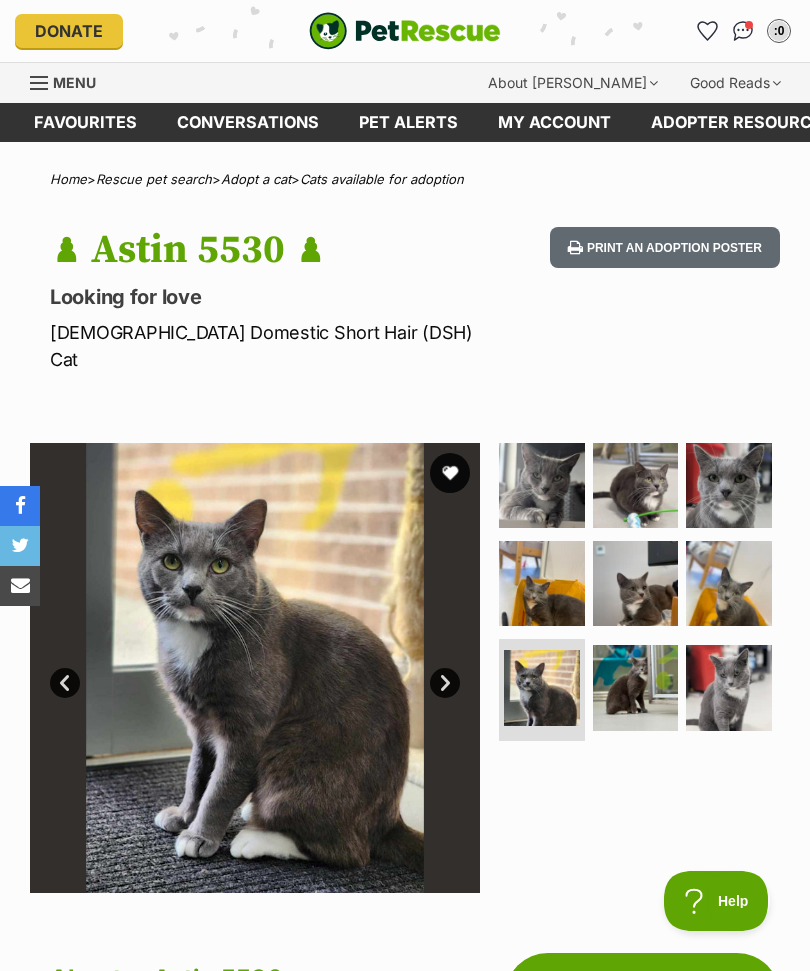 click on "Next" at bounding box center [445, 683] 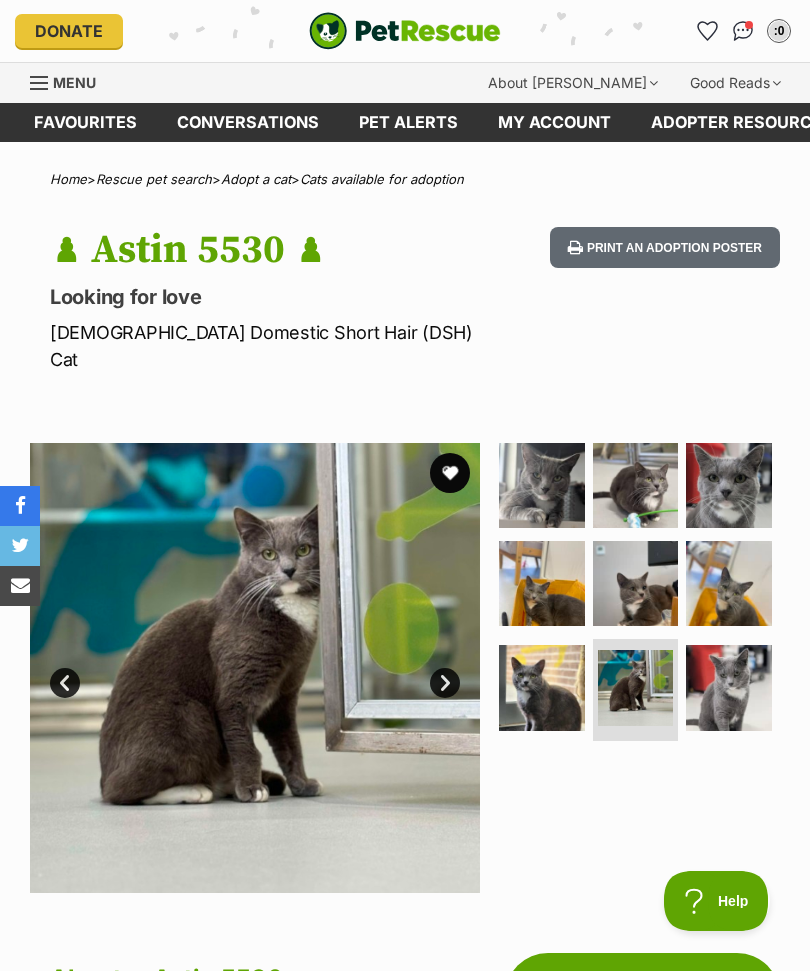 click on "Next" at bounding box center (445, 683) 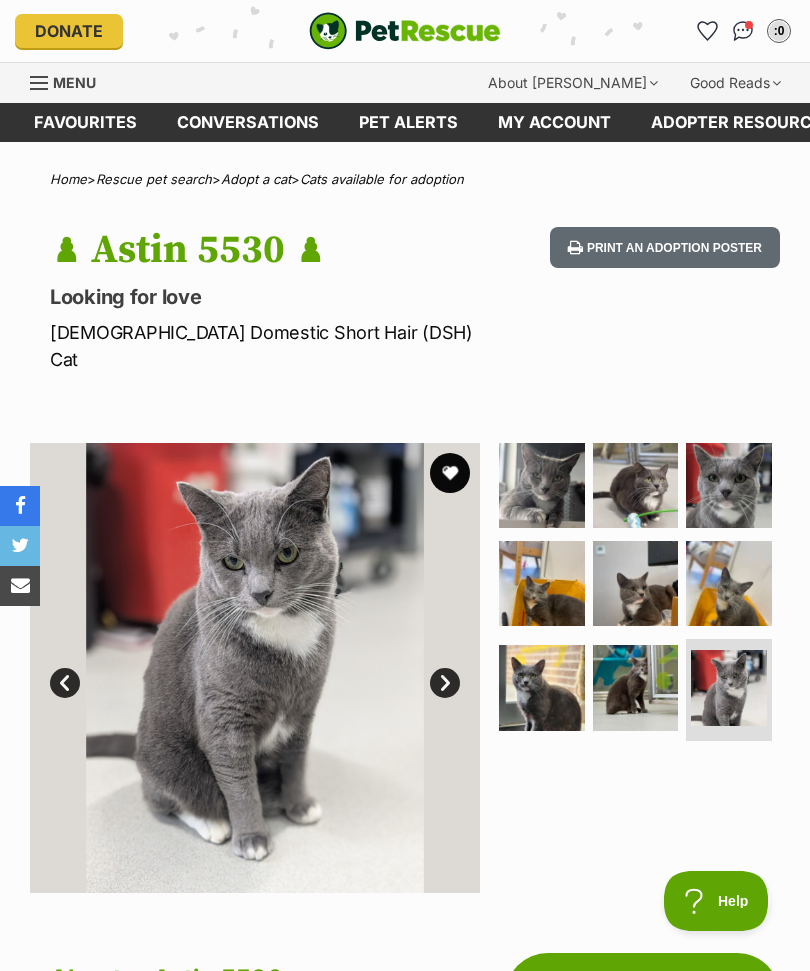 click on "Next" at bounding box center [445, 683] 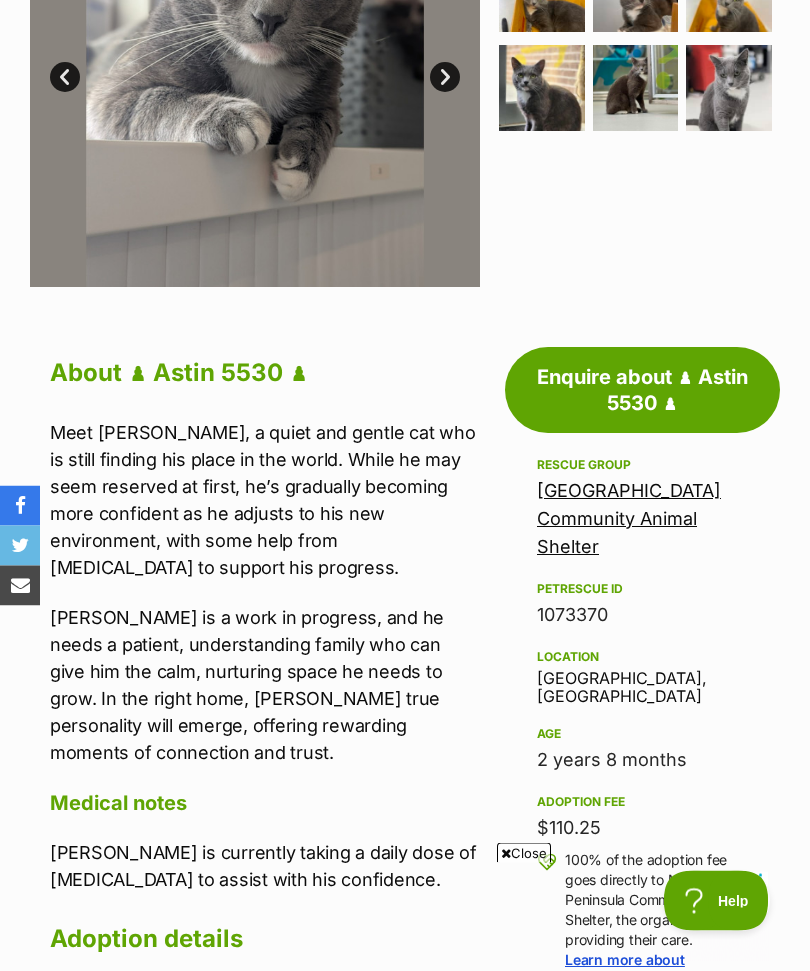 scroll, scrollTop: 0, scrollLeft: 0, axis: both 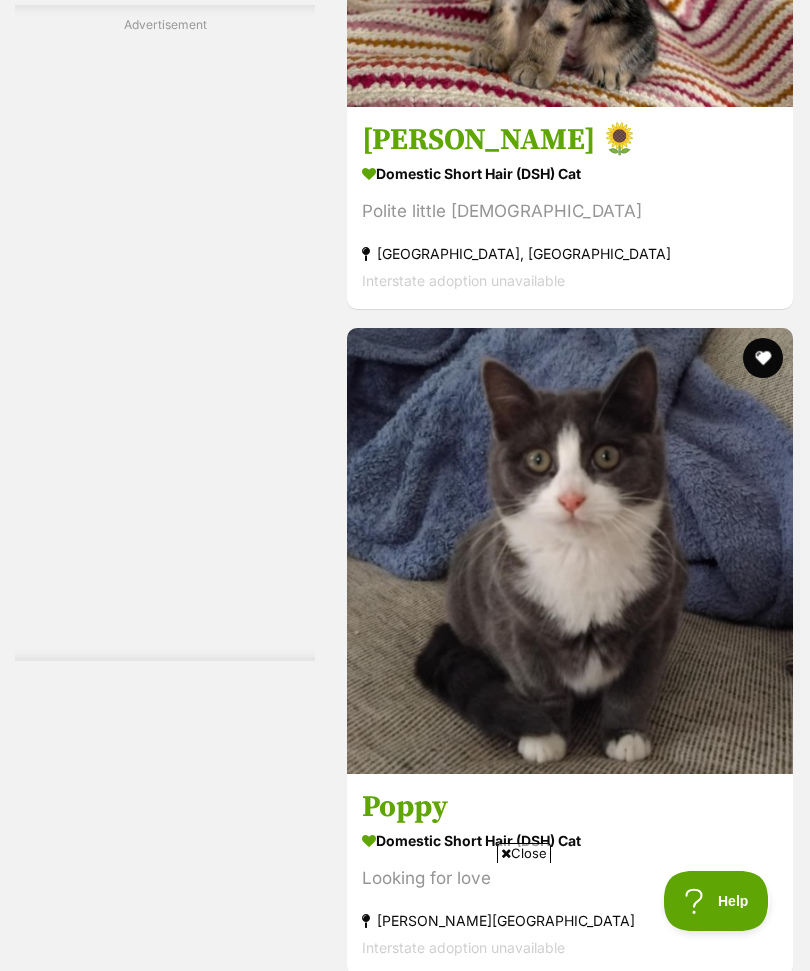 click at bounding box center [570, -116] 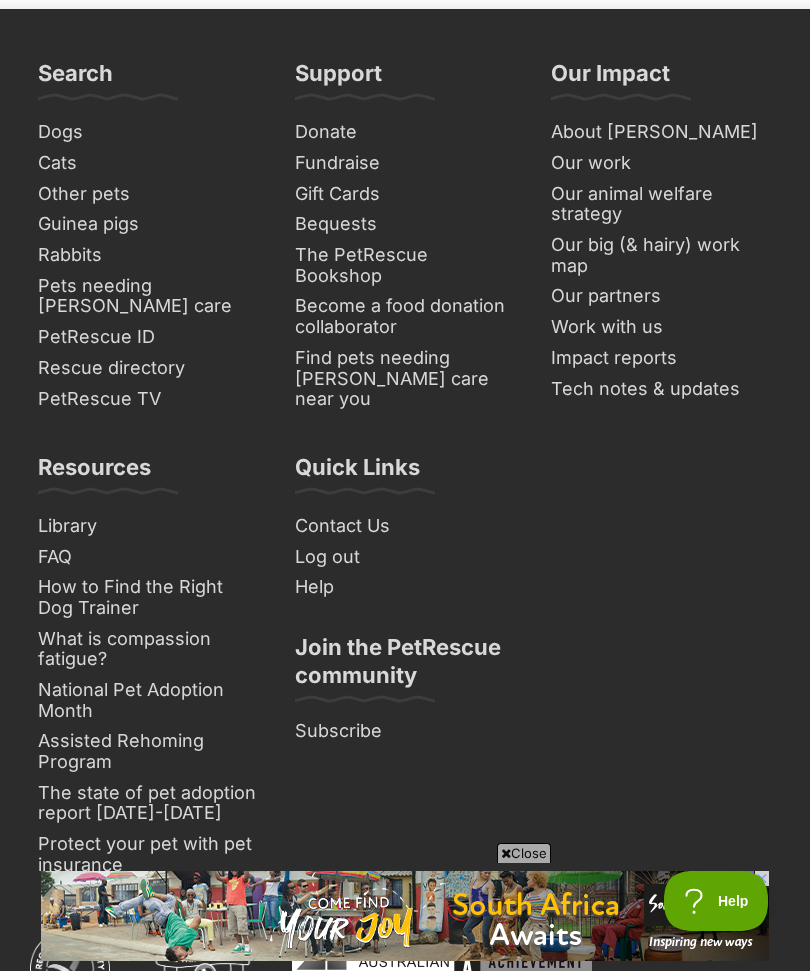 scroll, scrollTop: 15470, scrollLeft: 0, axis: vertical 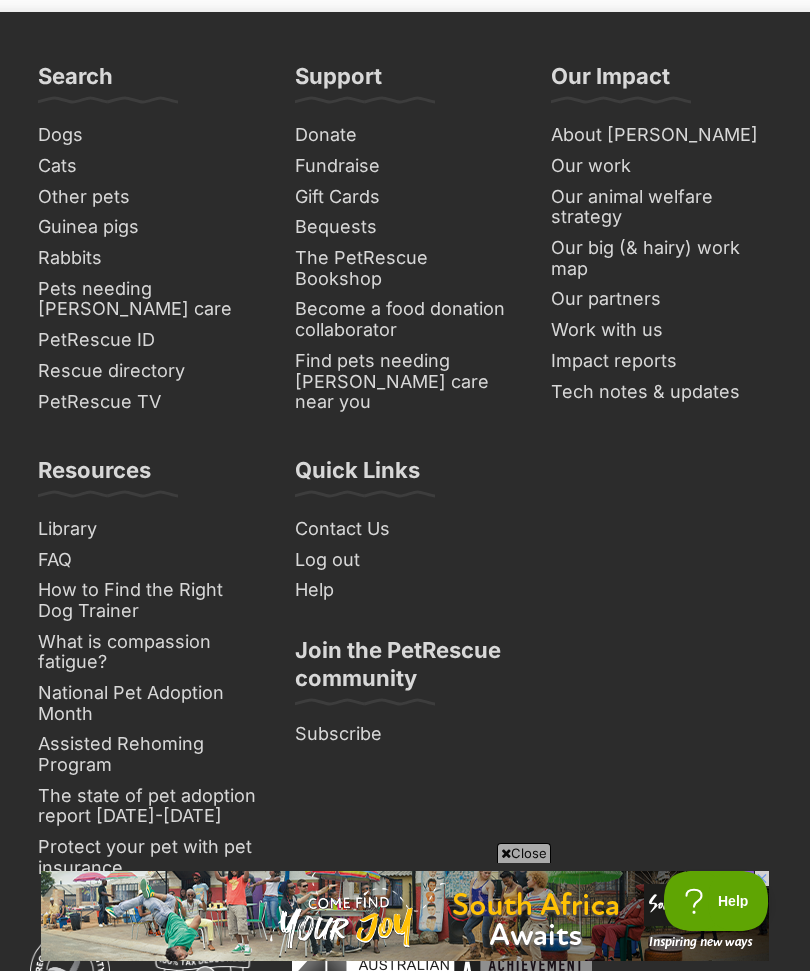 click at bounding box center [674, -416] 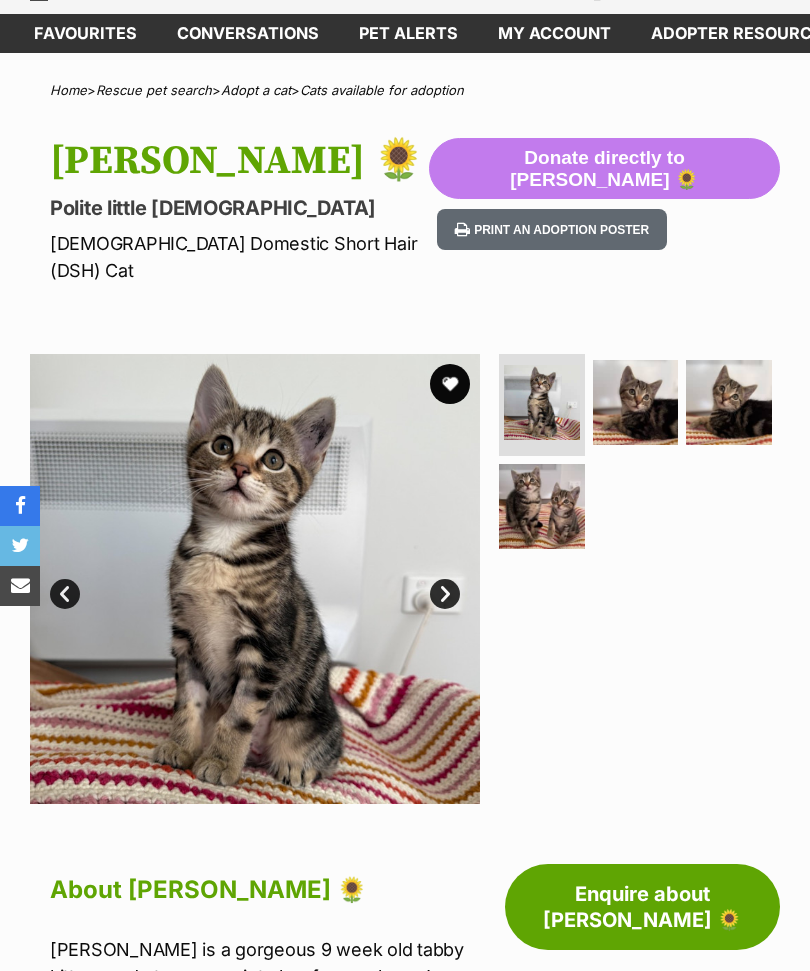 scroll, scrollTop: 0, scrollLeft: 0, axis: both 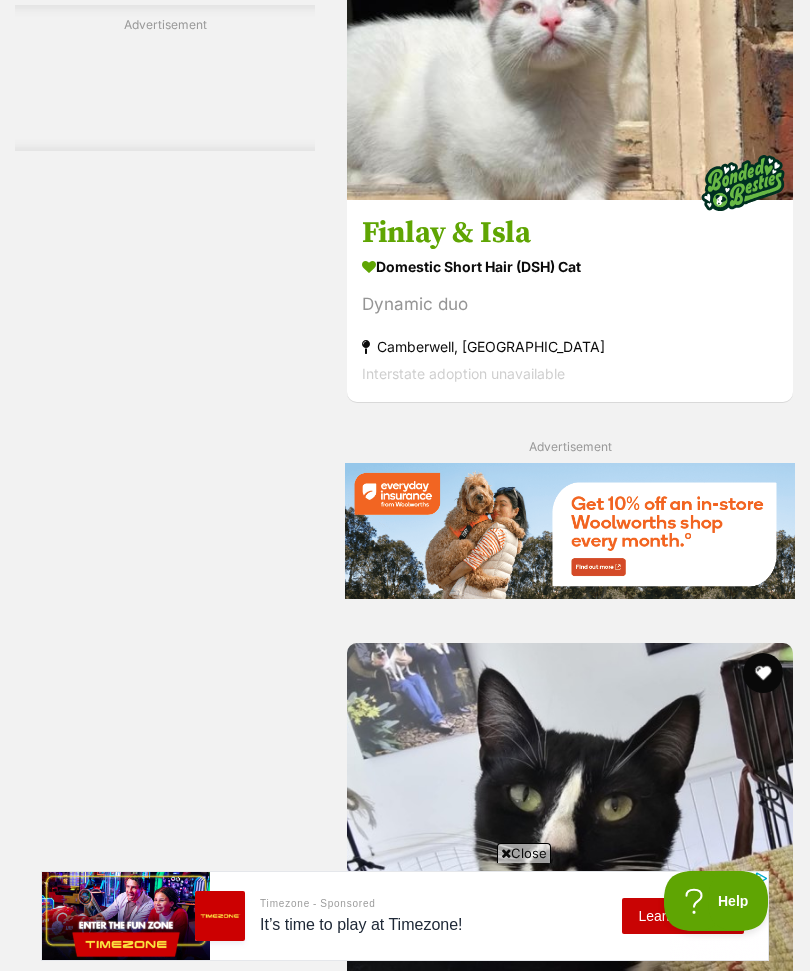 click at bounding box center (570, -23) 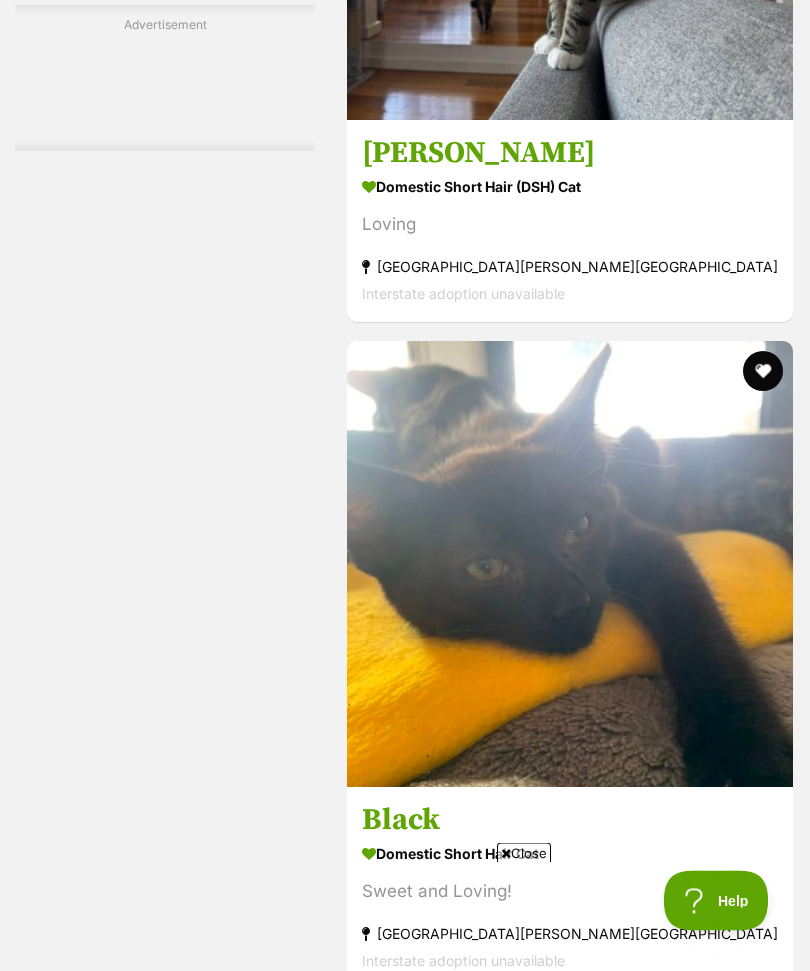 scroll, scrollTop: 0, scrollLeft: 0, axis: both 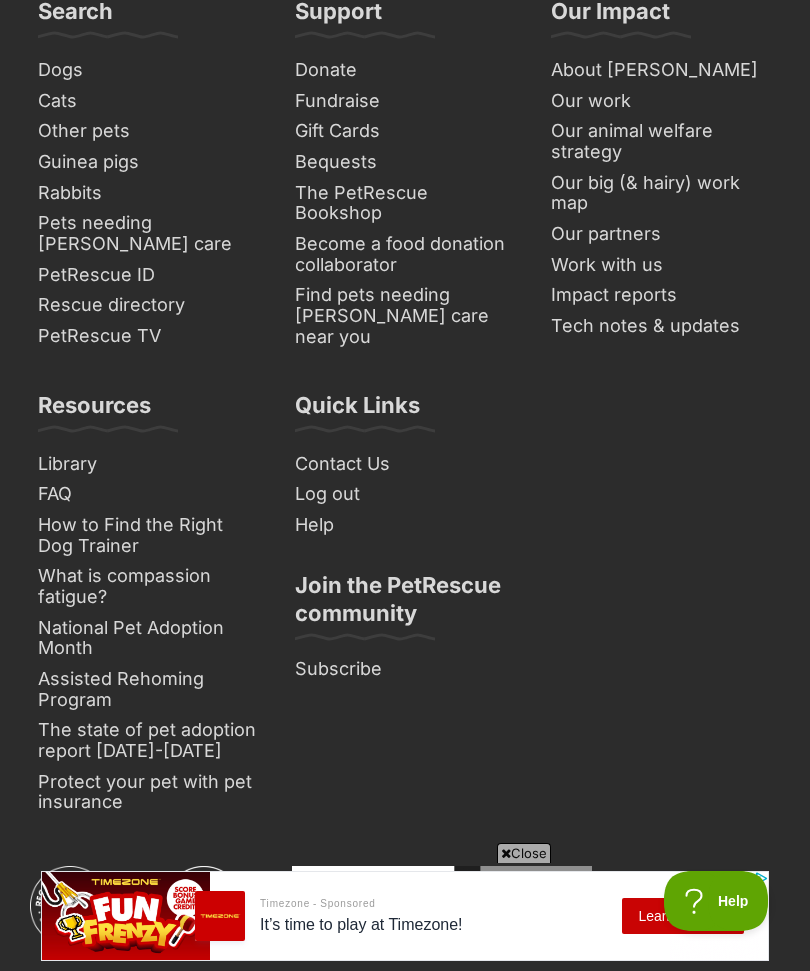 click on "Next" at bounding box center (651, -482) 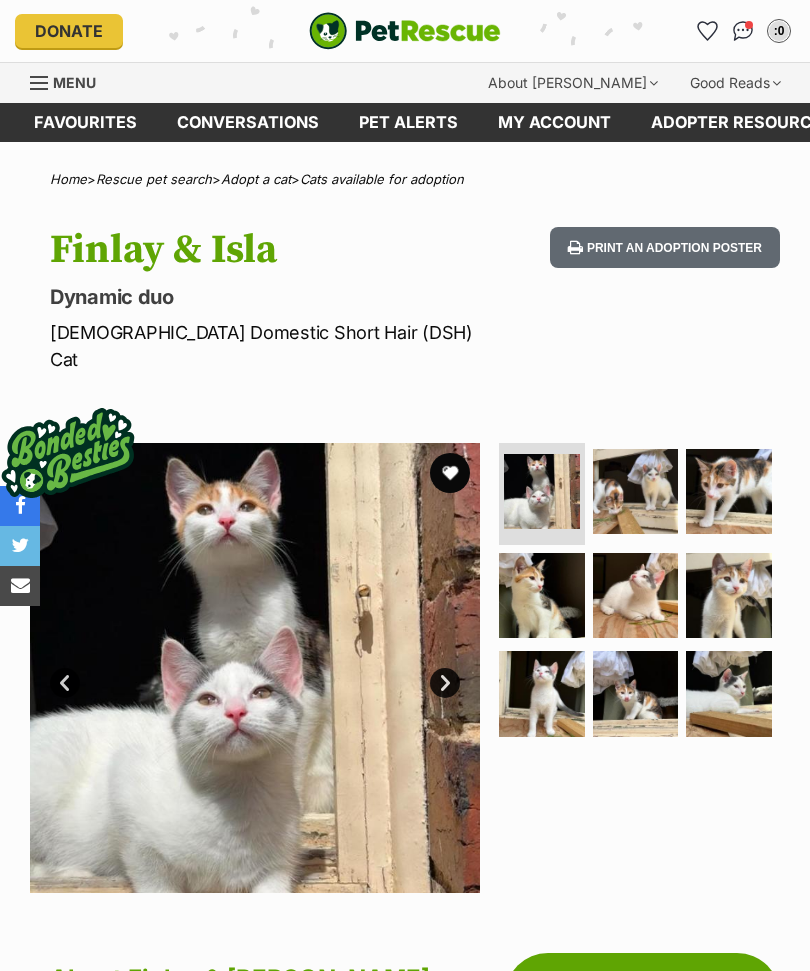 scroll, scrollTop: 0, scrollLeft: 0, axis: both 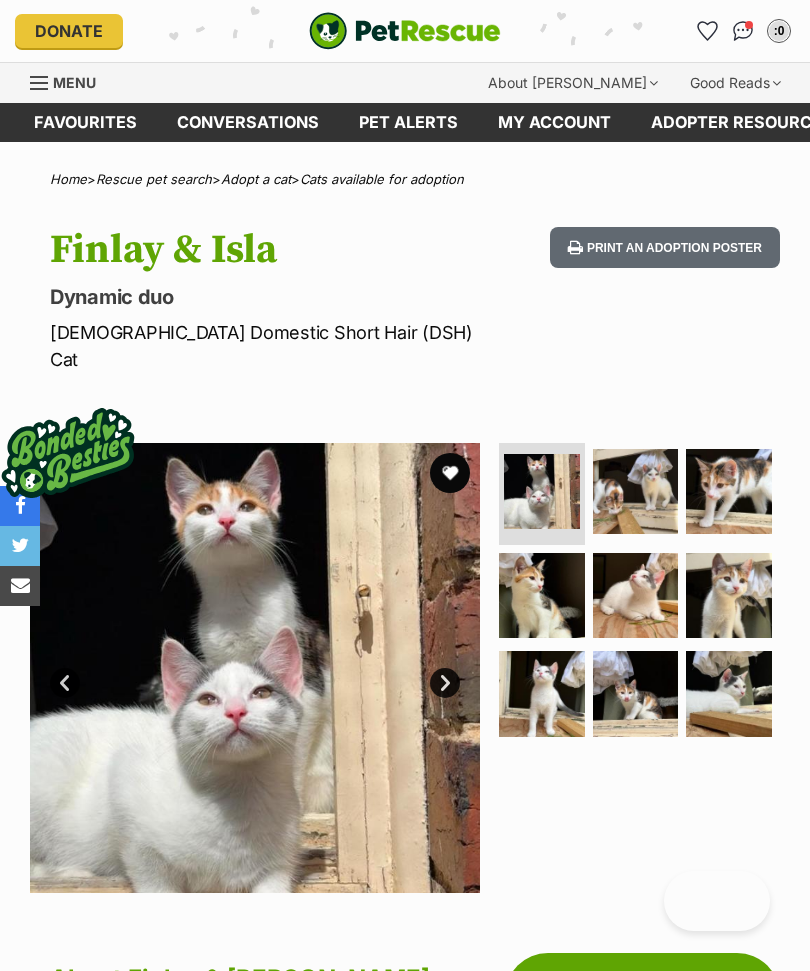 click on "Next" at bounding box center [445, 683] 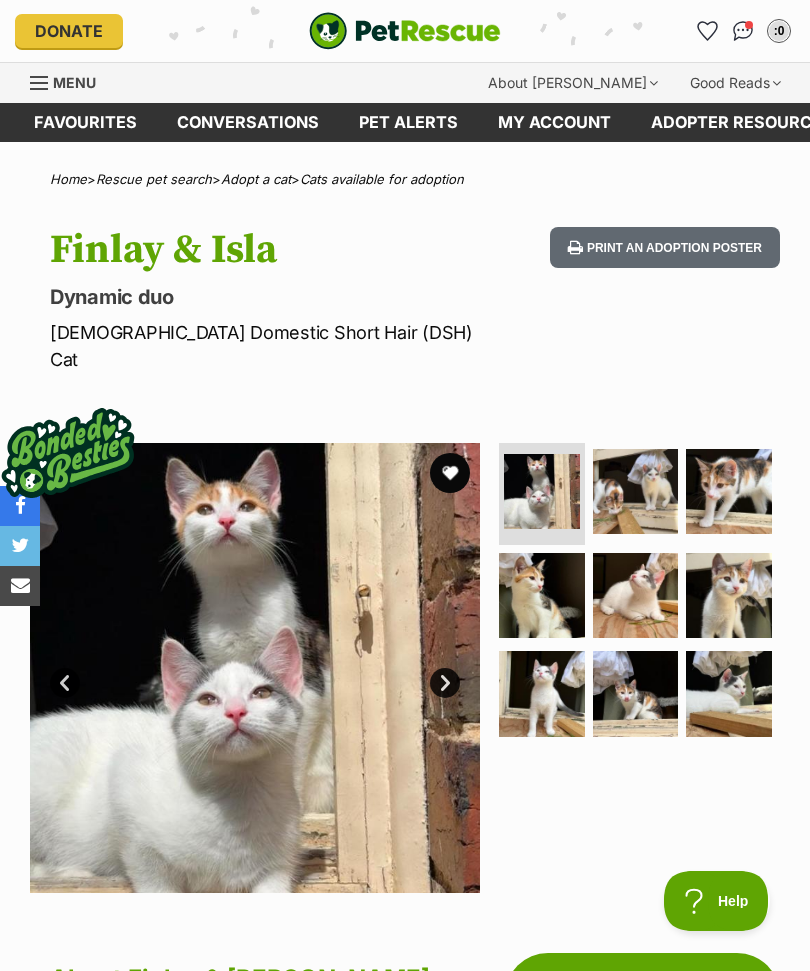 scroll, scrollTop: 0, scrollLeft: 0, axis: both 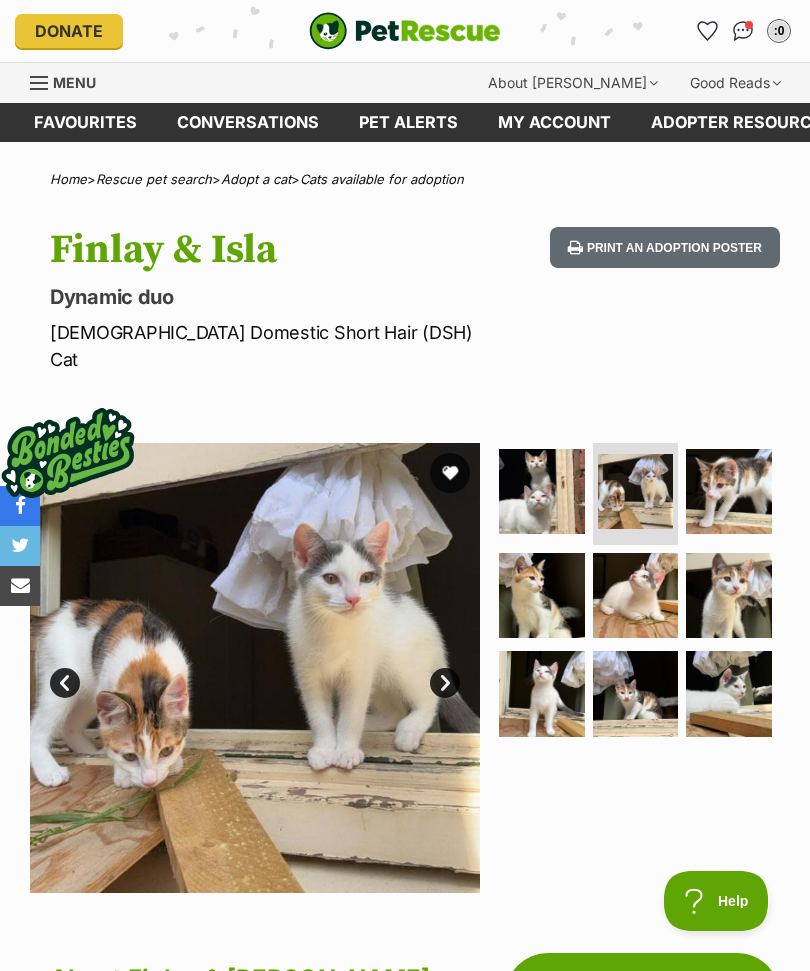 click on "Next" at bounding box center (445, 683) 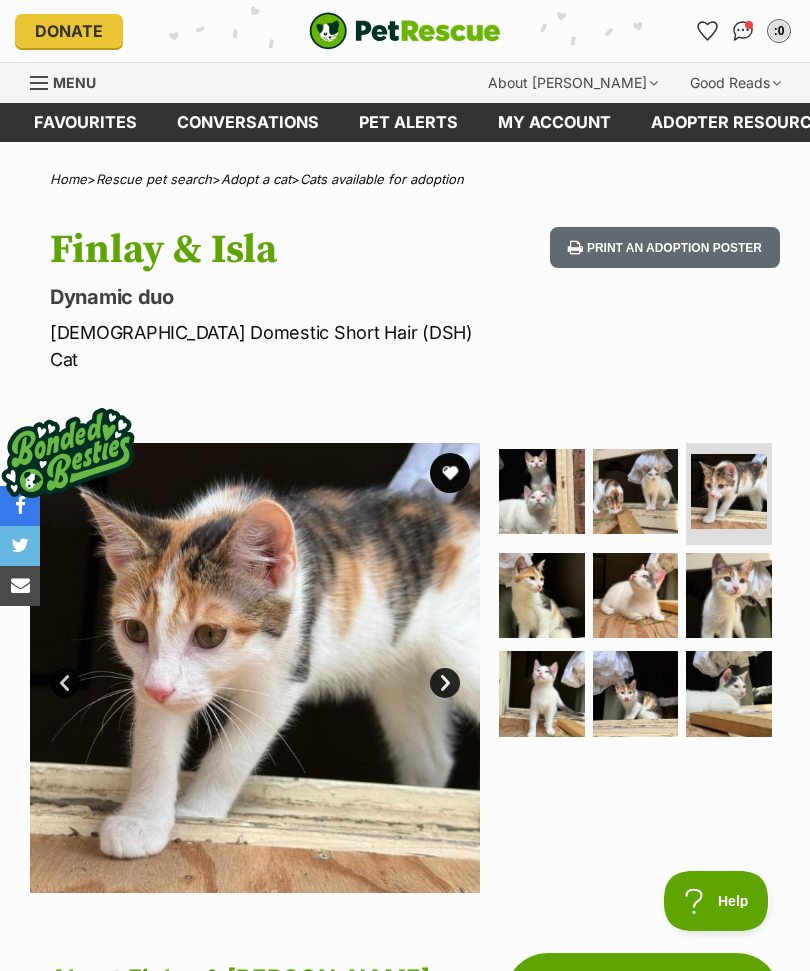 scroll, scrollTop: 0, scrollLeft: 0, axis: both 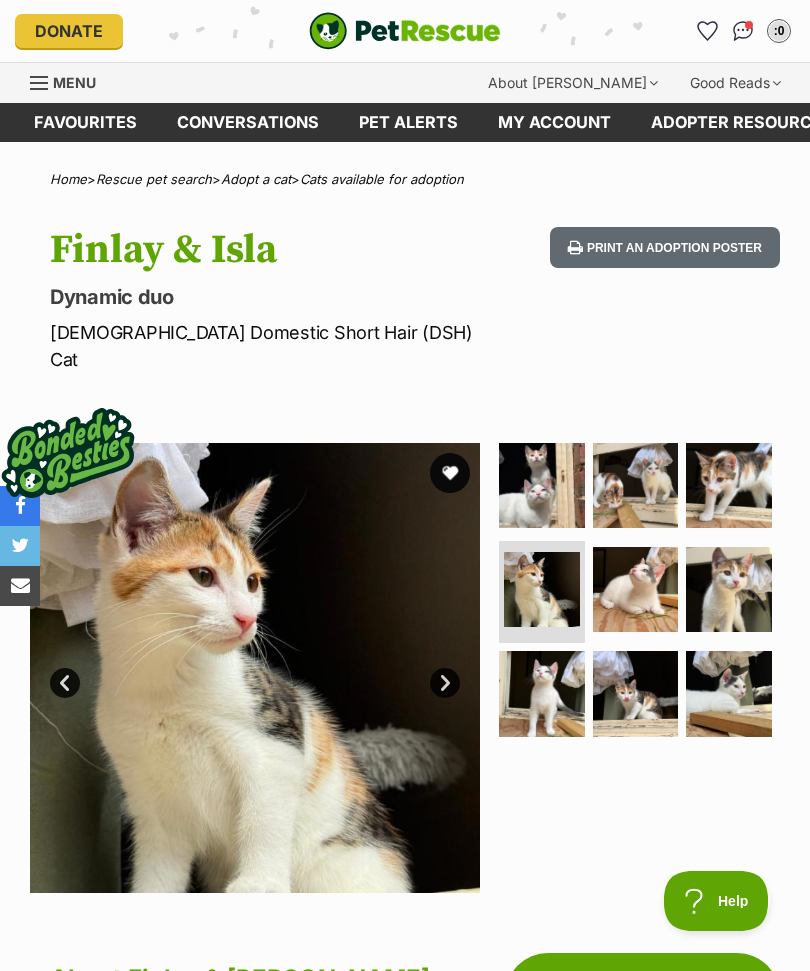 click on "Next" at bounding box center (445, 683) 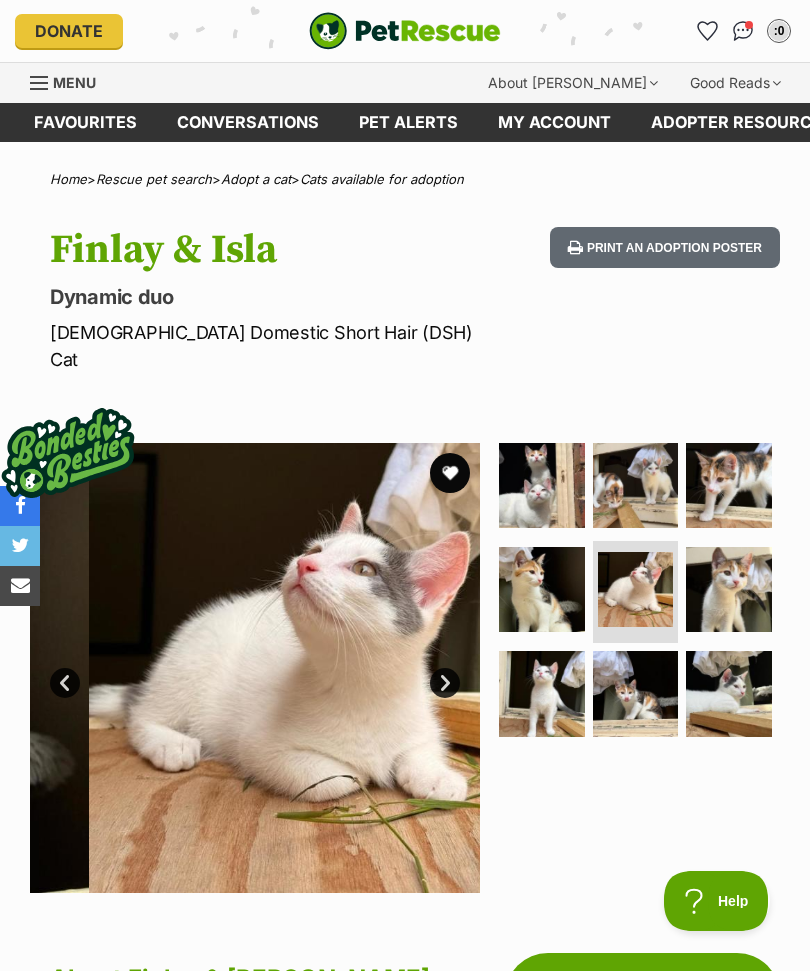 scroll, scrollTop: 0, scrollLeft: 0, axis: both 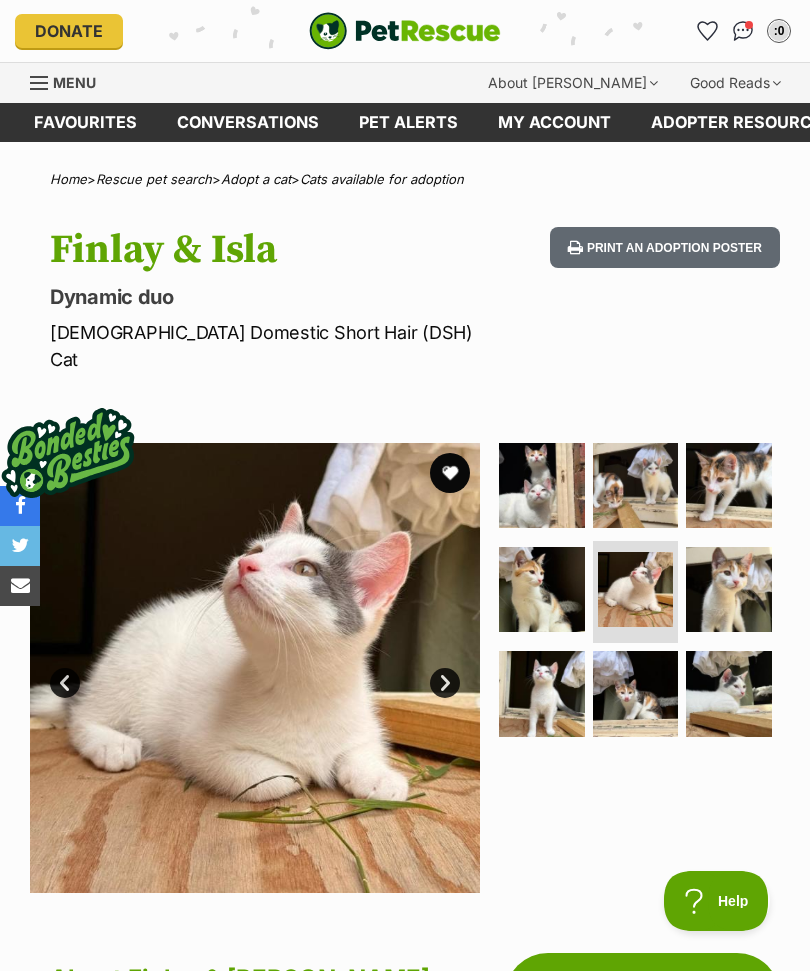 click on "Next" at bounding box center (445, 683) 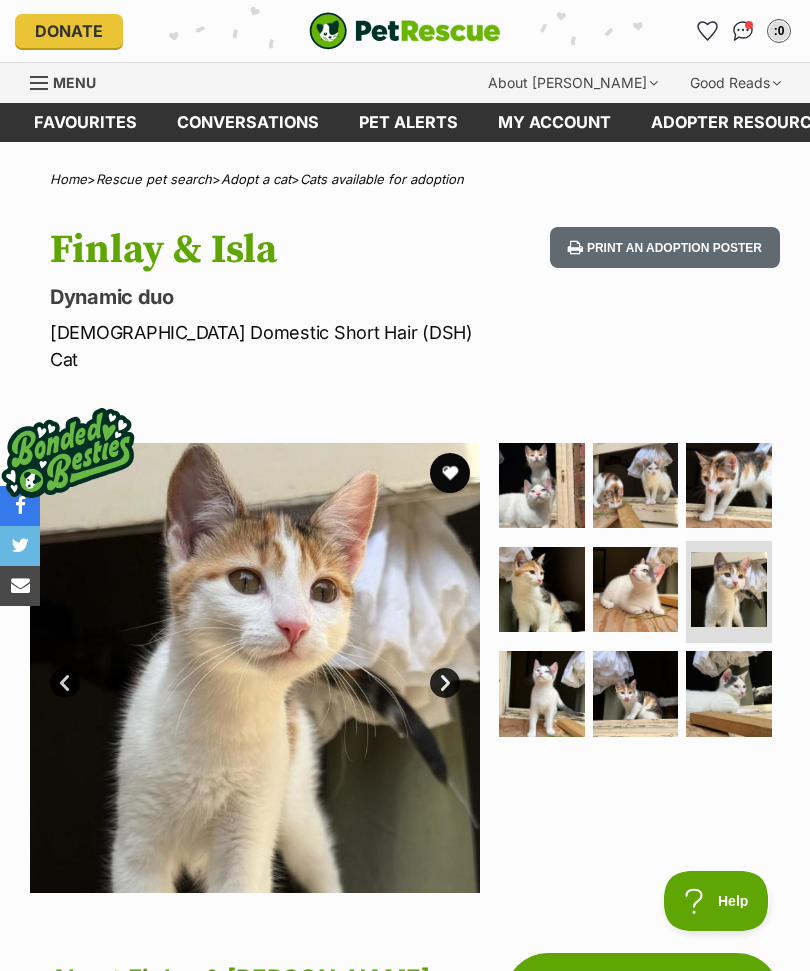 click on "Next" at bounding box center [445, 683] 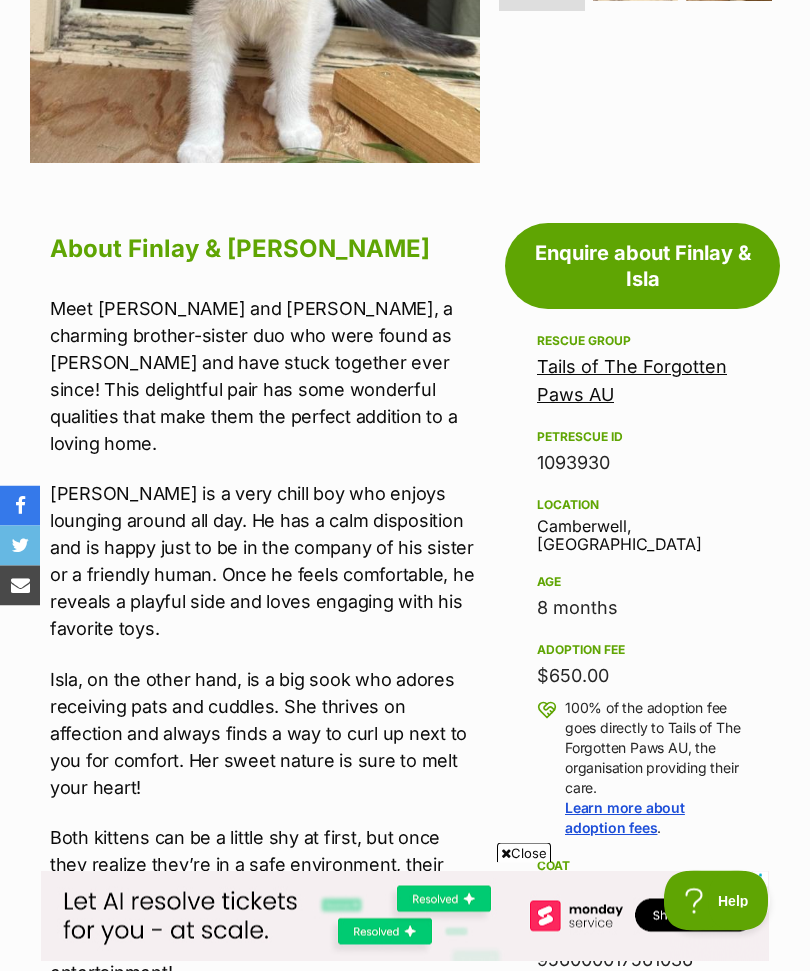 scroll, scrollTop: 0, scrollLeft: 0, axis: both 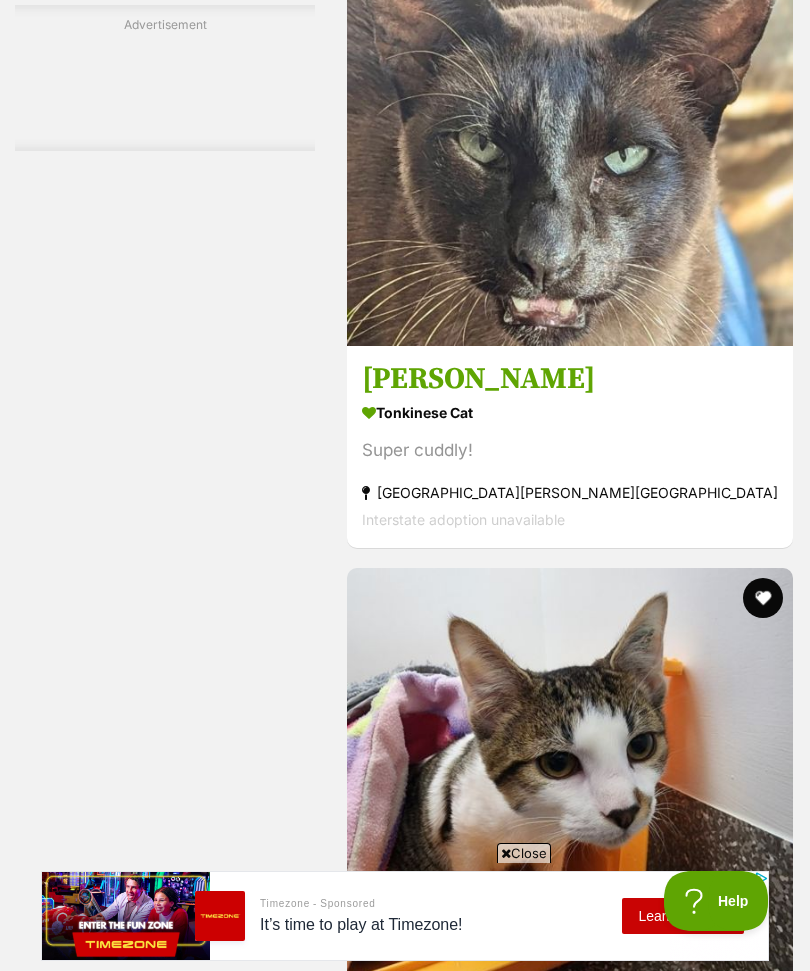 click at bounding box center [570, 123] 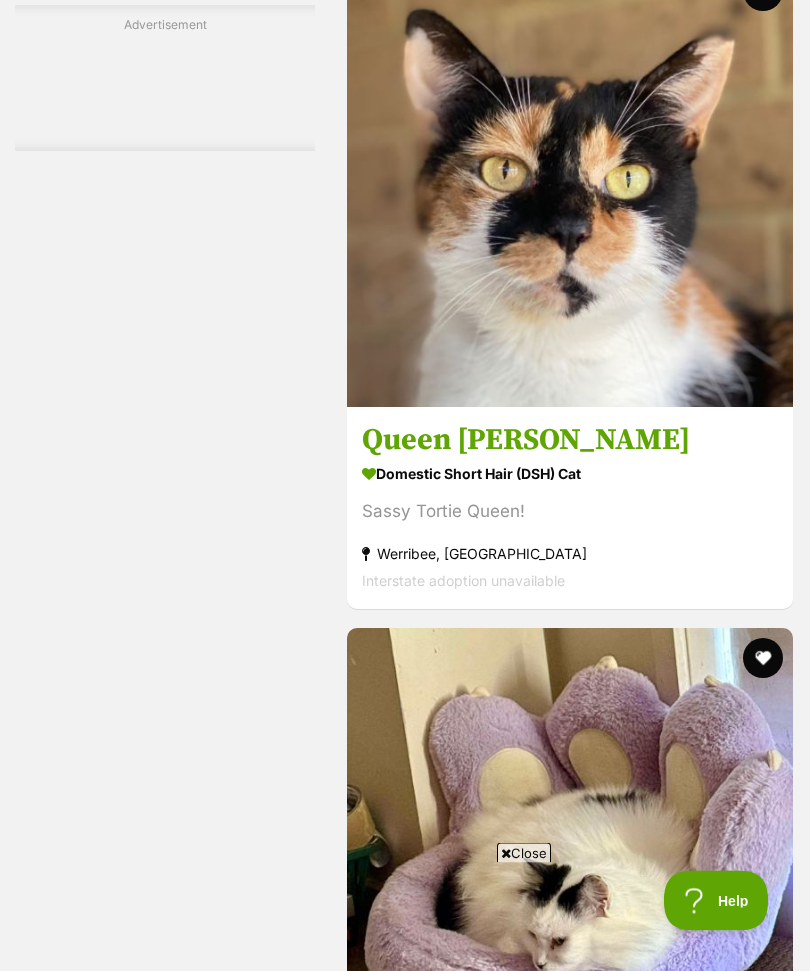 scroll, scrollTop: 0, scrollLeft: 0, axis: both 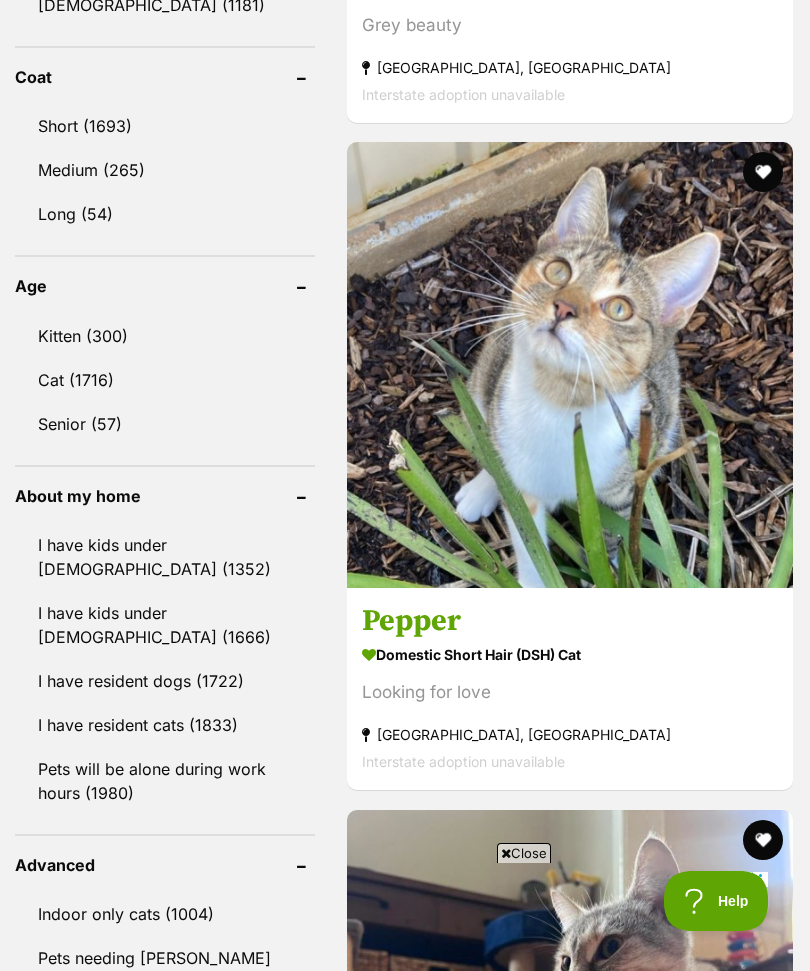 click on "Kitten (300)" at bounding box center [165, 336] 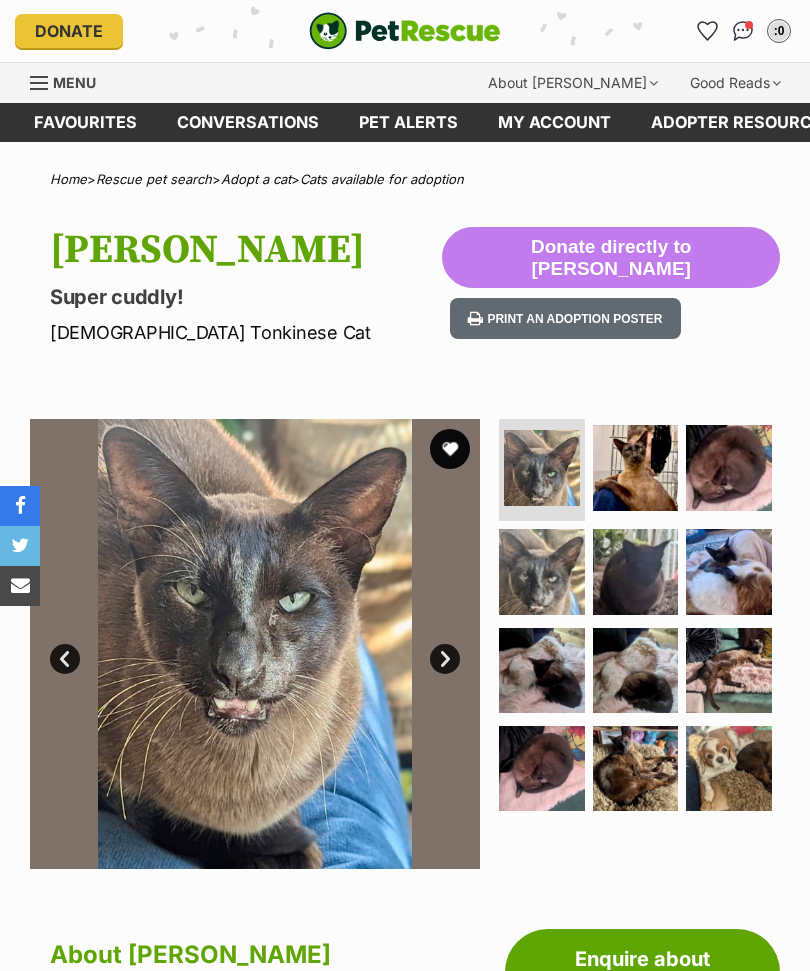 scroll, scrollTop: 0, scrollLeft: 0, axis: both 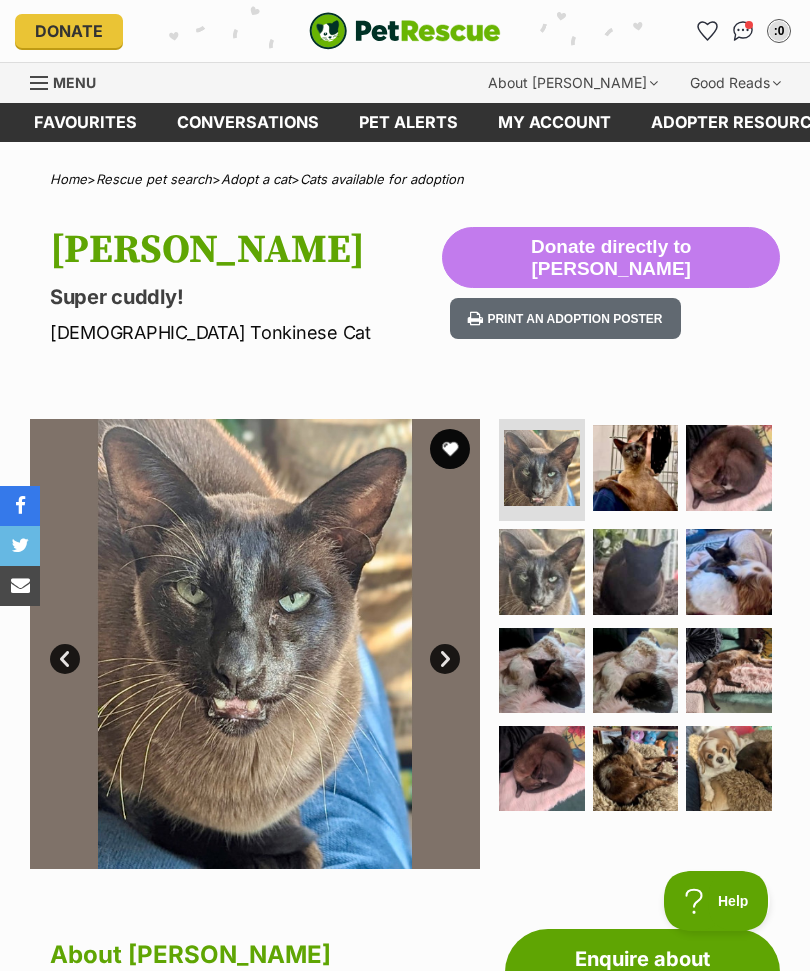 click on "Next" at bounding box center (445, 659) 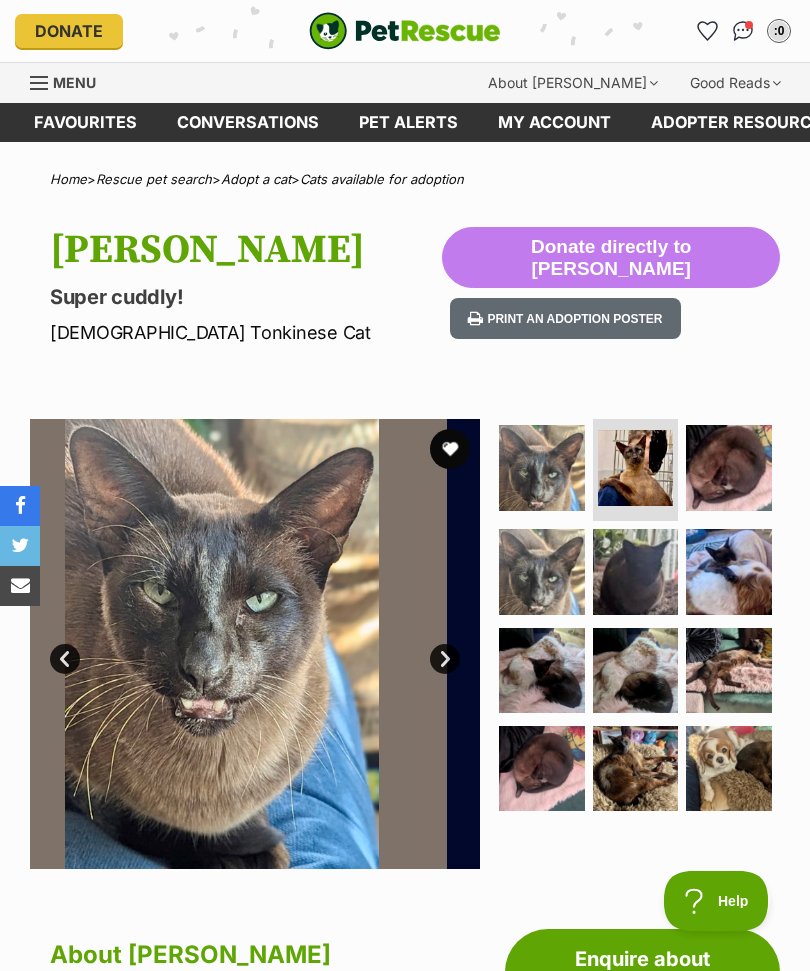 scroll, scrollTop: 0, scrollLeft: 0, axis: both 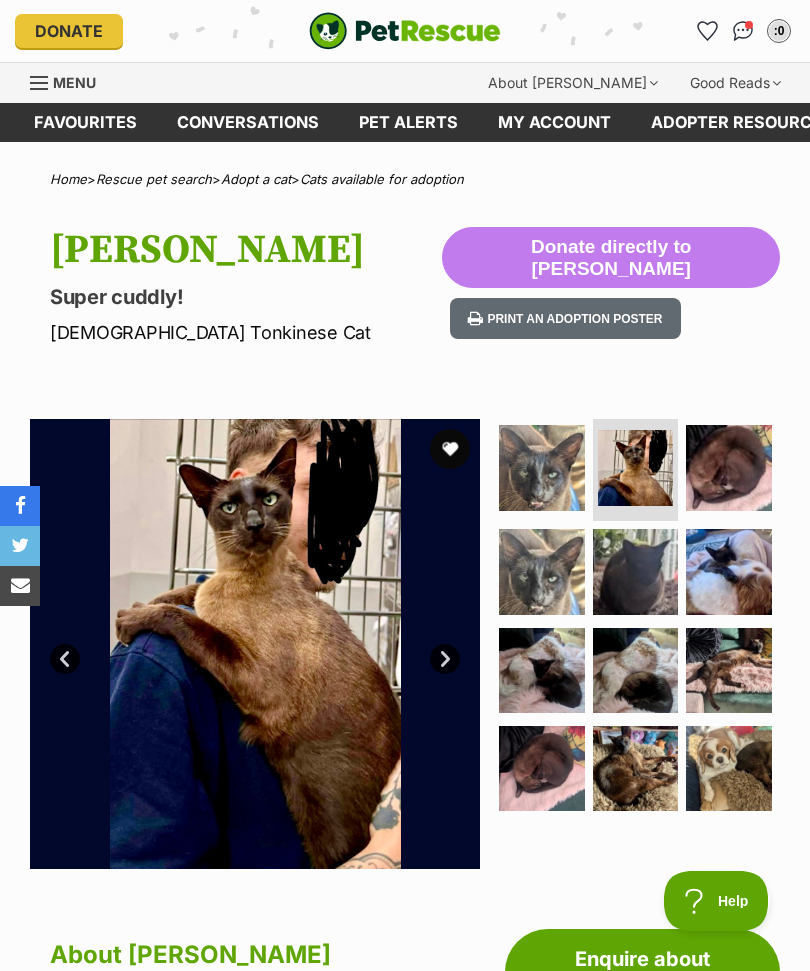 click on "Next" at bounding box center [445, 659] 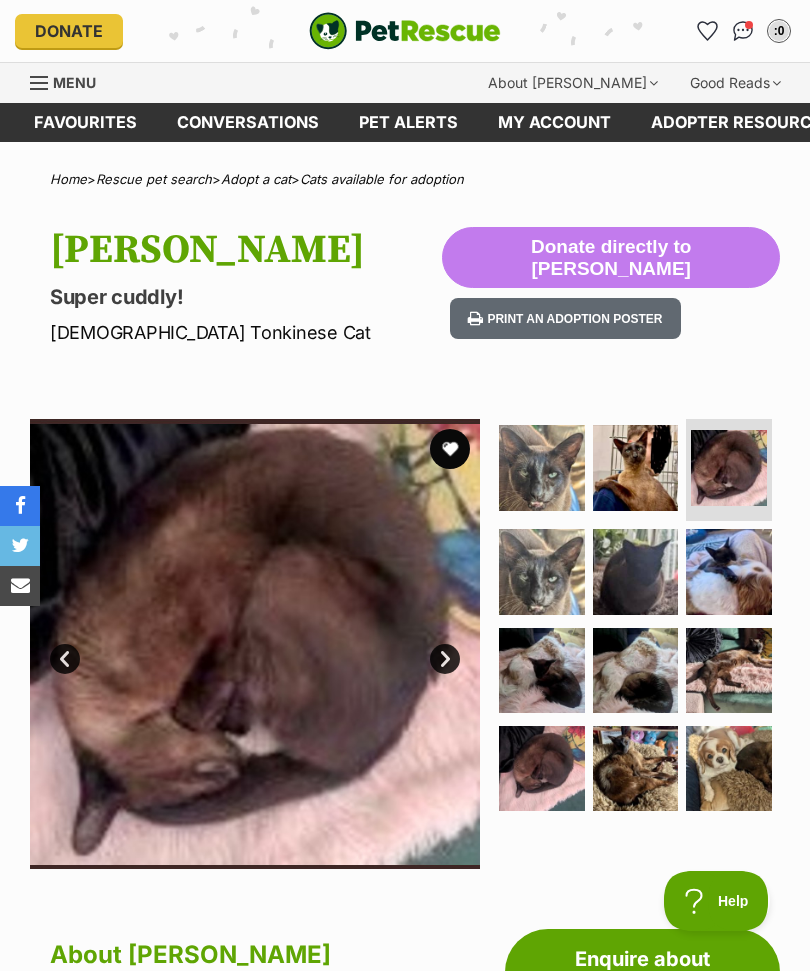 scroll, scrollTop: 0, scrollLeft: 0, axis: both 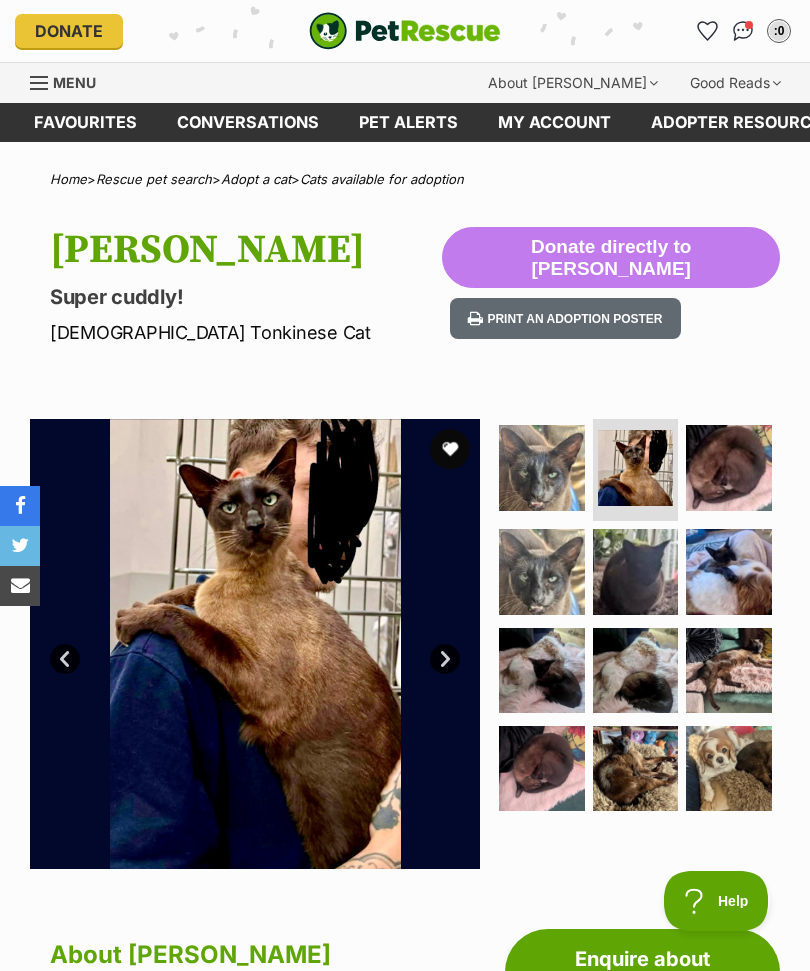 click on "Next" at bounding box center (445, 659) 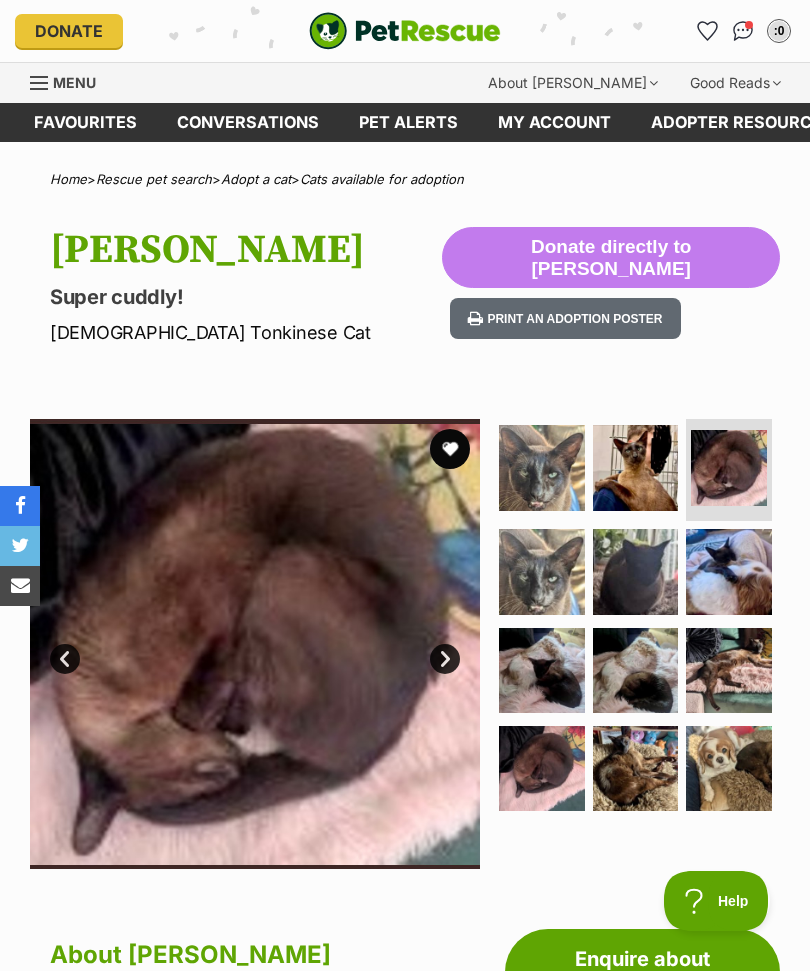 click on "Next" at bounding box center (445, 659) 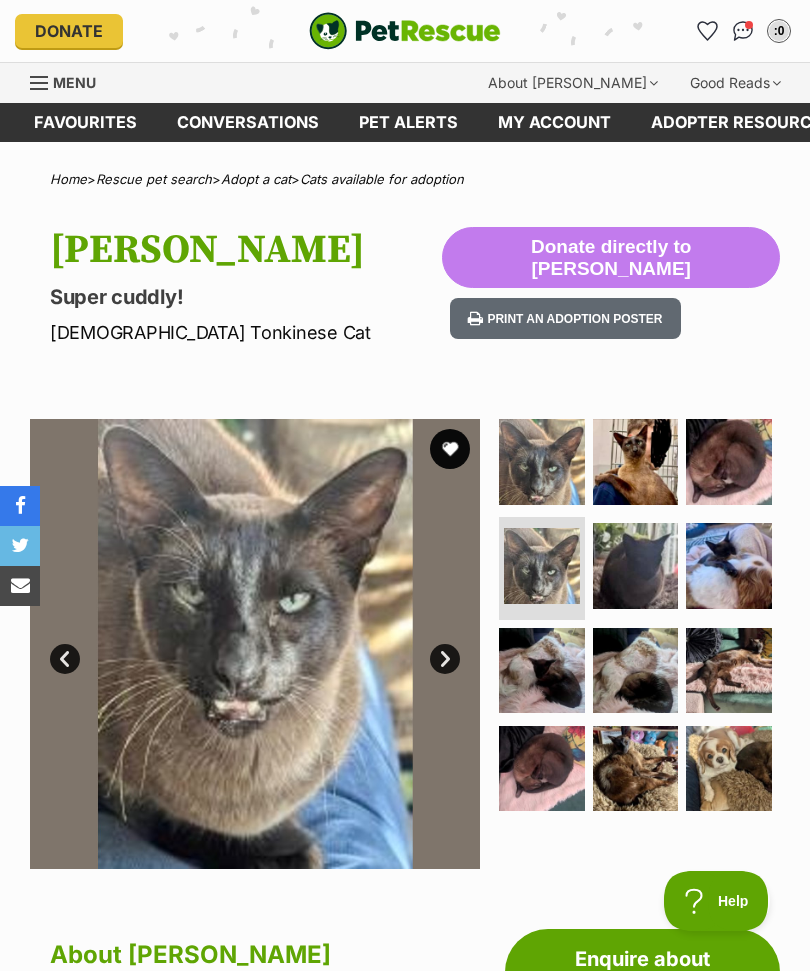 click on "Next" at bounding box center (445, 659) 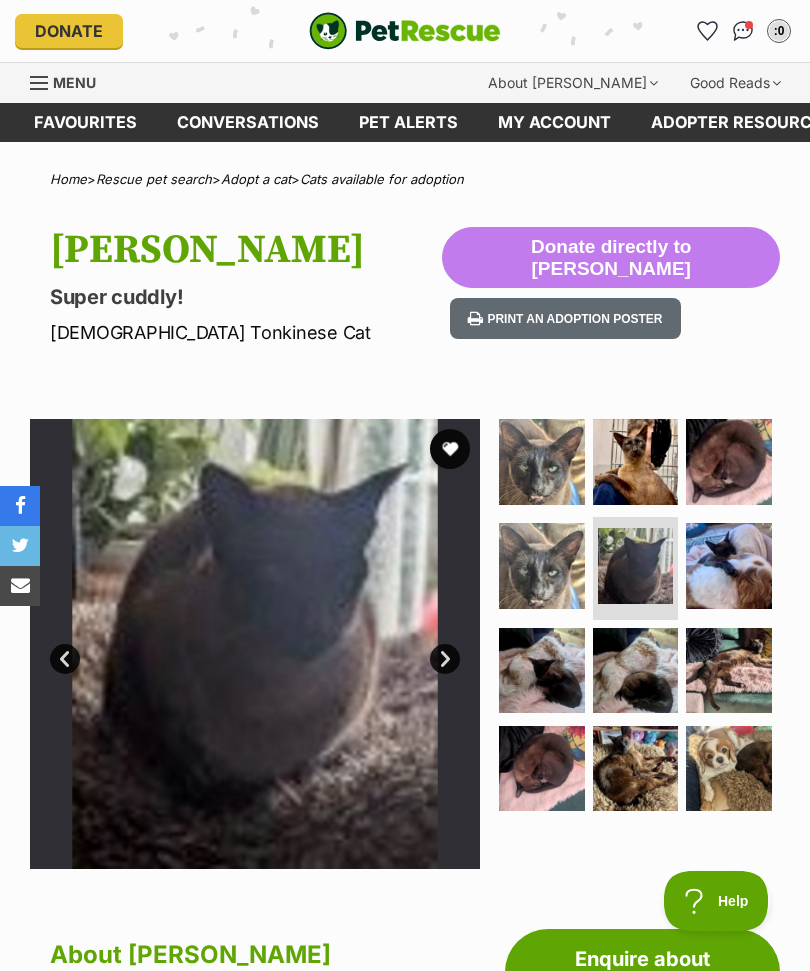 click on "Next" at bounding box center (445, 659) 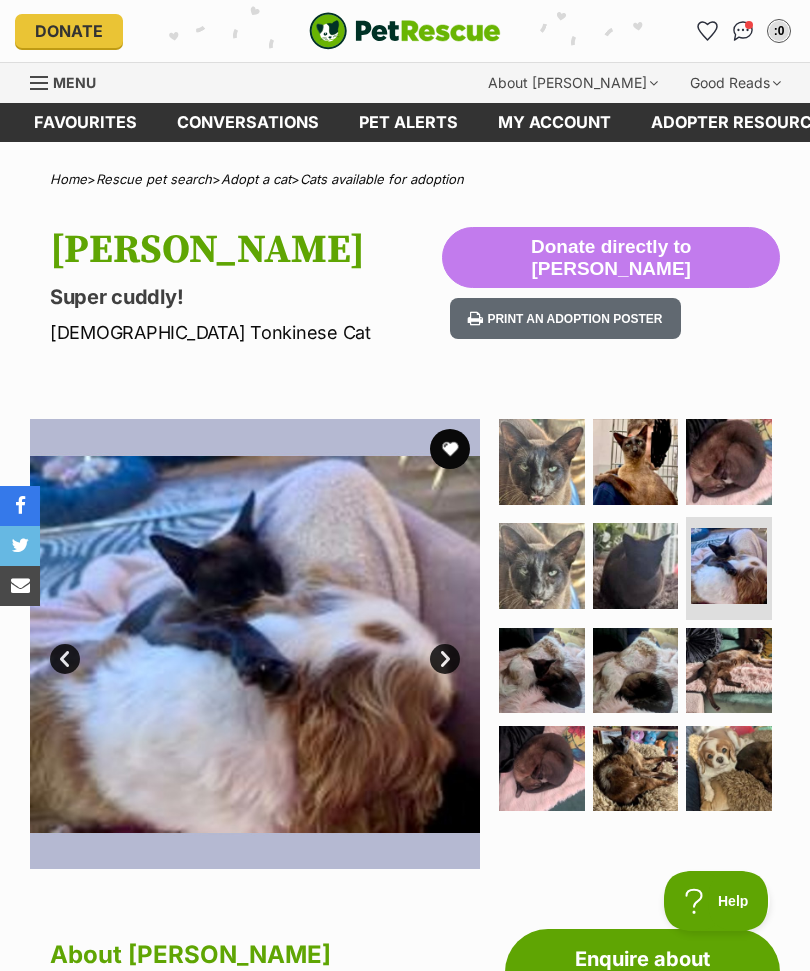 click on "Next" at bounding box center (445, 659) 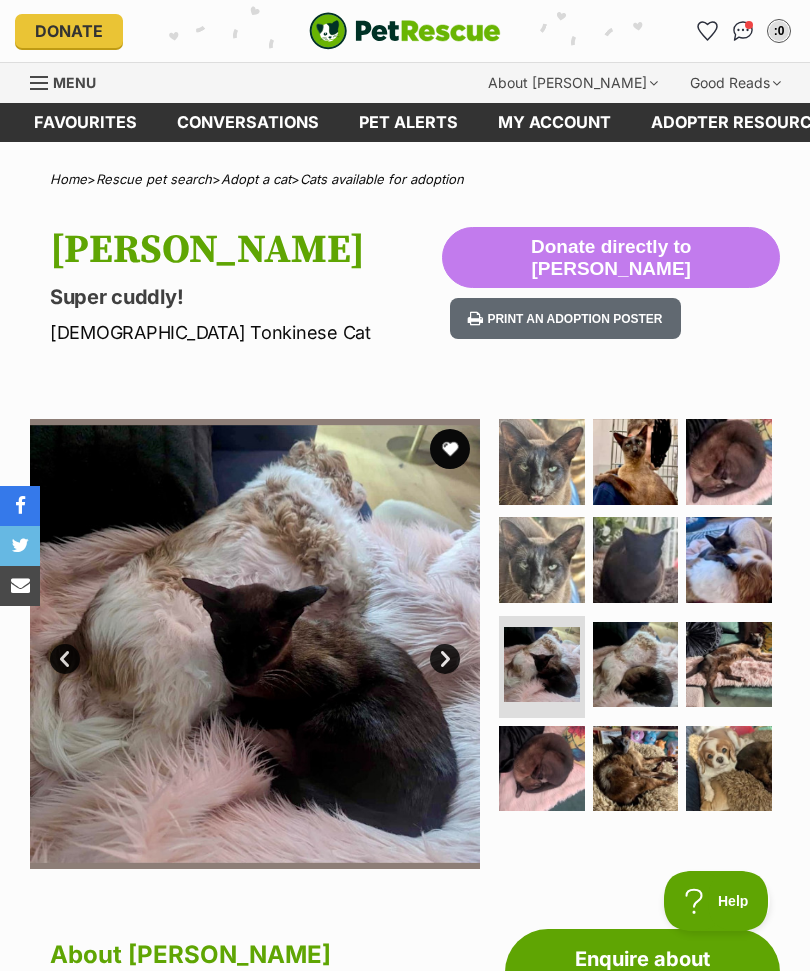 click on "Next" at bounding box center [445, 659] 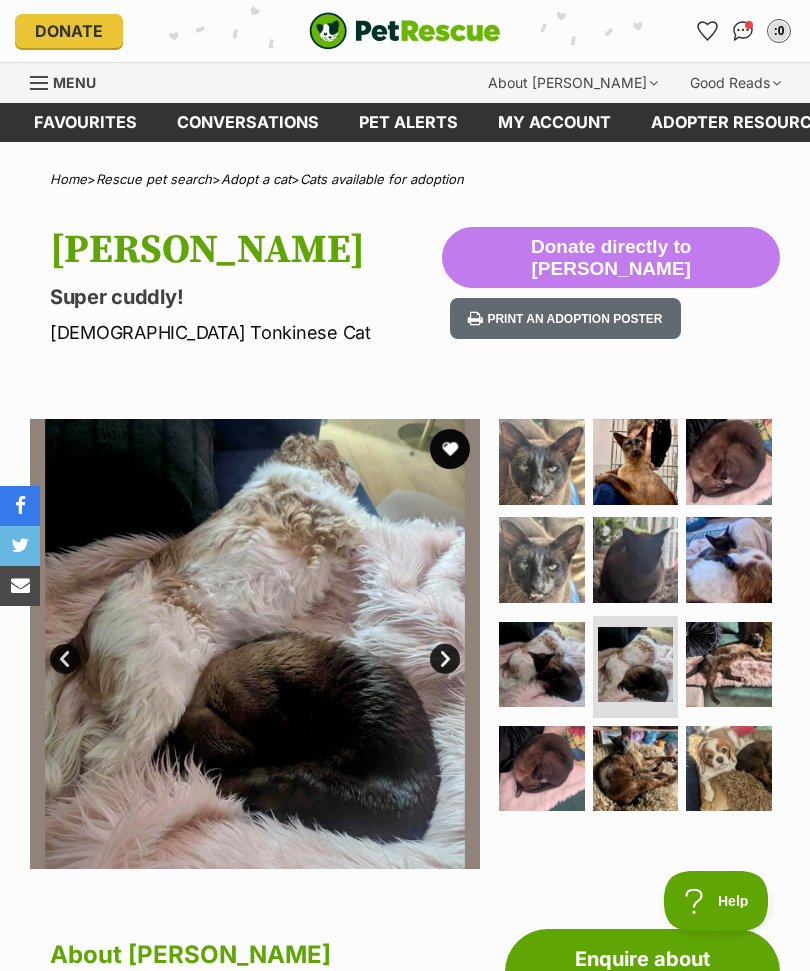 click at bounding box center (255, 644) 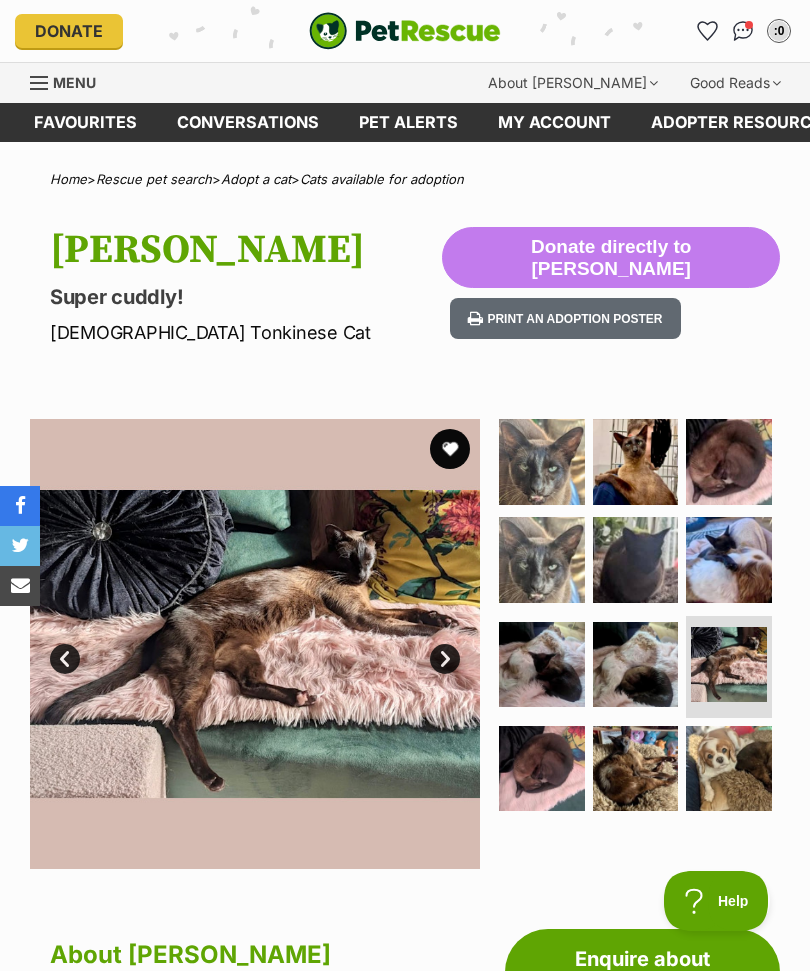 click at bounding box center [255, 644] 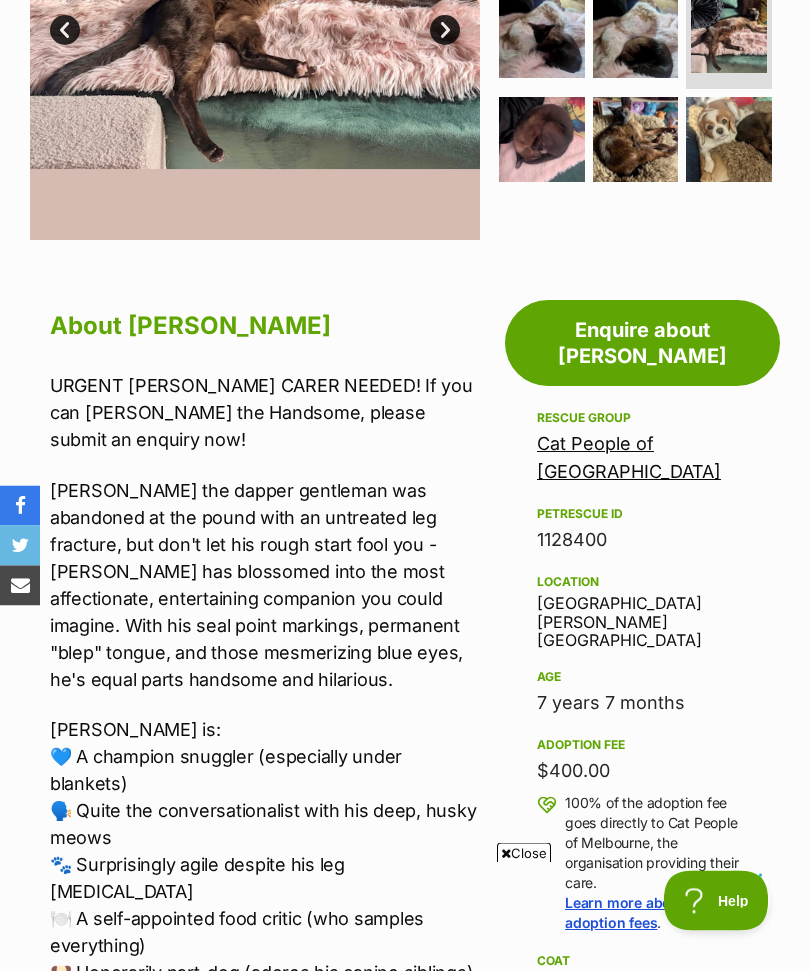scroll, scrollTop: 629, scrollLeft: 0, axis: vertical 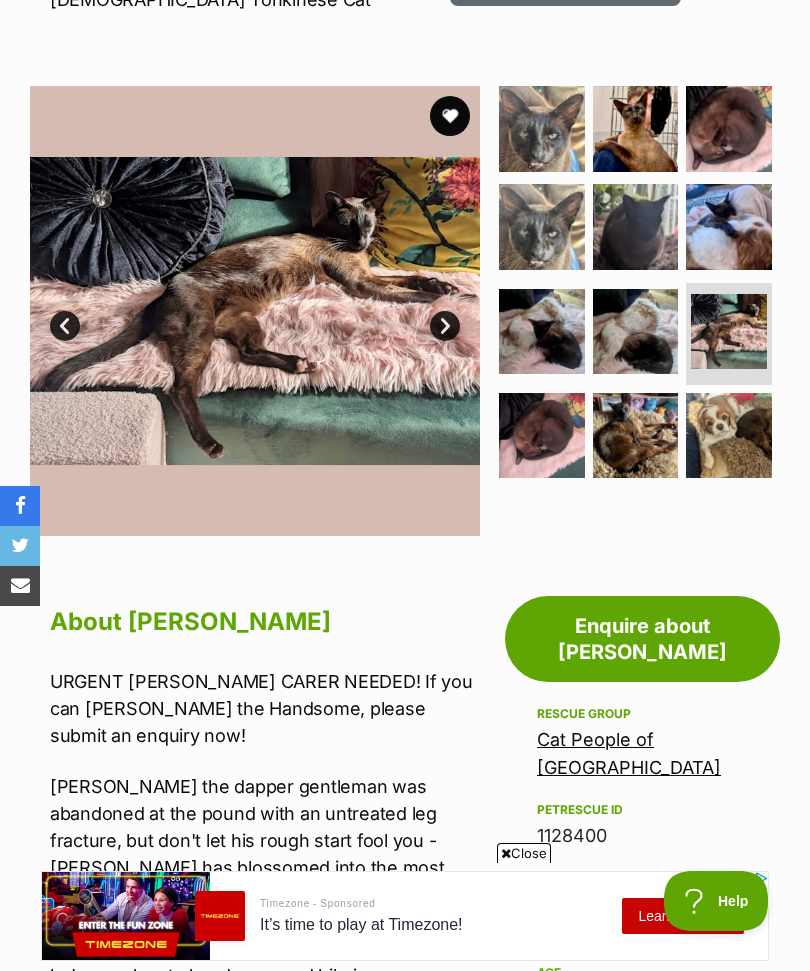 click at bounding box center (542, 227) 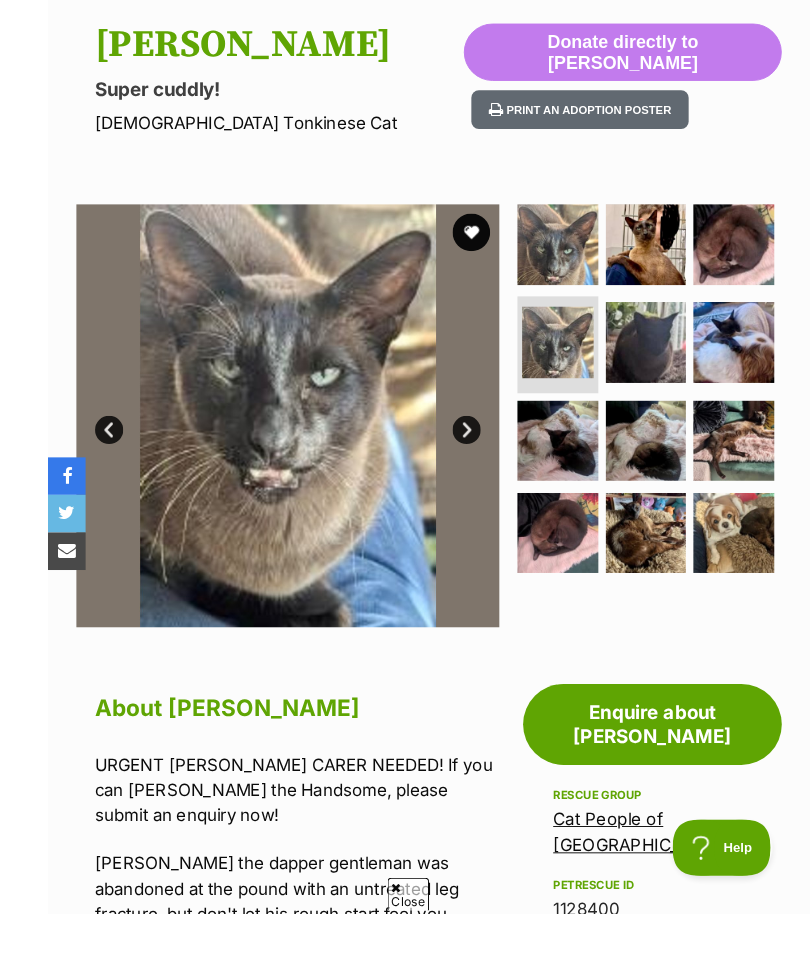 scroll, scrollTop: 286, scrollLeft: 0, axis: vertical 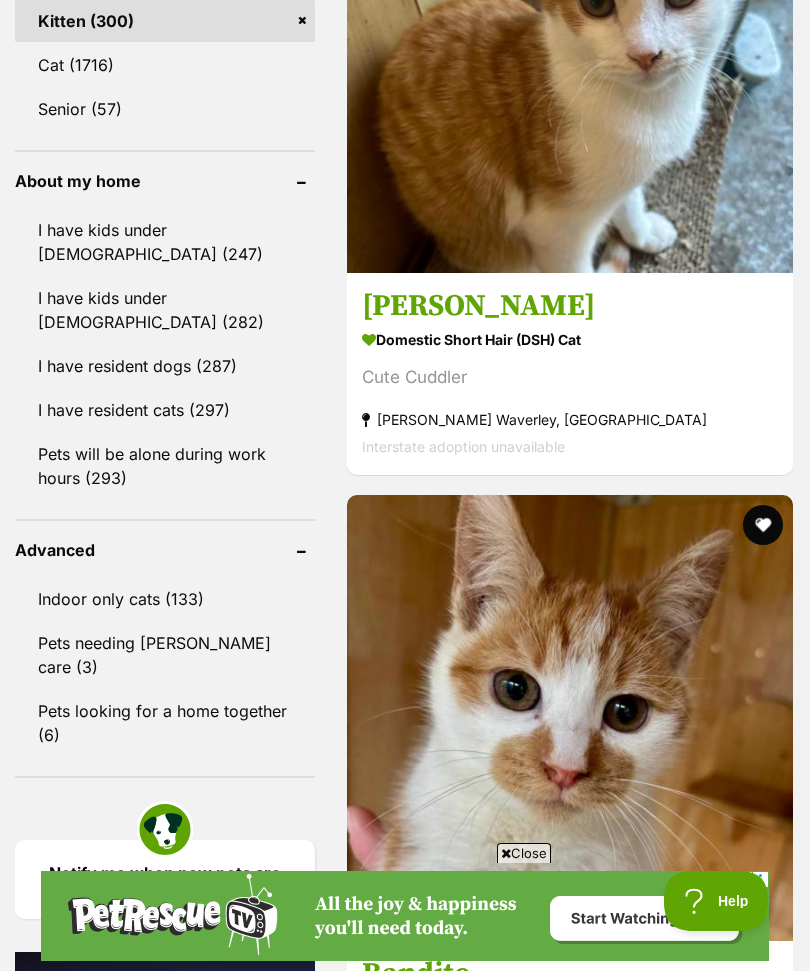 click on "I have resident dogs (287)" at bounding box center [165, 366] 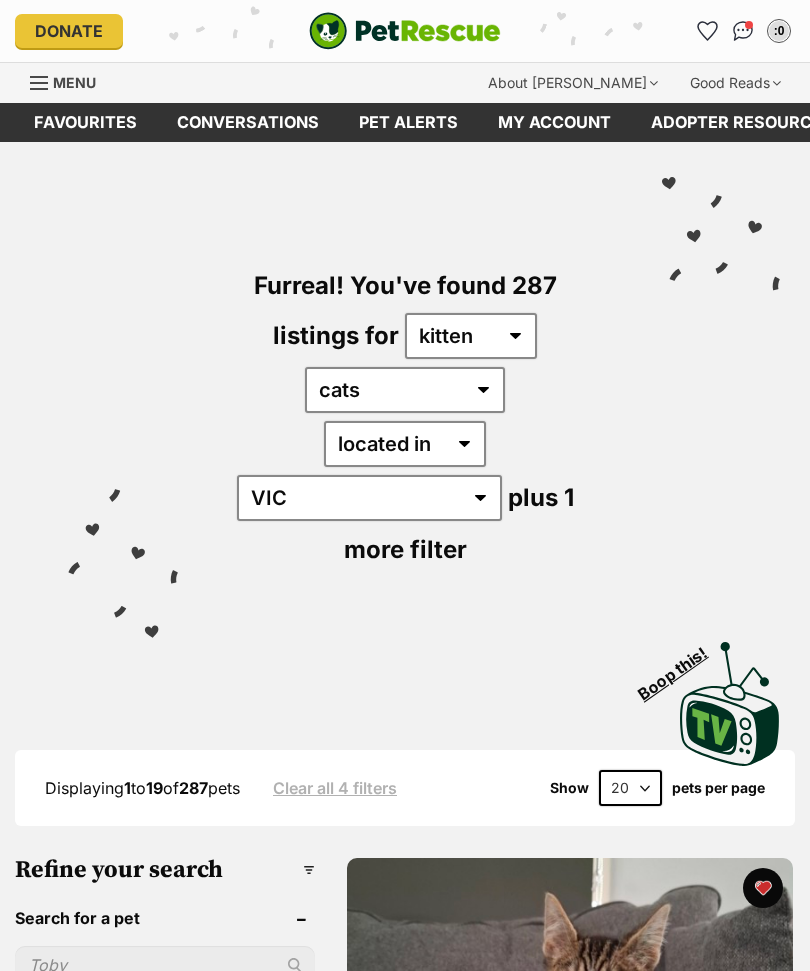 scroll, scrollTop: 0, scrollLeft: 0, axis: both 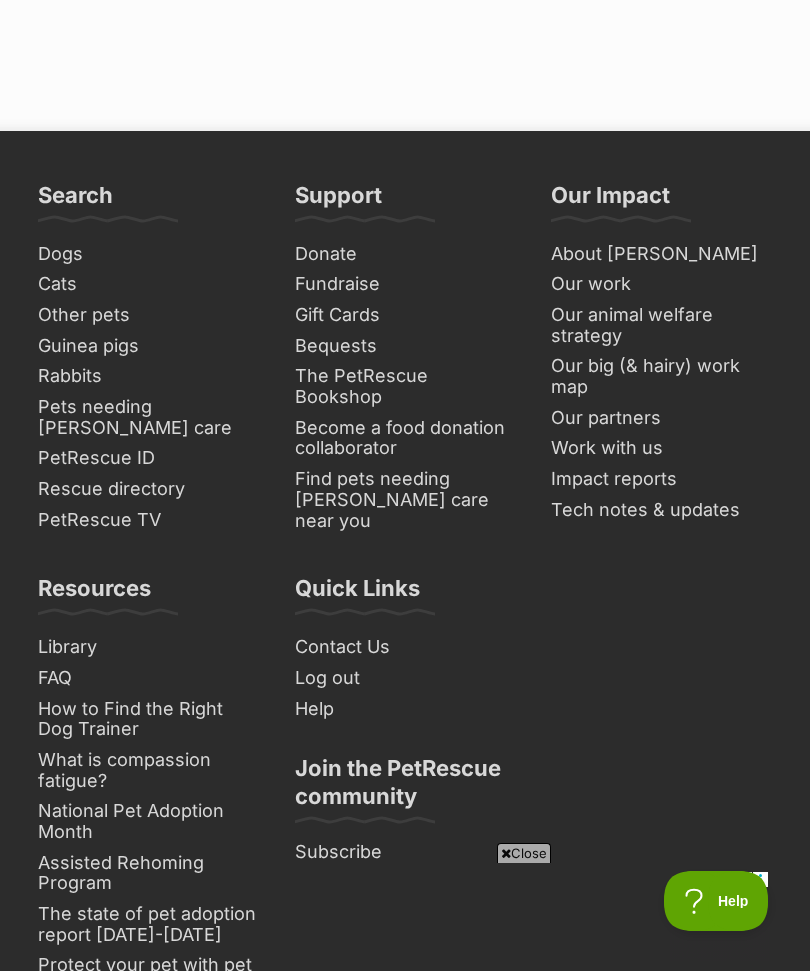 click at bounding box center (593, -298) 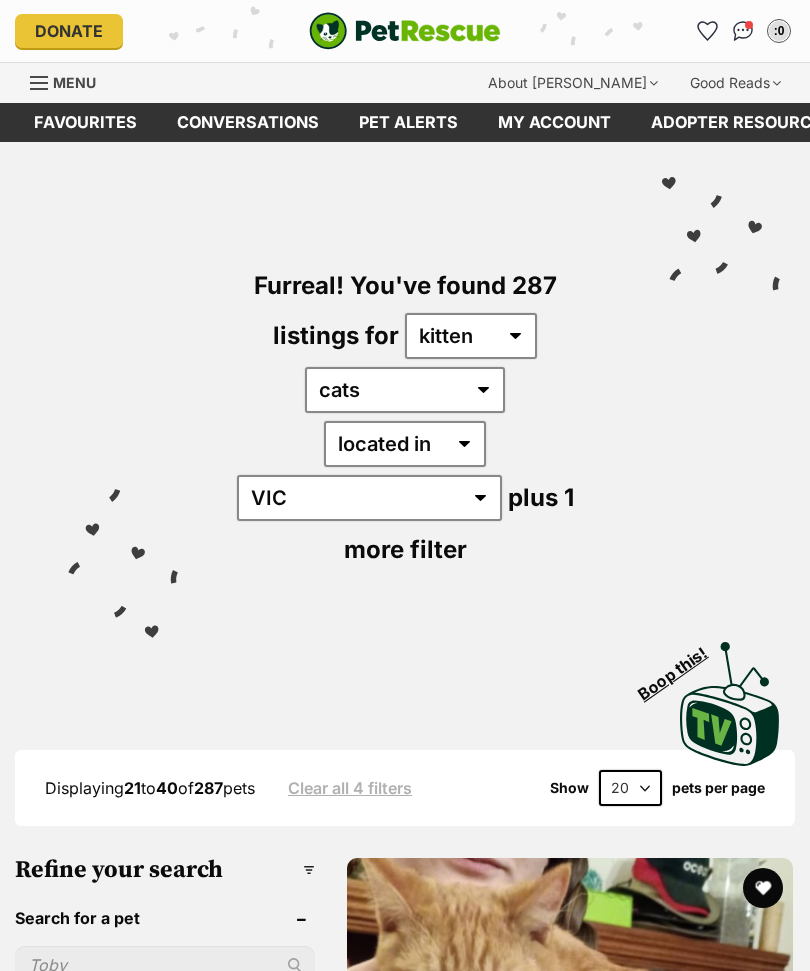 scroll, scrollTop: 0, scrollLeft: 0, axis: both 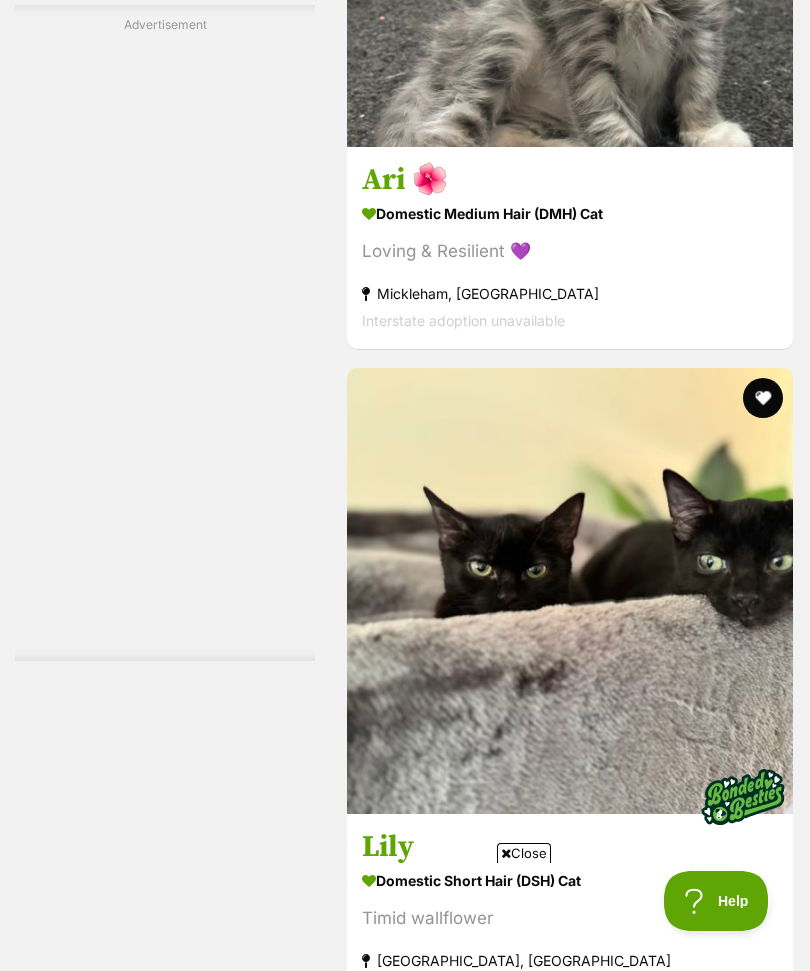 click at bounding box center (570, -76) 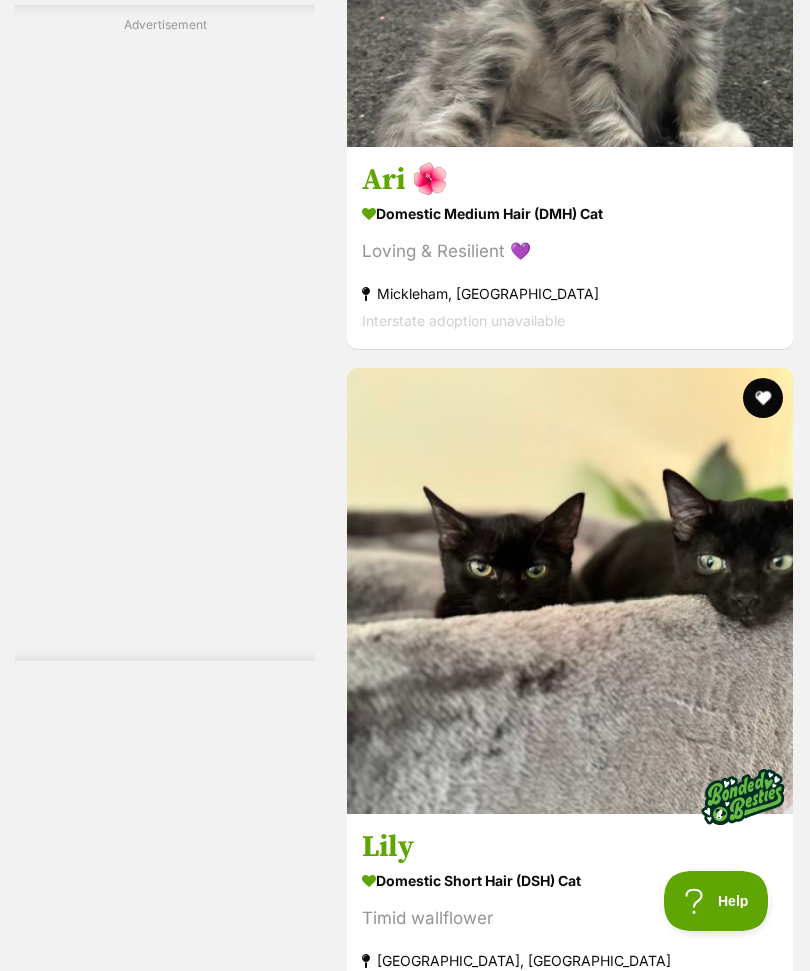 scroll, scrollTop: 0, scrollLeft: 0, axis: both 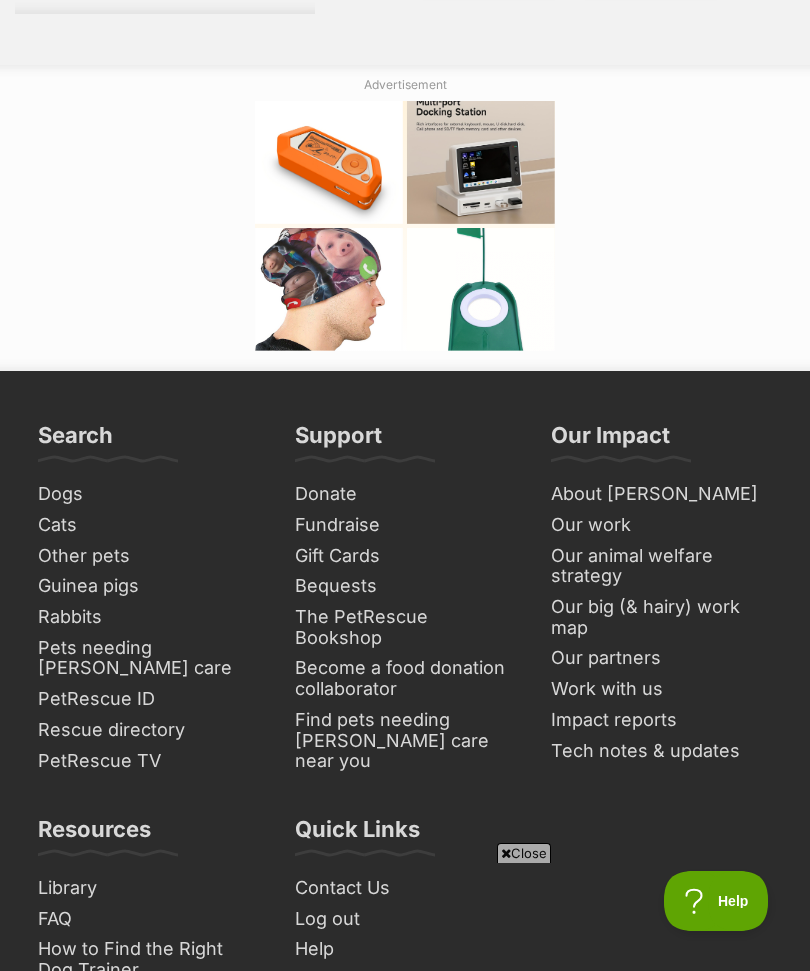 click at bounding box center [674, -27] 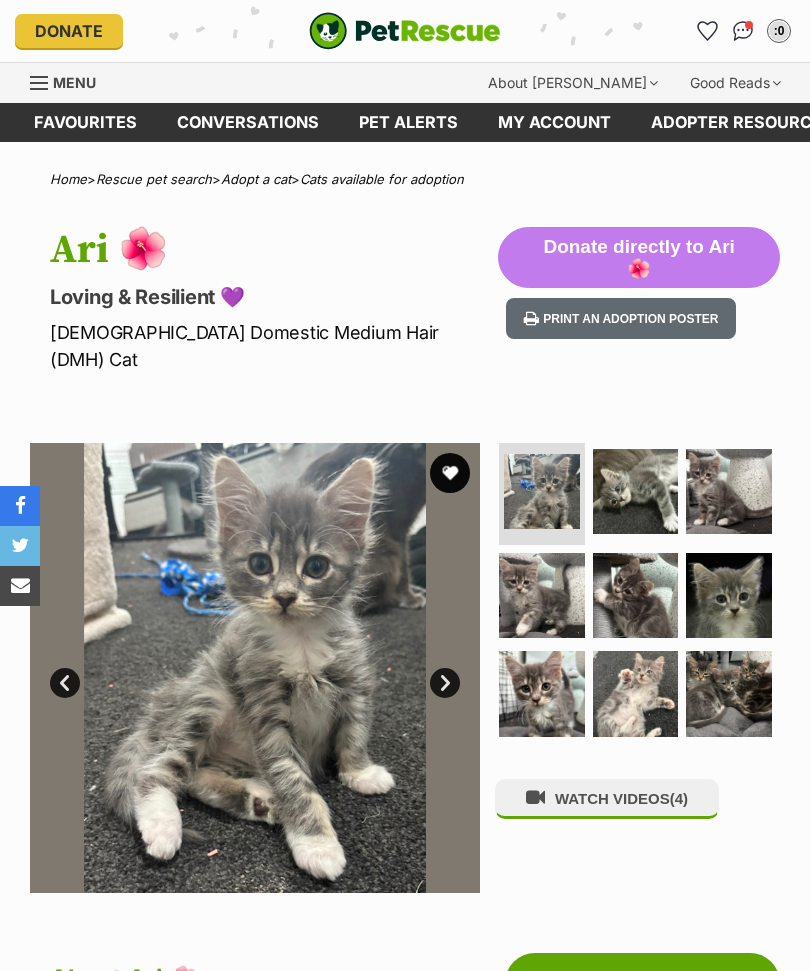 scroll, scrollTop: 0, scrollLeft: 0, axis: both 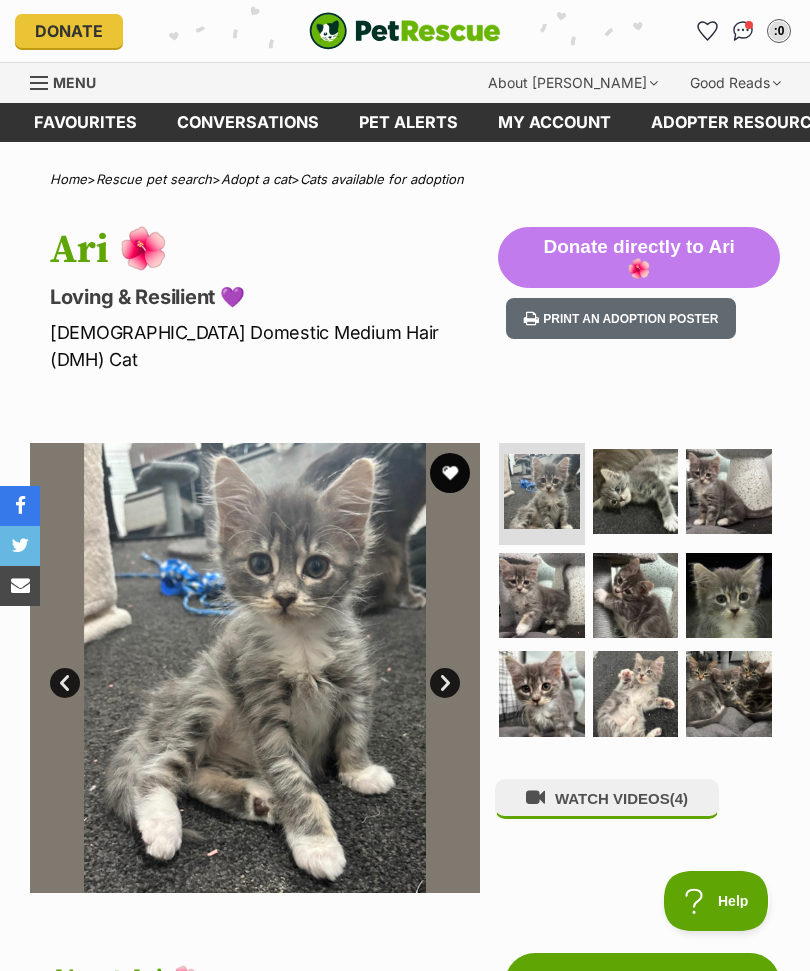 click on "Next" at bounding box center [445, 683] 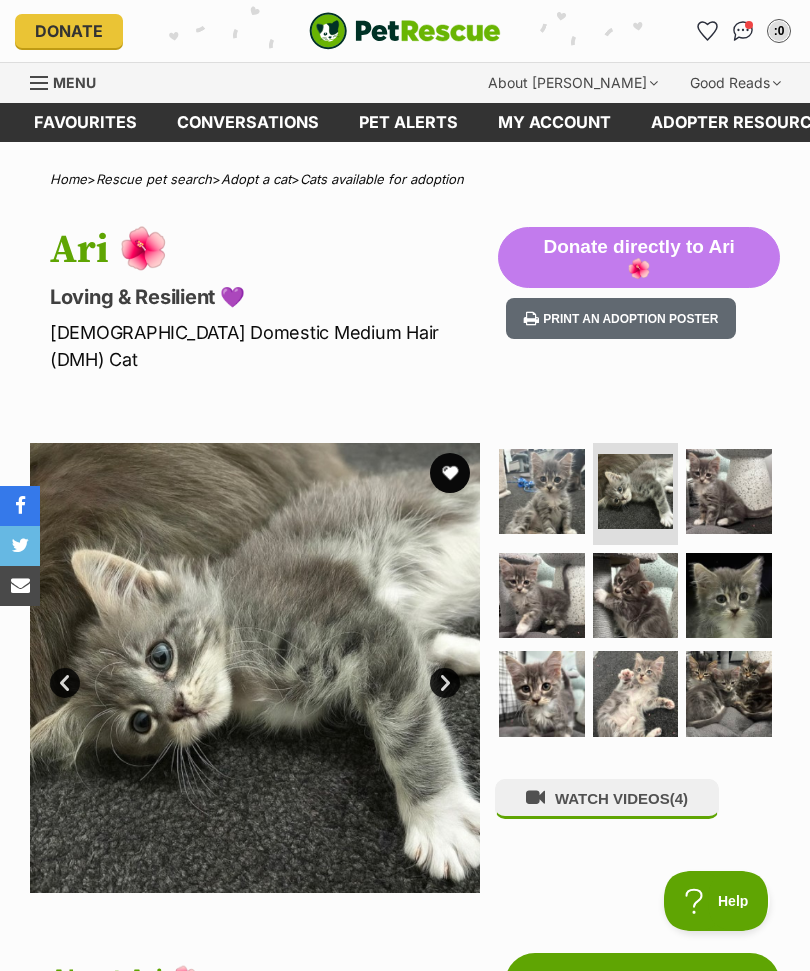 scroll, scrollTop: 0, scrollLeft: 0, axis: both 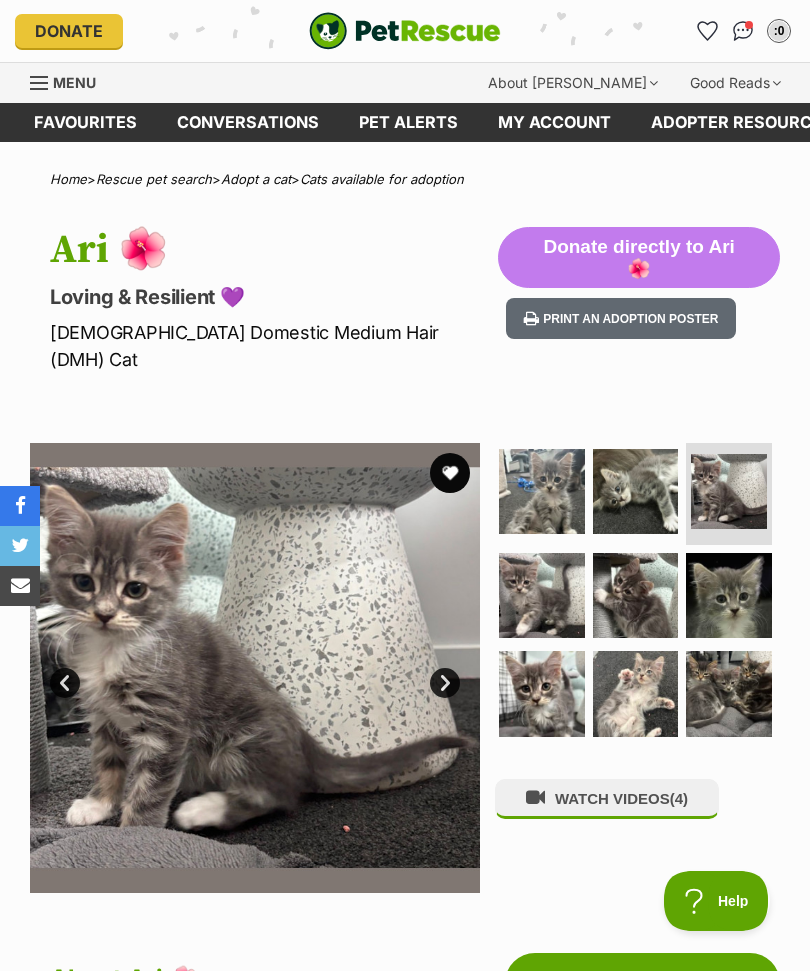 click on "Next" at bounding box center [445, 683] 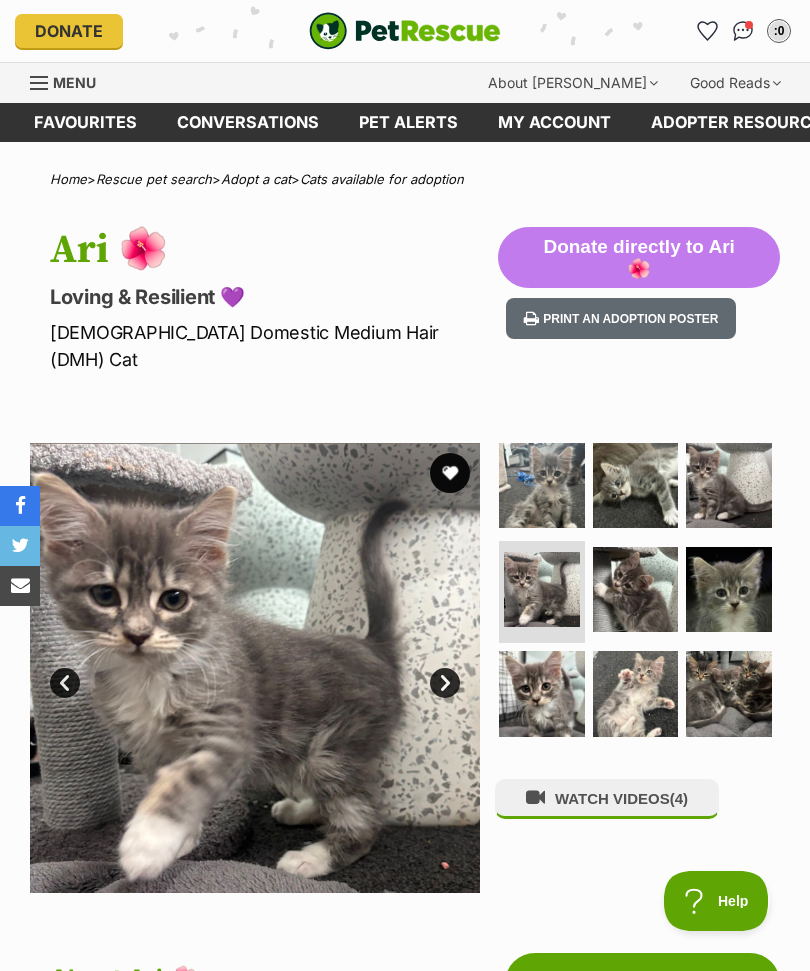 click on "Next" at bounding box center (445, 683) 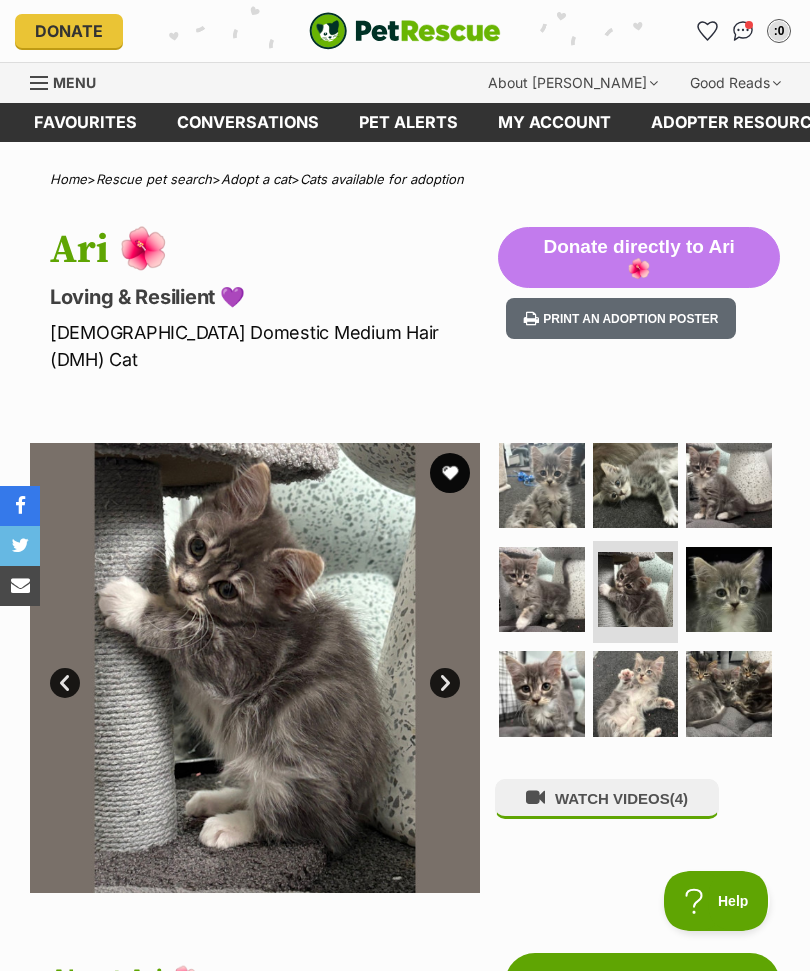 click on "Next" at bounding box center (445, 683) 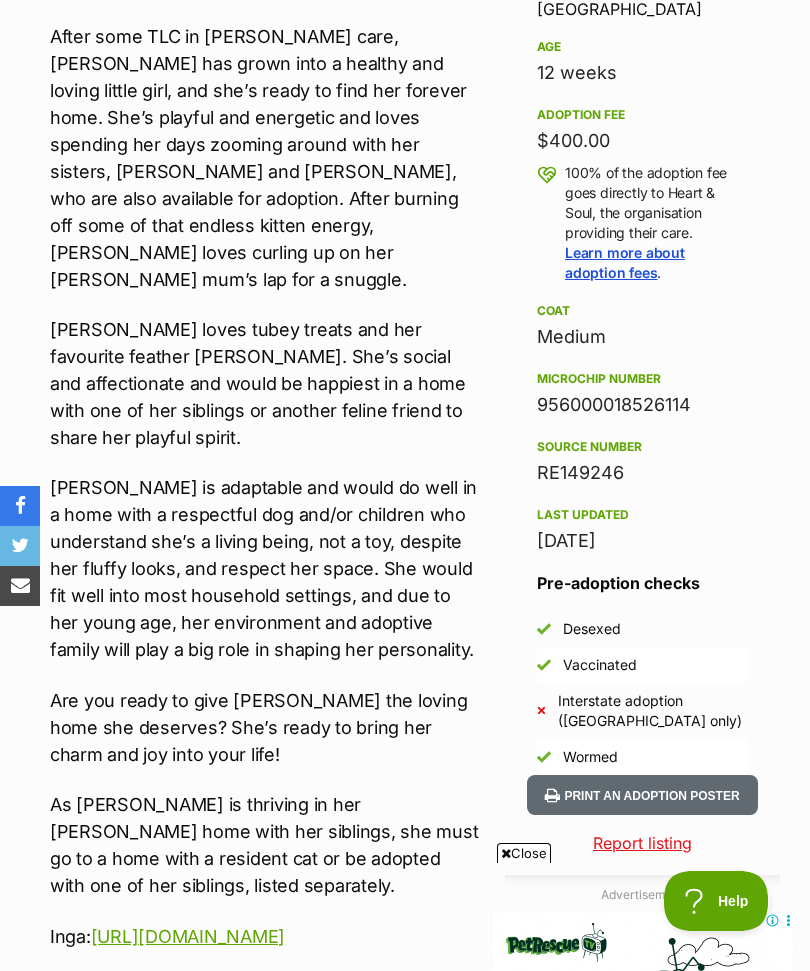 scroll, scrollTop: 0, scrollLeft: 0, axis: both 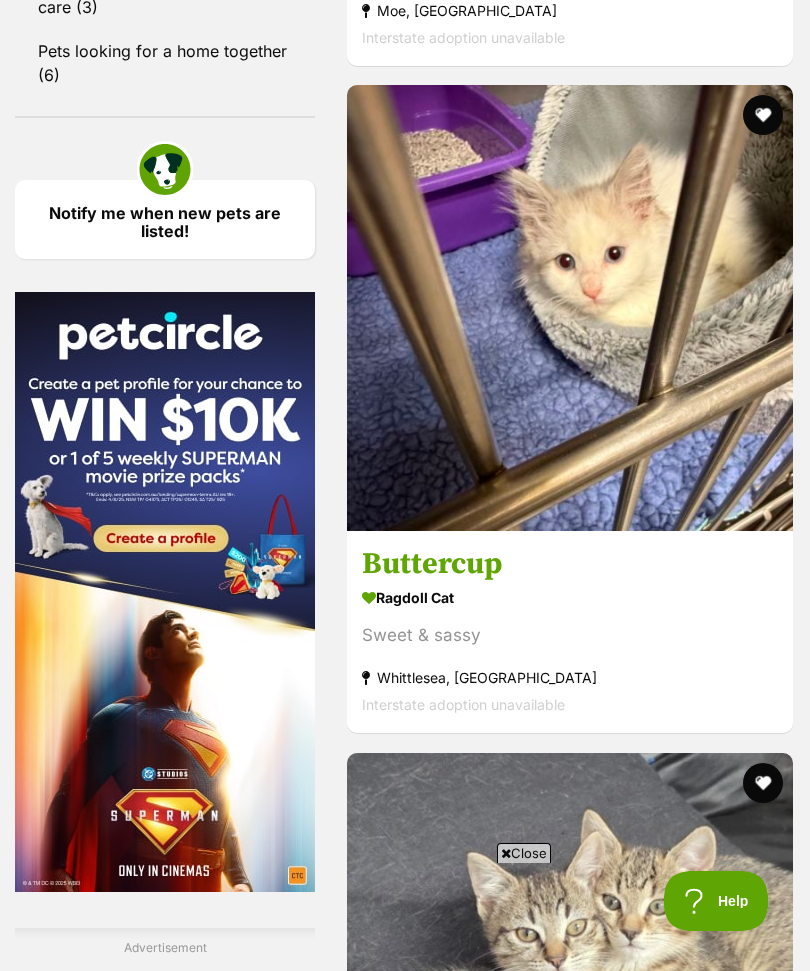 click at bounding box center (570, 308) 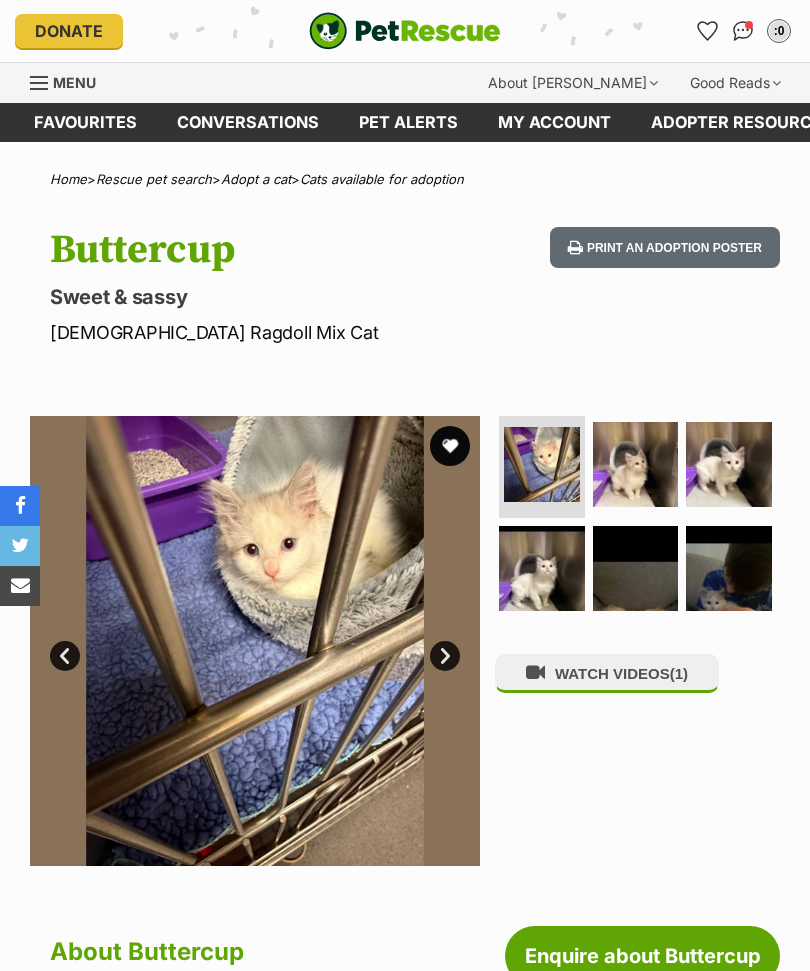 scroll, scrollTop: 0, scrollLeft: 0, axis: both 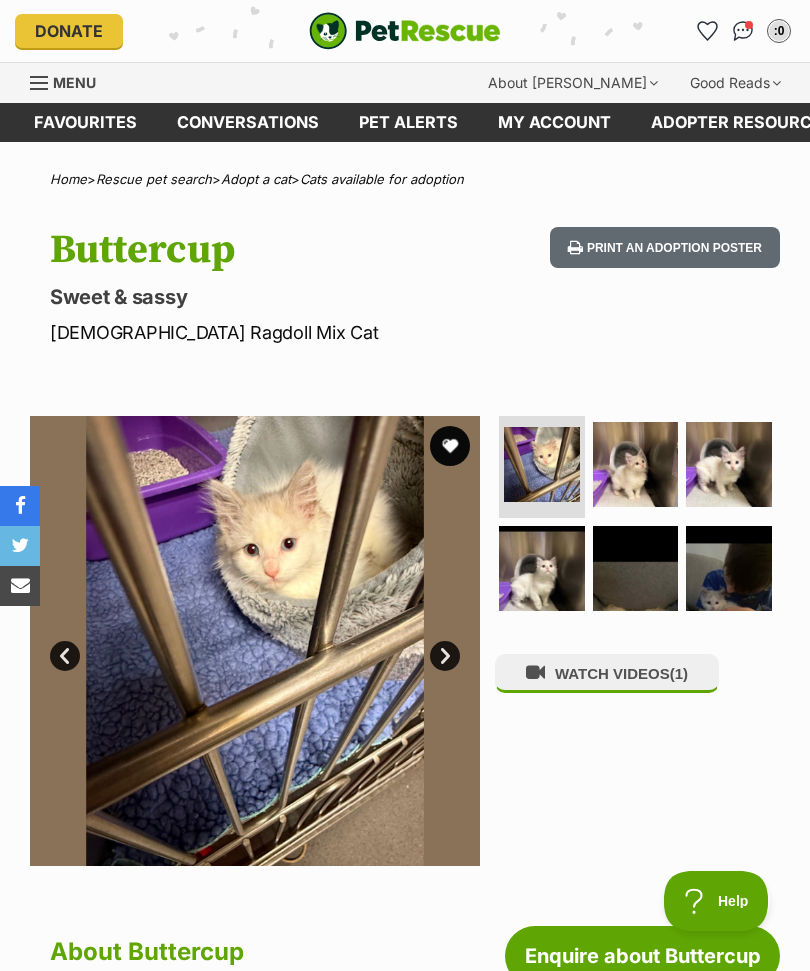click on "Next" at bounding box center [445, 656] 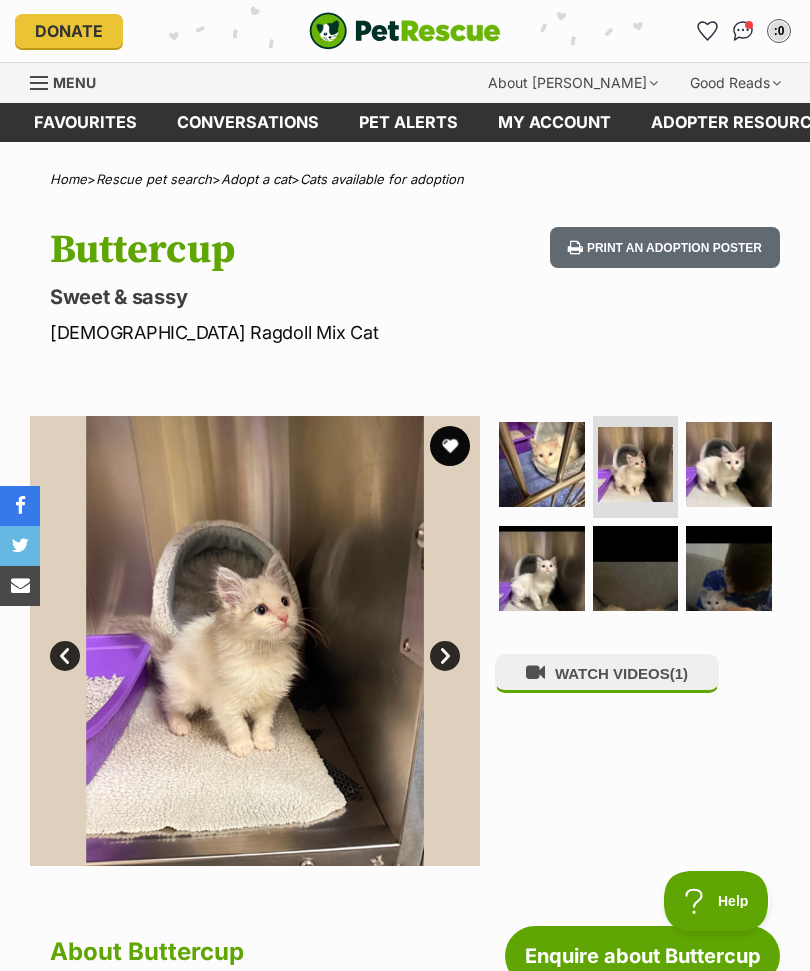 click on "Next" at bounding box center (445, 656) 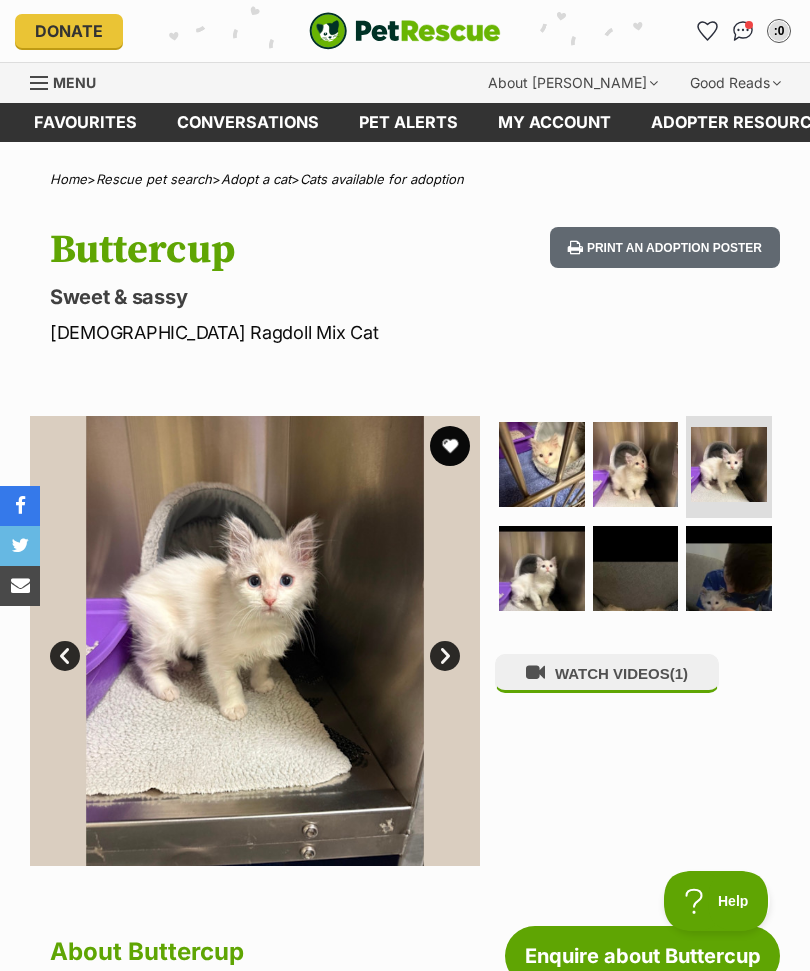 click on "Next" at bounding box center [445, 656] 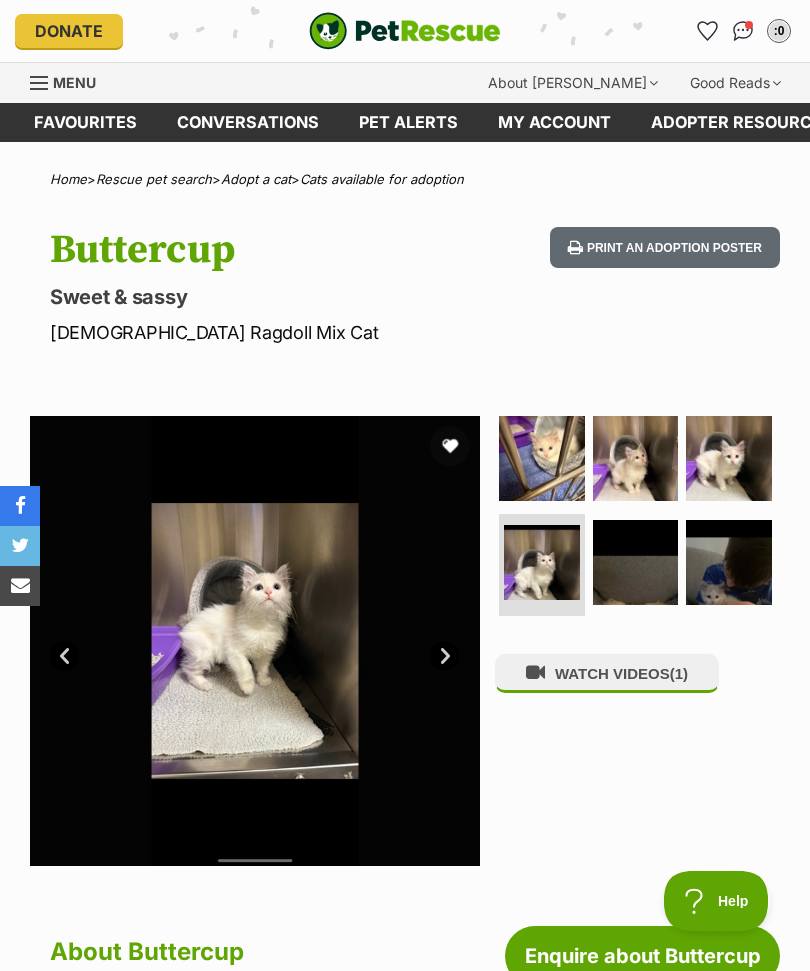 scroll, scrollTop: 0, scrollLeft: 0, axis: both 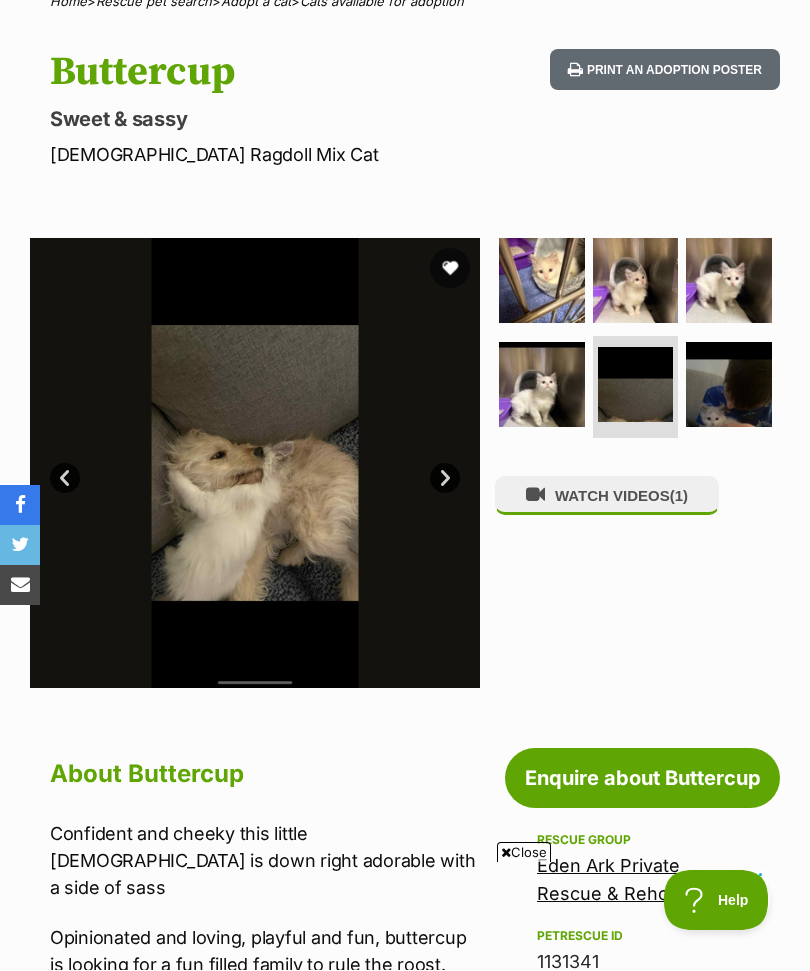 click on "WATCH VIDEOS
(1)" at bounding box center (607, 496) 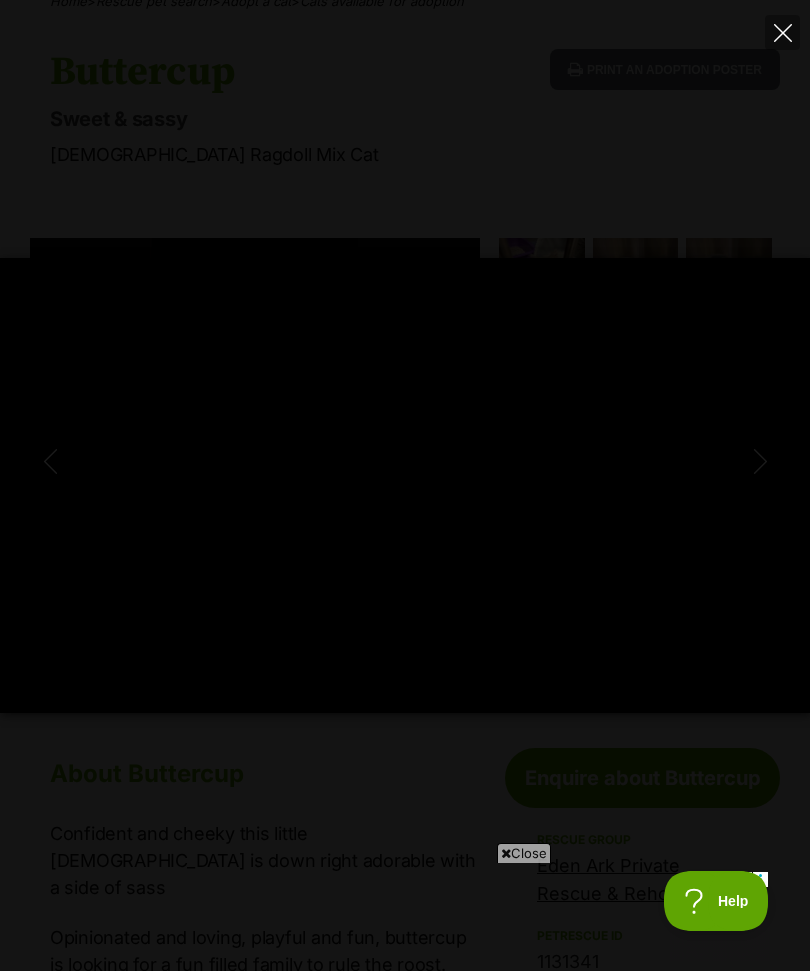 type on "100" 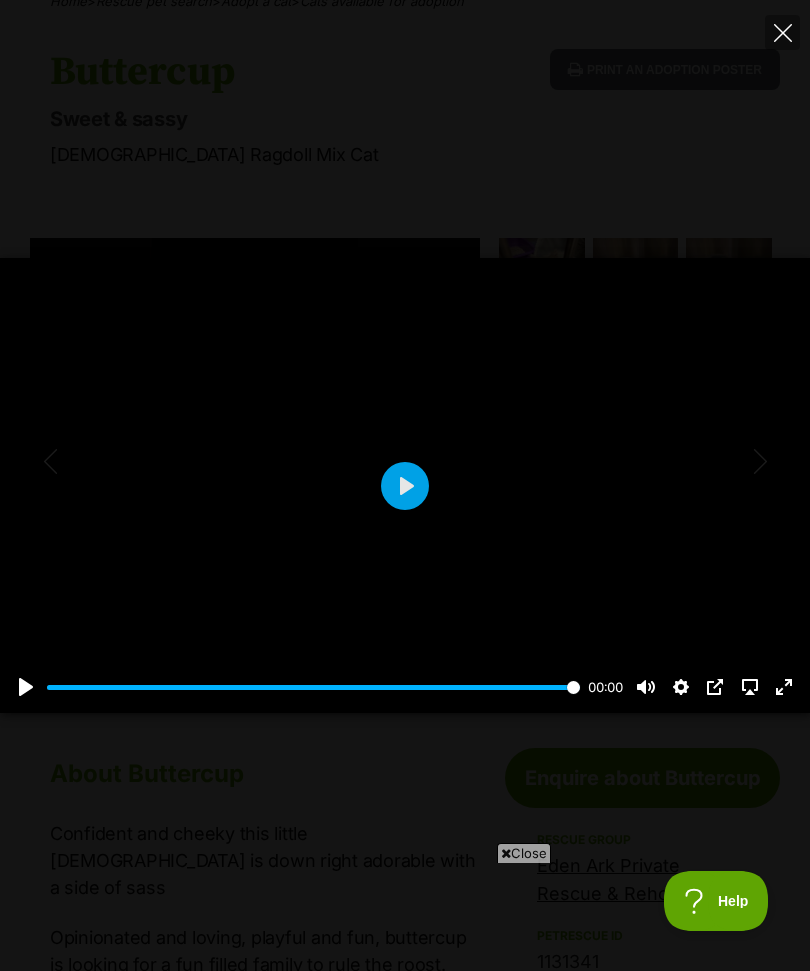 scroll, scrollTop: 0, scrollLeft: 0, axis: both 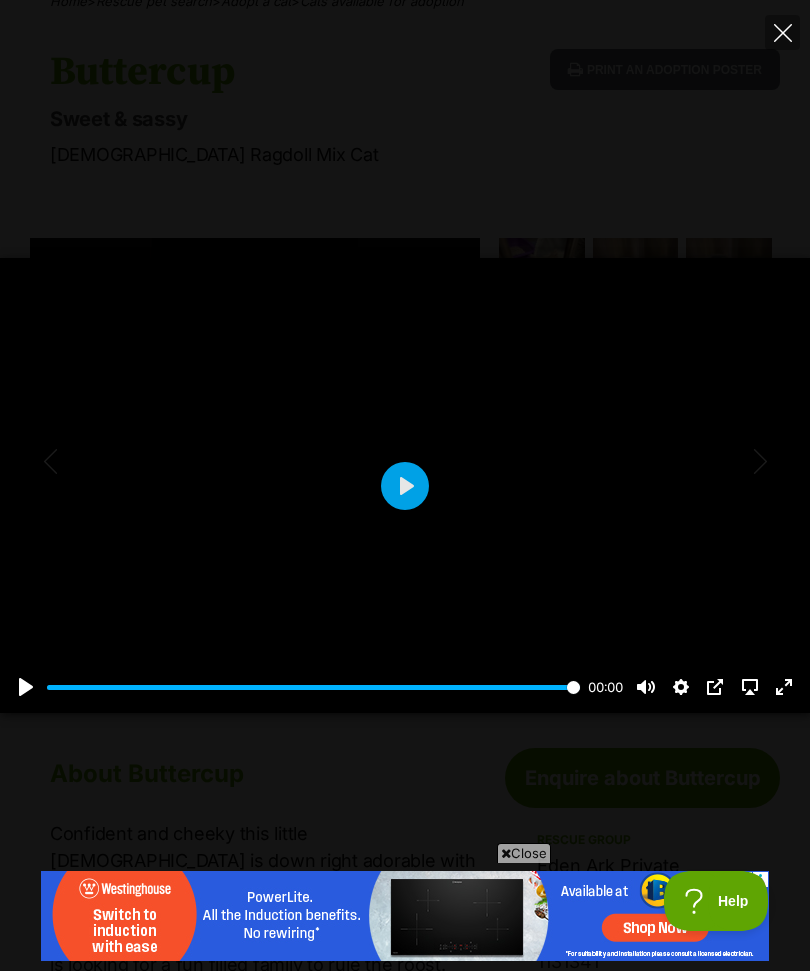 click 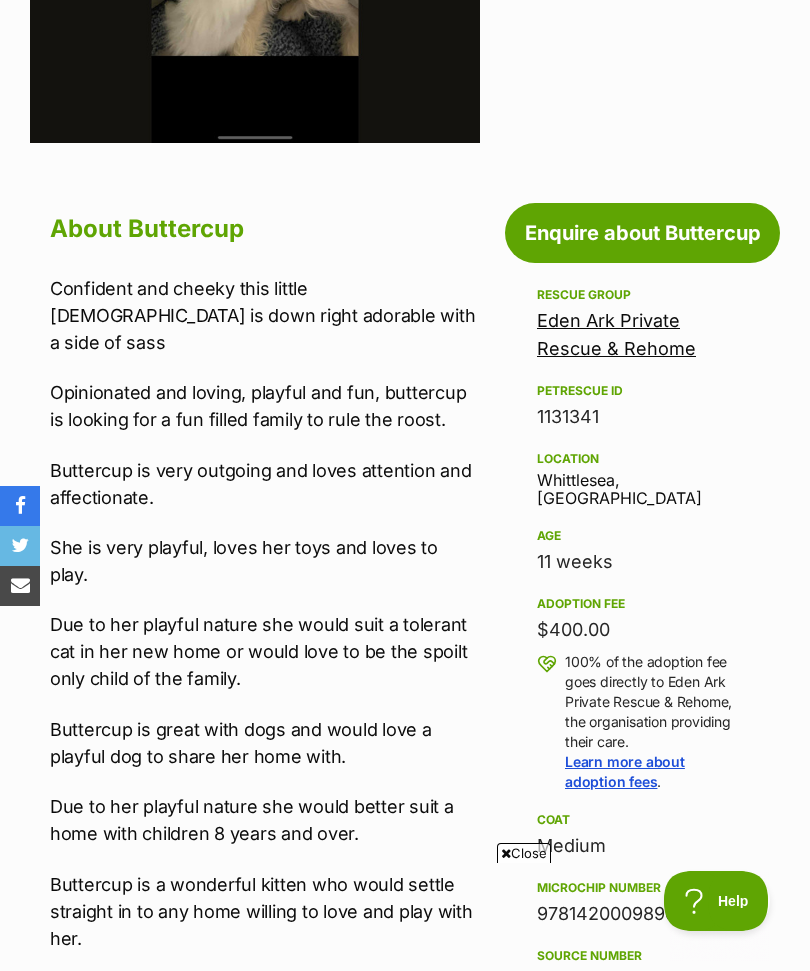 scroll, scrollTop: 0, scrollLeft: 0, axis: both 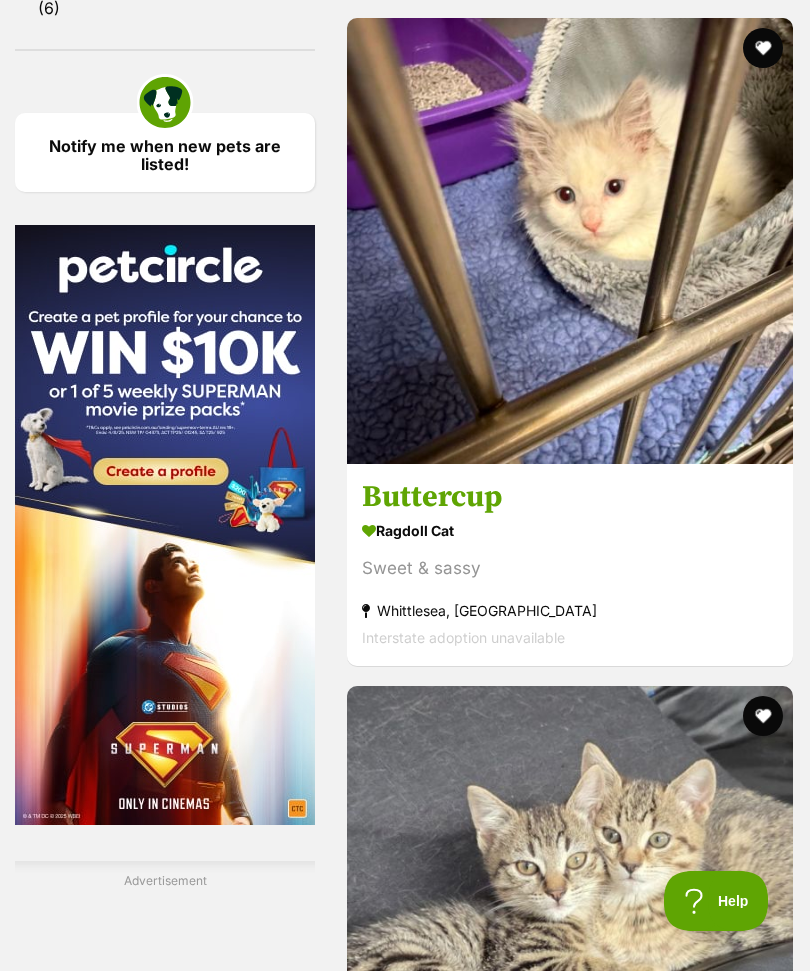 click at bounding box center (763, 48) 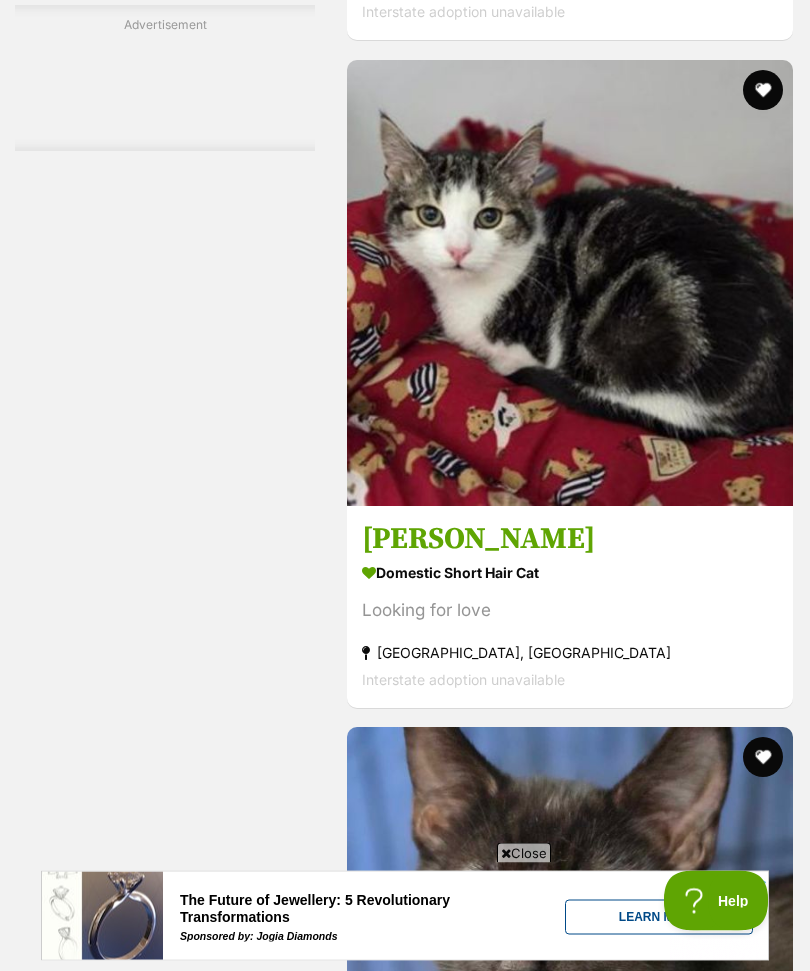 scroll, scrollTop: 0, scrollLeft: 0, axis: both 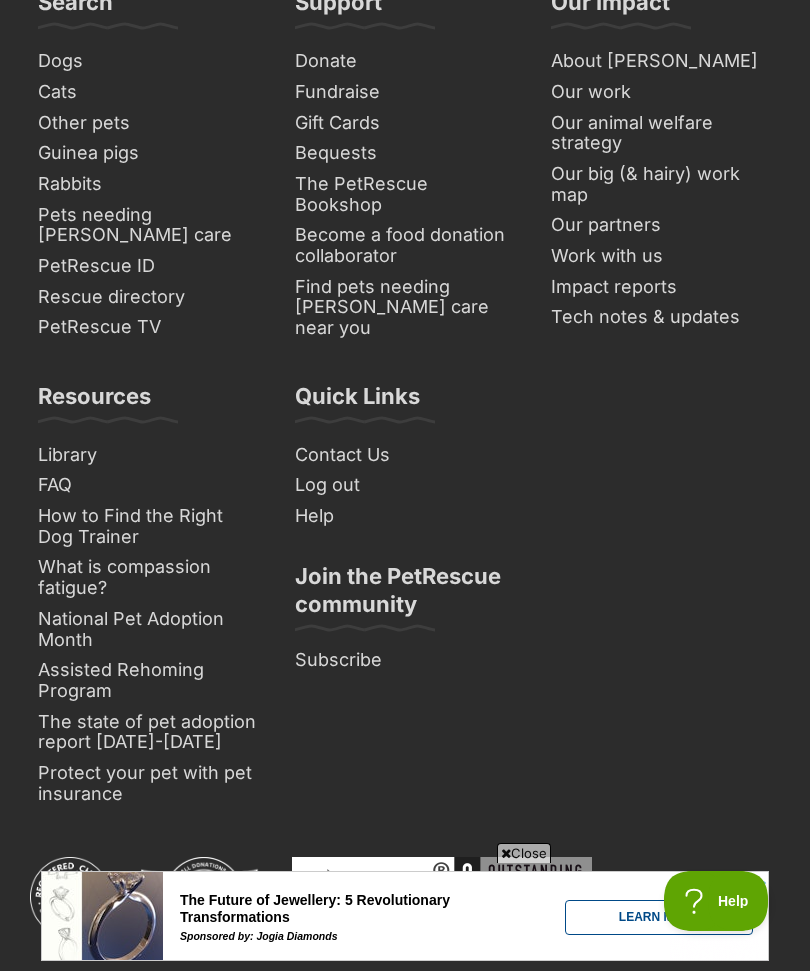 click on "Next" at bounding box center [651, -420] 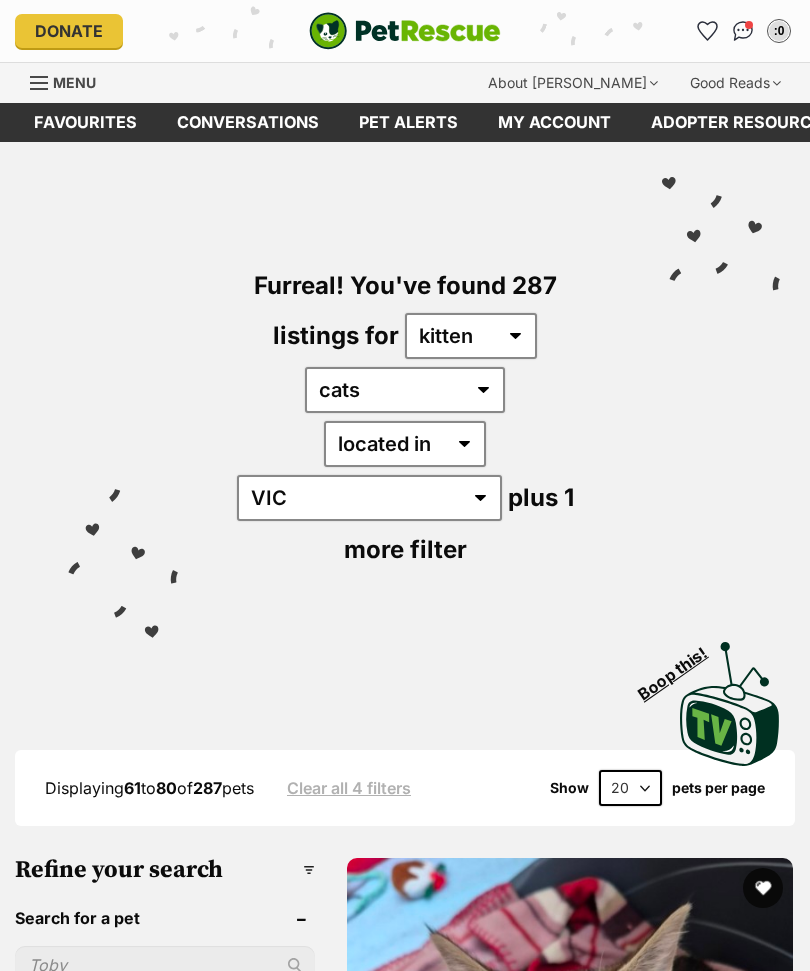 scroll, scrollTop: 0, scrollLeft: 0, axis: both 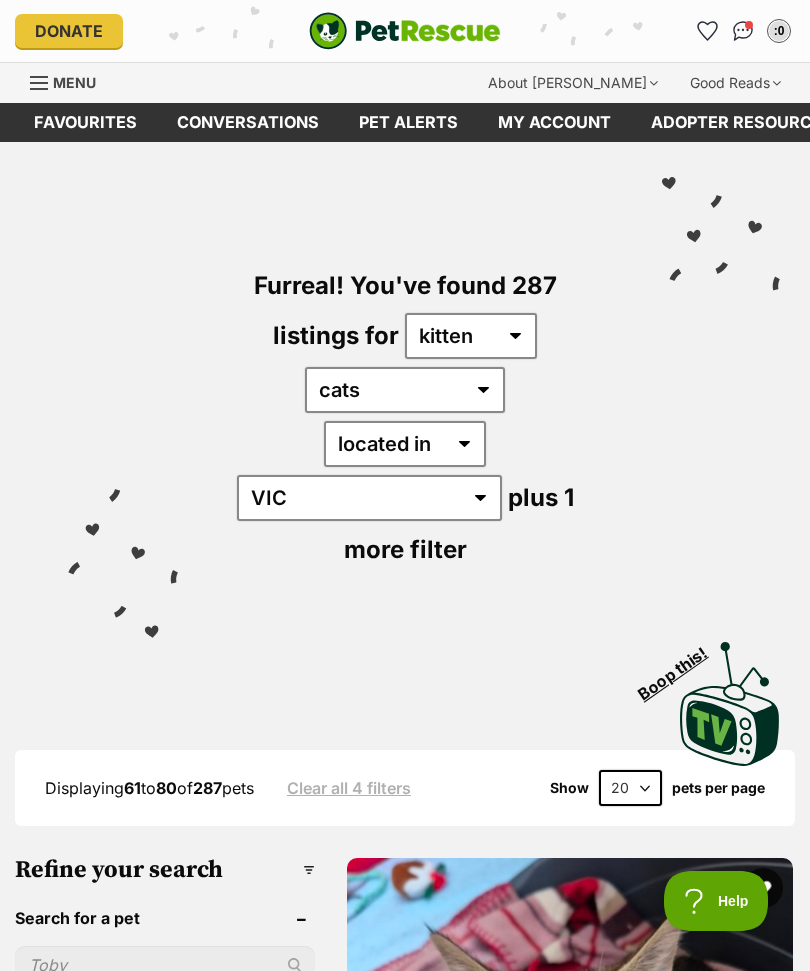 click 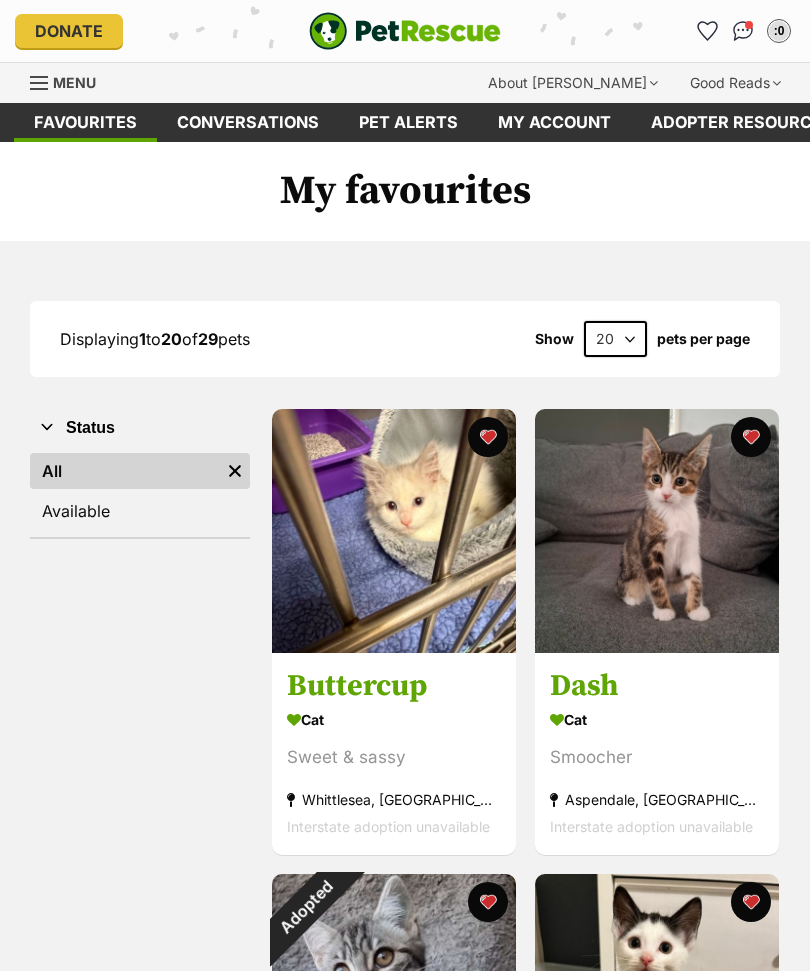 scroll, scrollTop: 0, scrollLeft: 0, axis: both 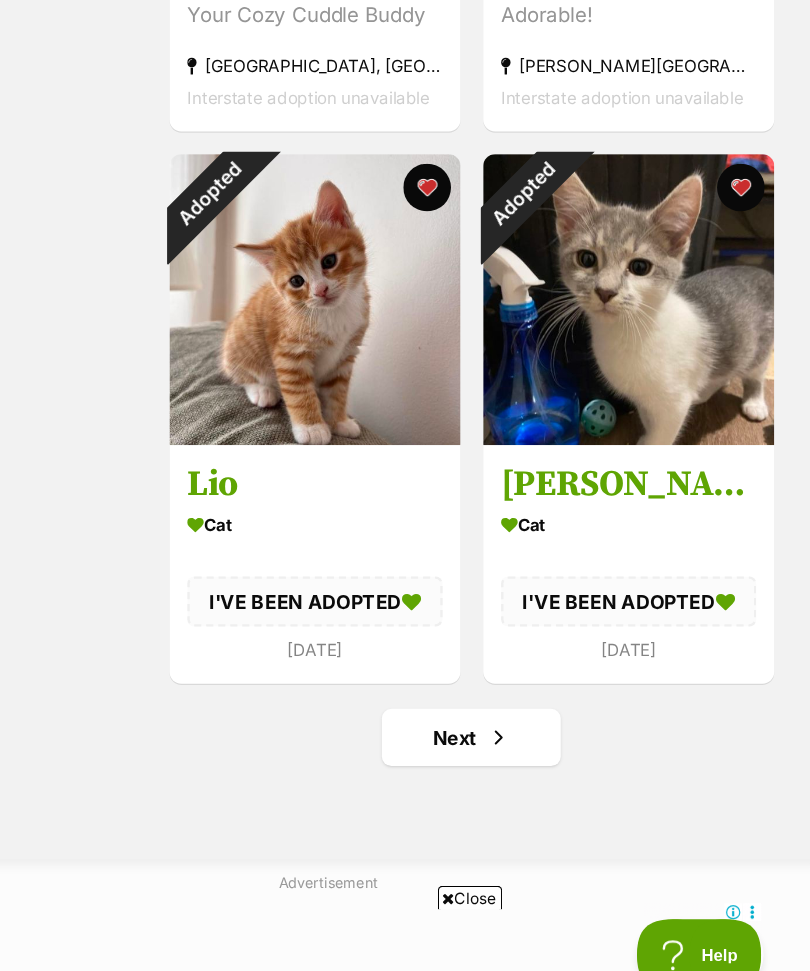 click at bounding box center (548, 719) 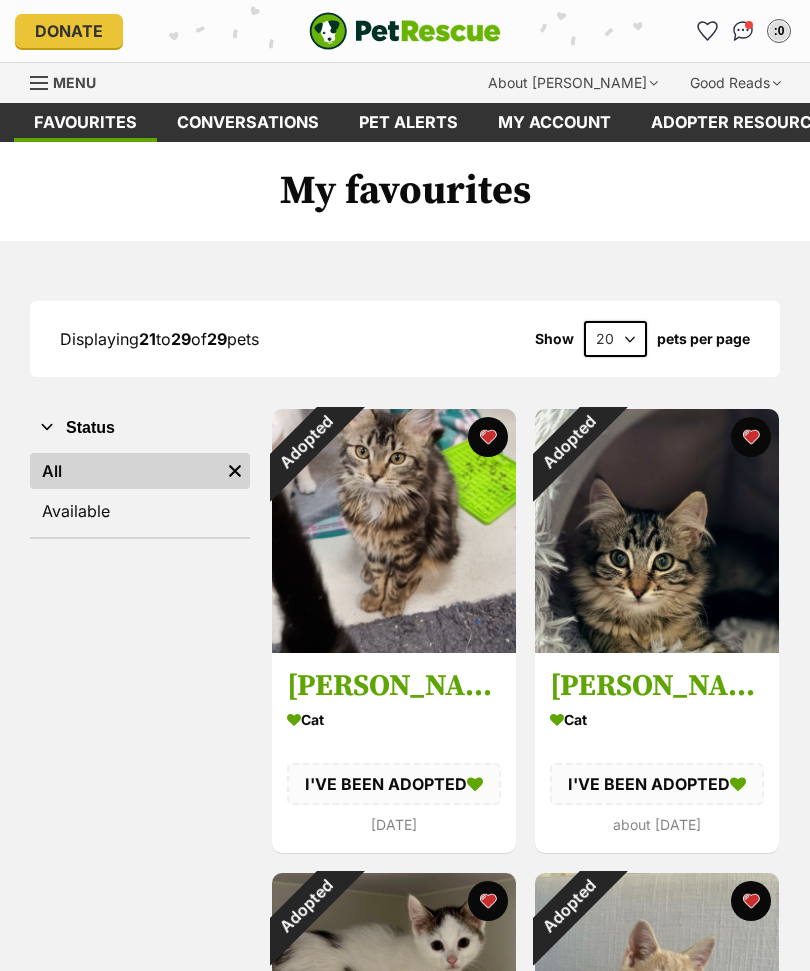 scroll, scrollTop: 5, scrollLeft: 0, axis: vertical 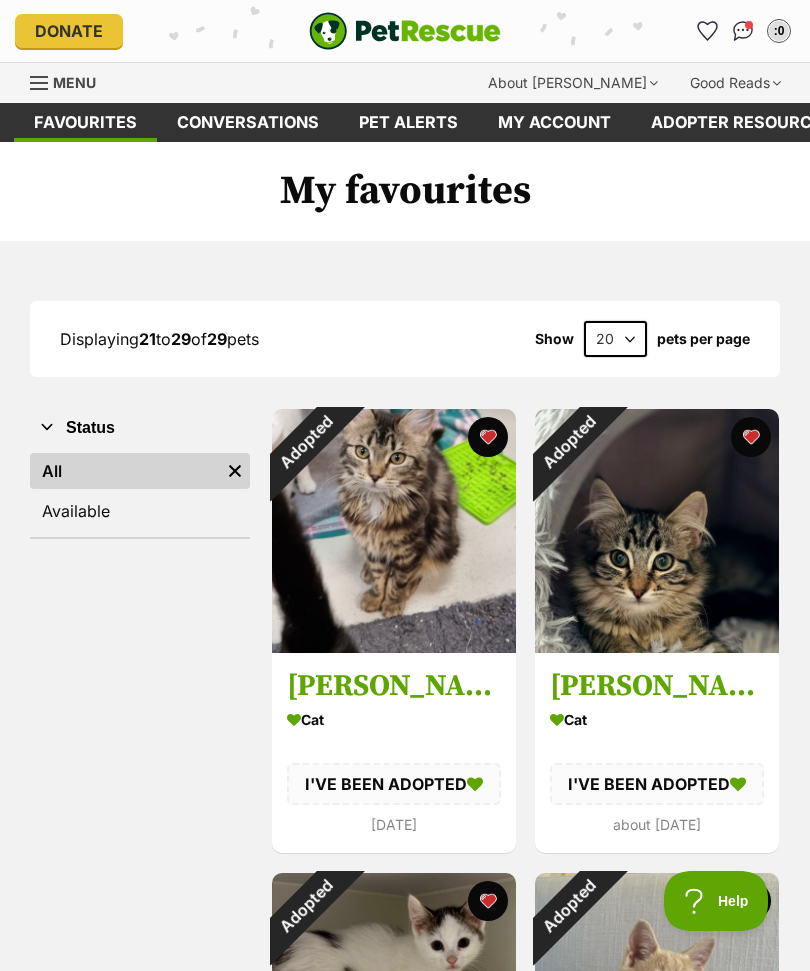 click at bounding box center (405, 31) 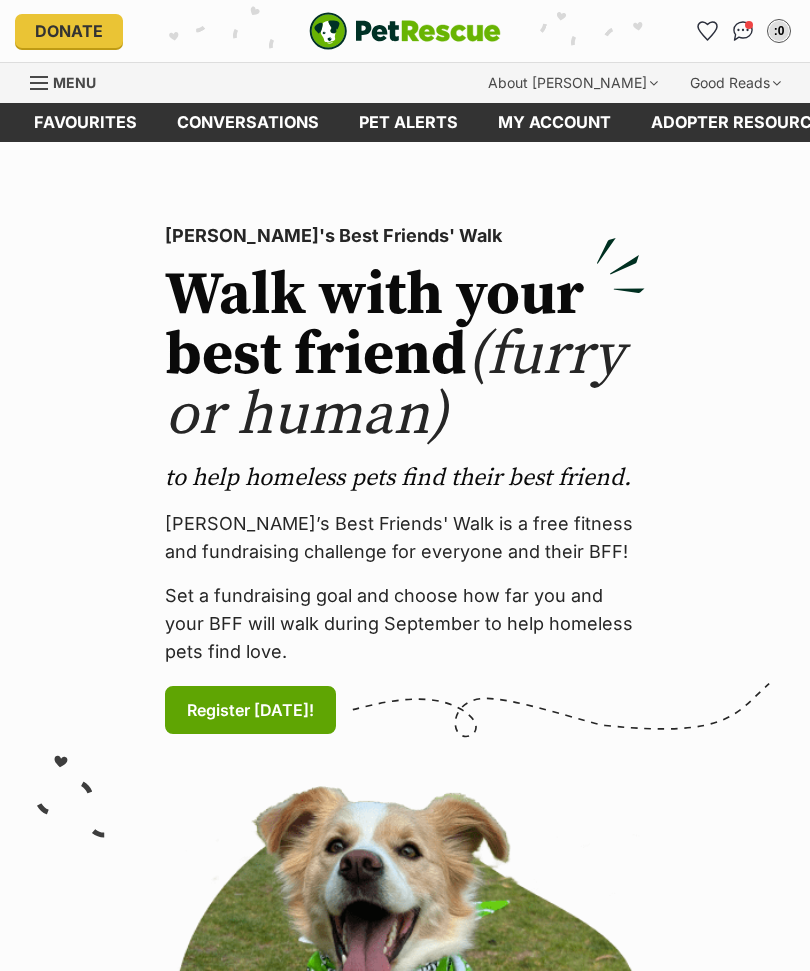 scroll, scrollTop: 0, scrollLeft: 0, axis: both 